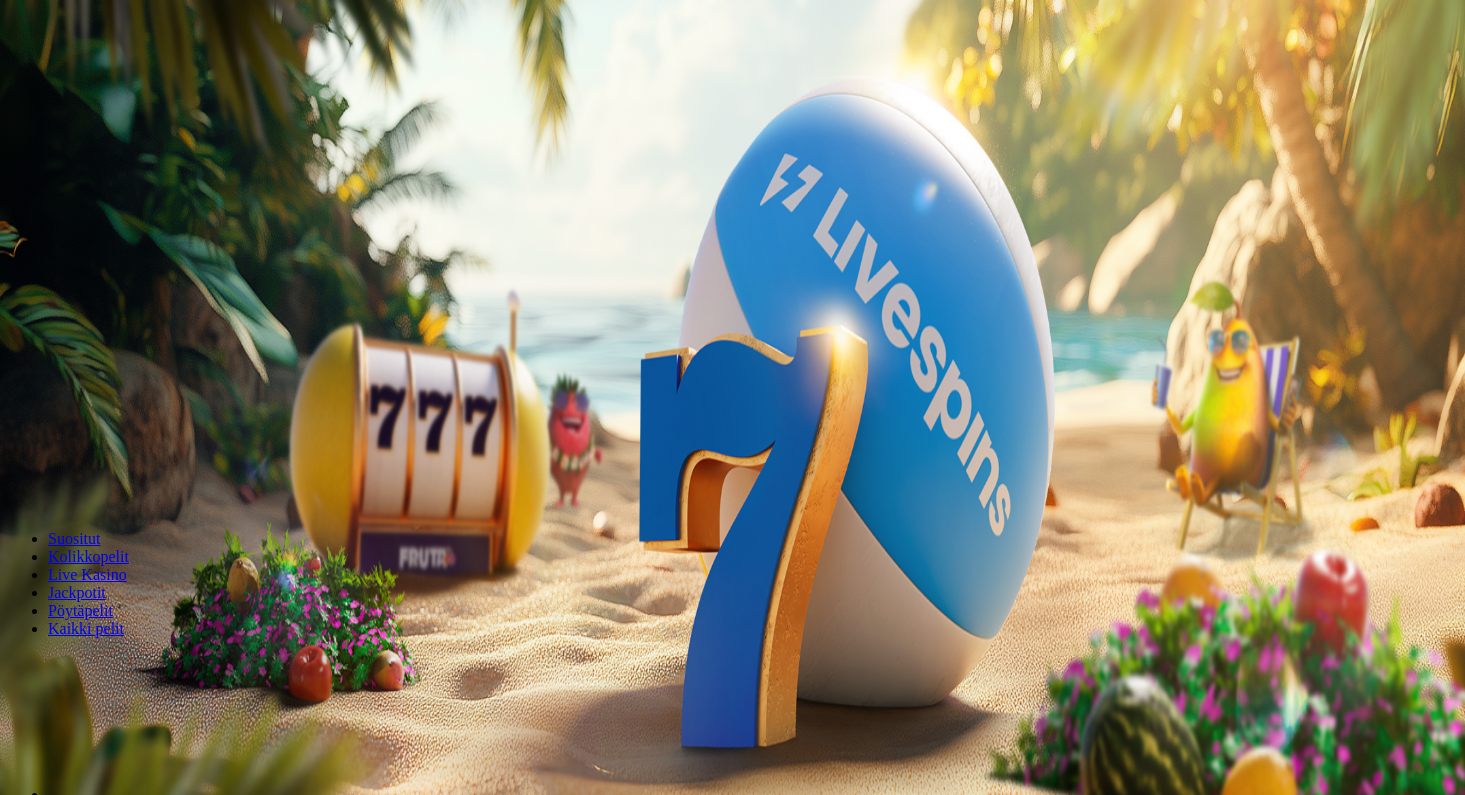 scroll, scrollTop: 0, scrollLeft: 0, axis: both 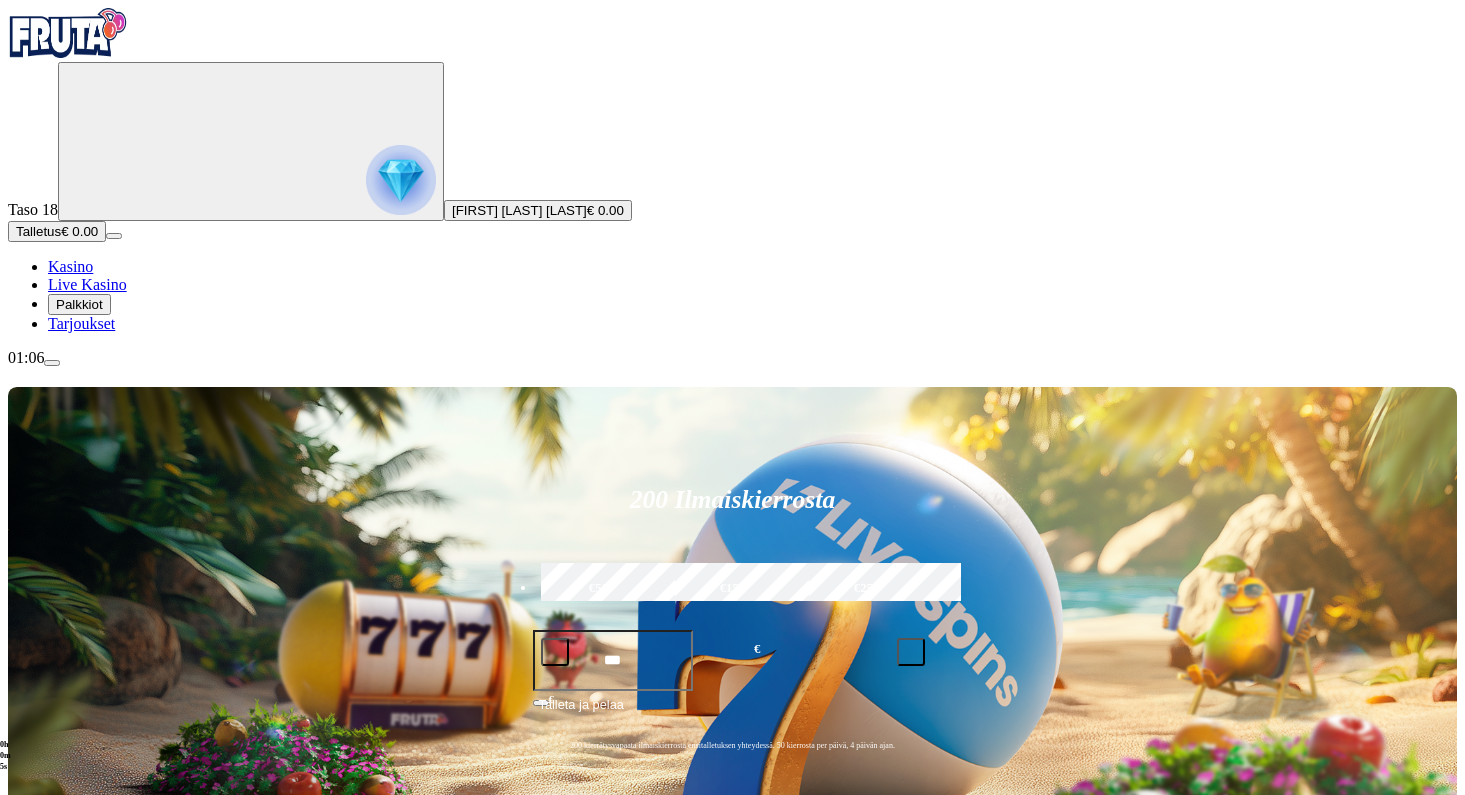 click 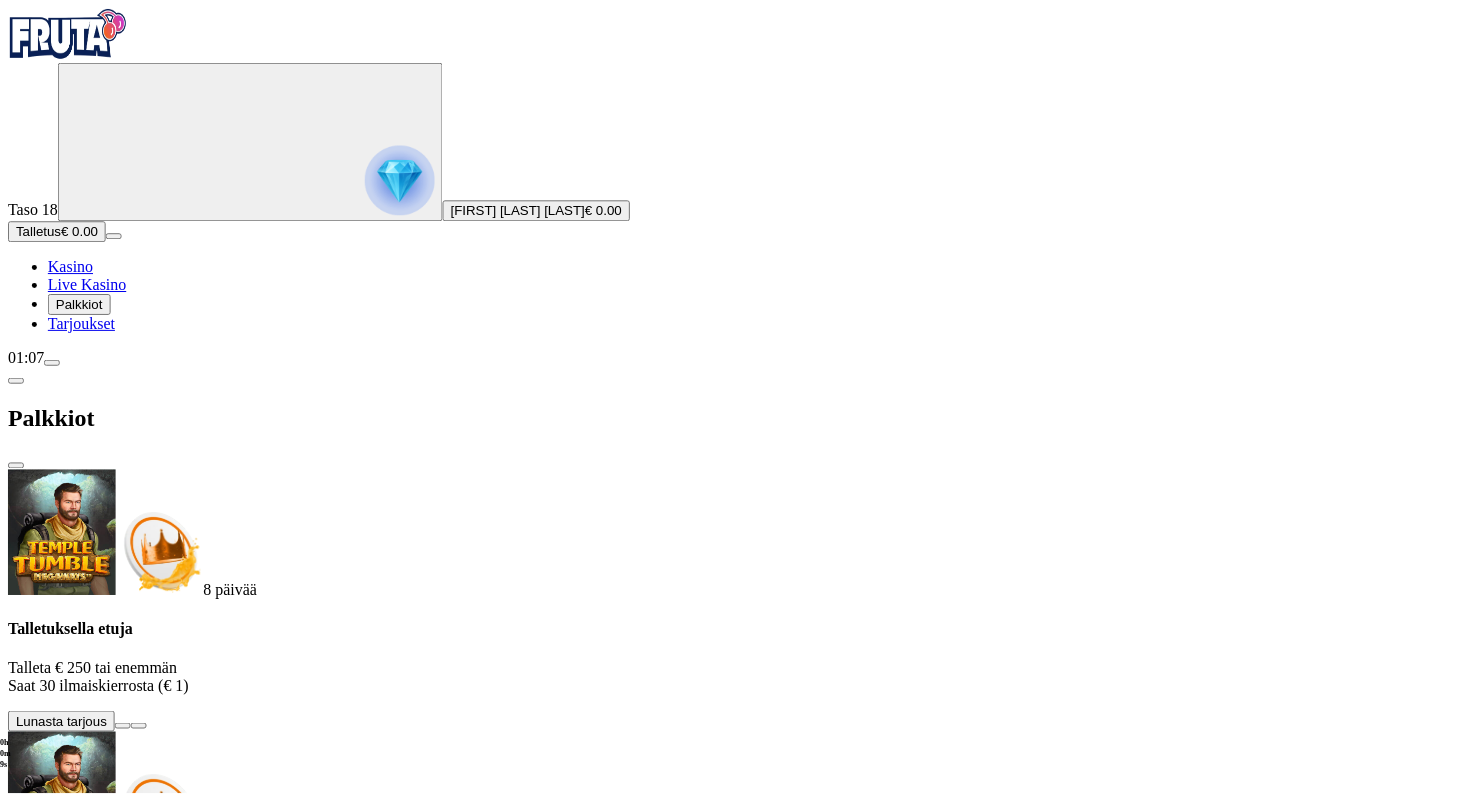 scroll, scrollTop: 86, scrollLeft: 0, axis: vertical 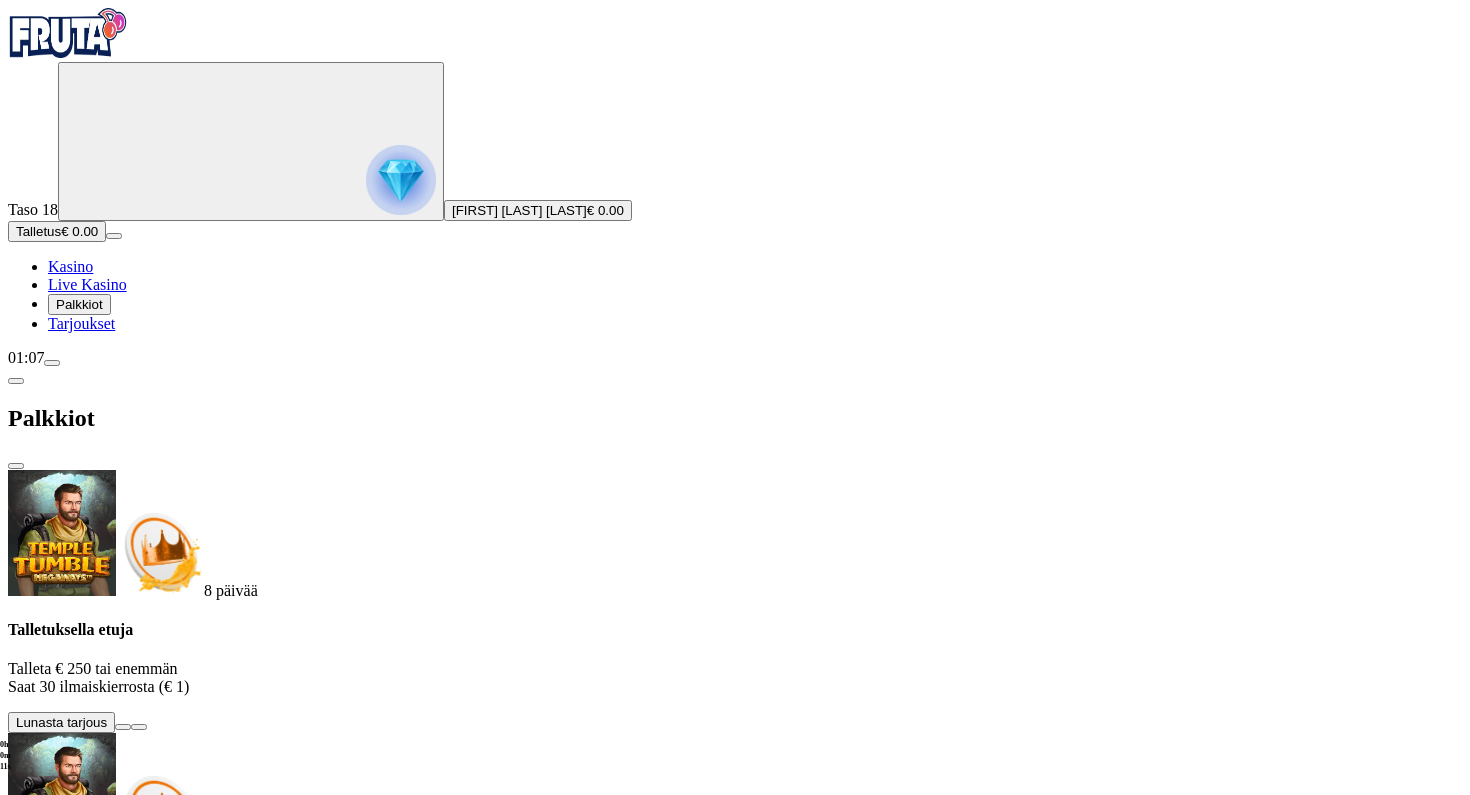 click at bounding box center (52, 1568) 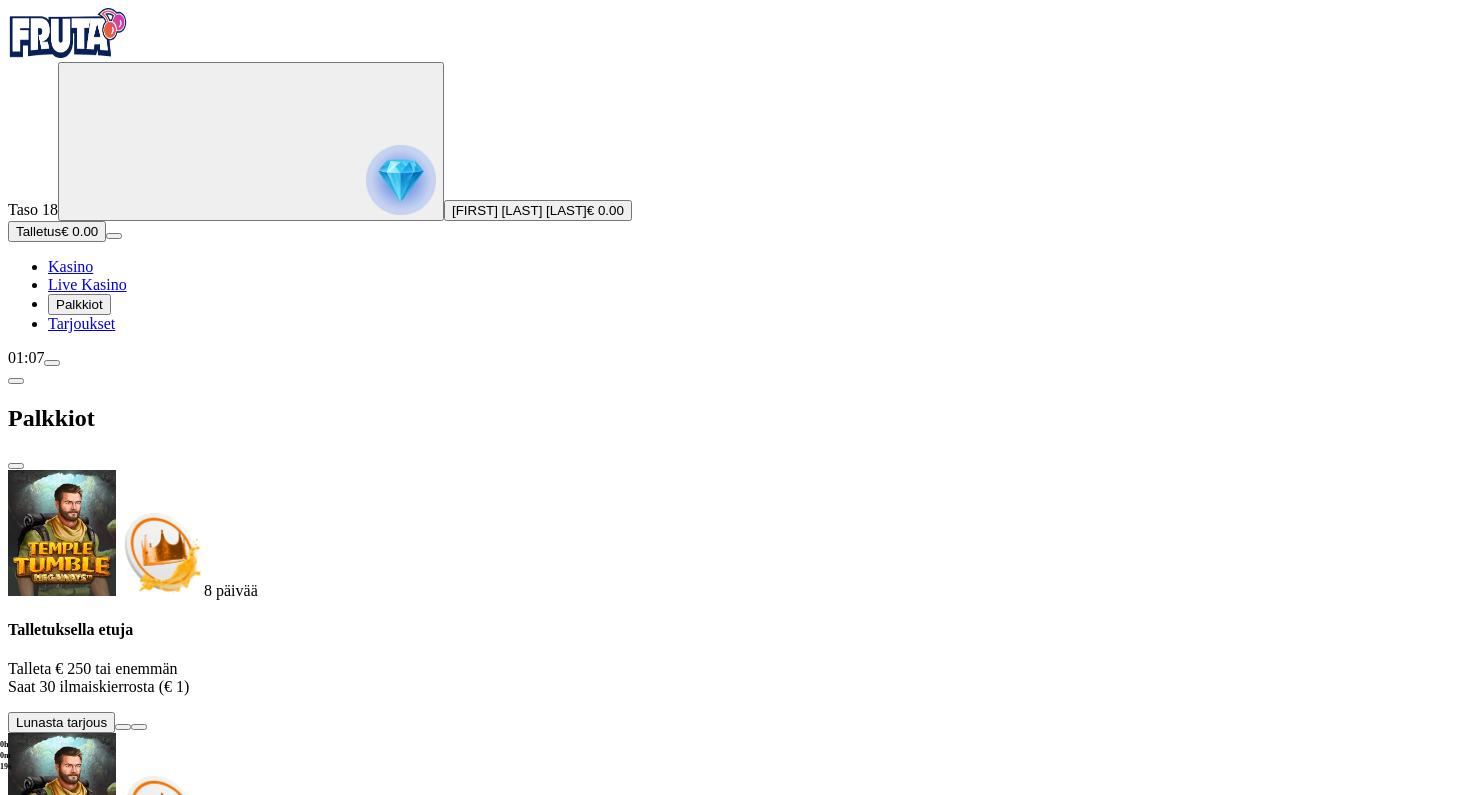 click at bounding box center [16, 466] 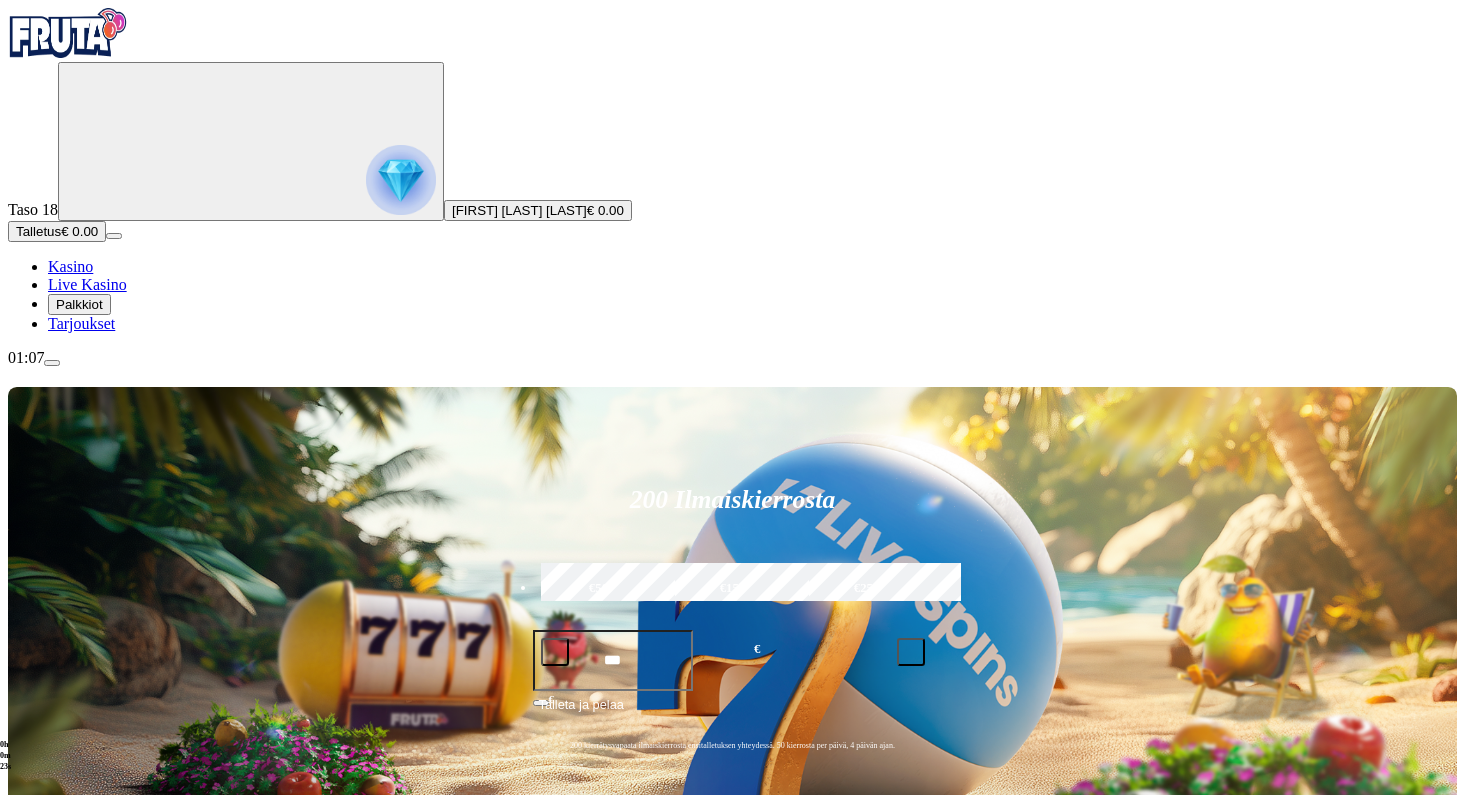 click on "Talletus € 0.00" at bounding box center [57, 231] 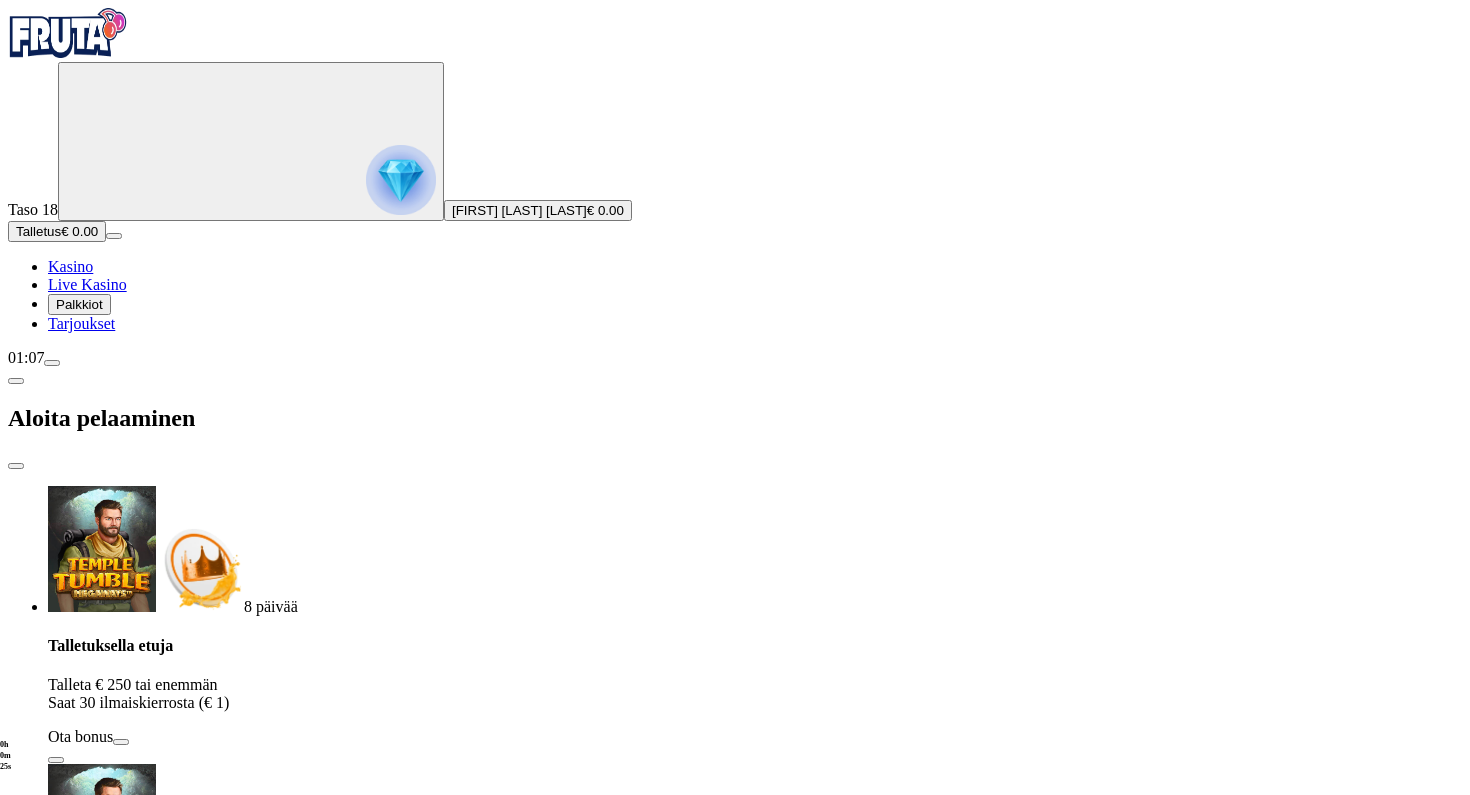 click on "***" at bounding box center (77, 1846) 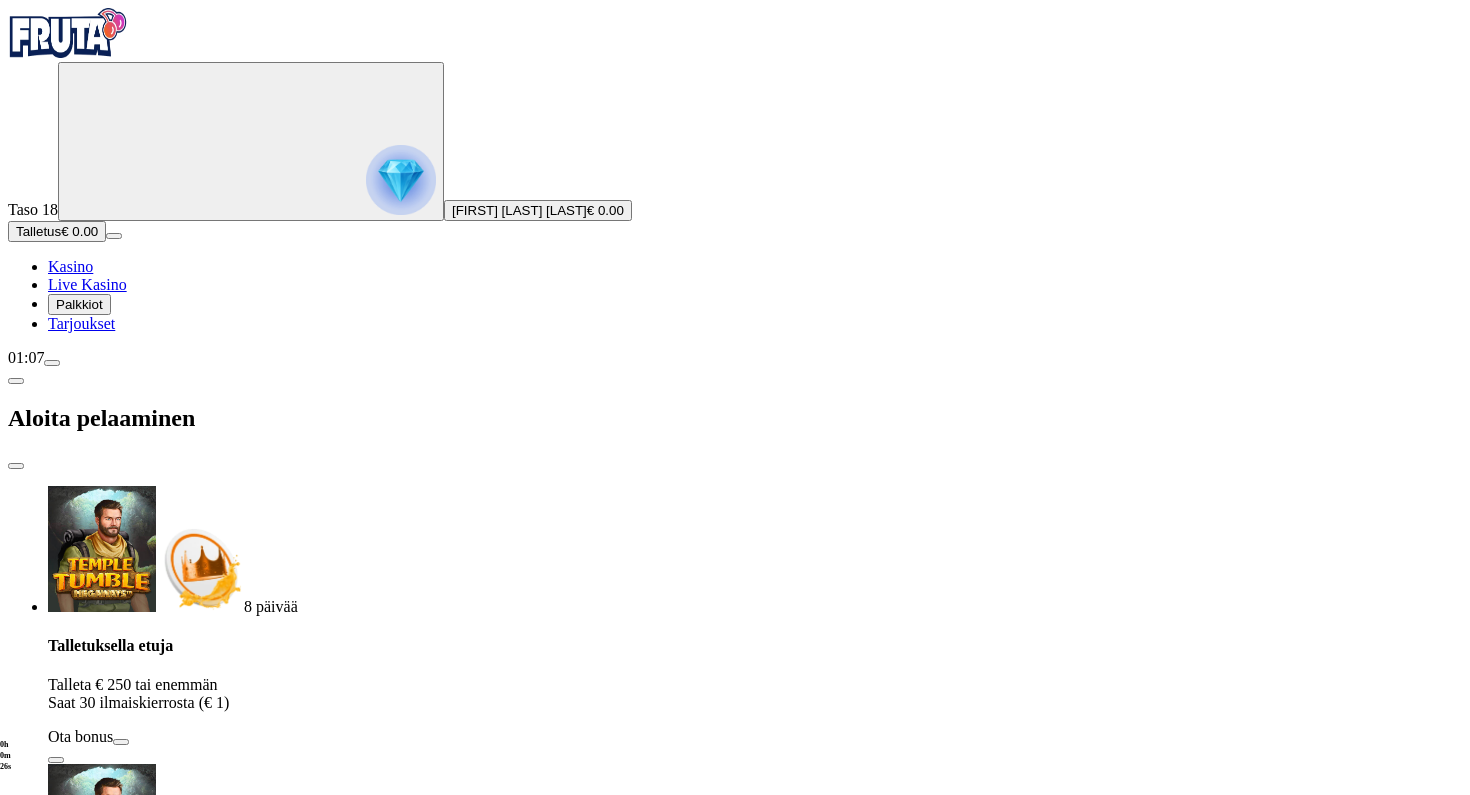 type on "*" 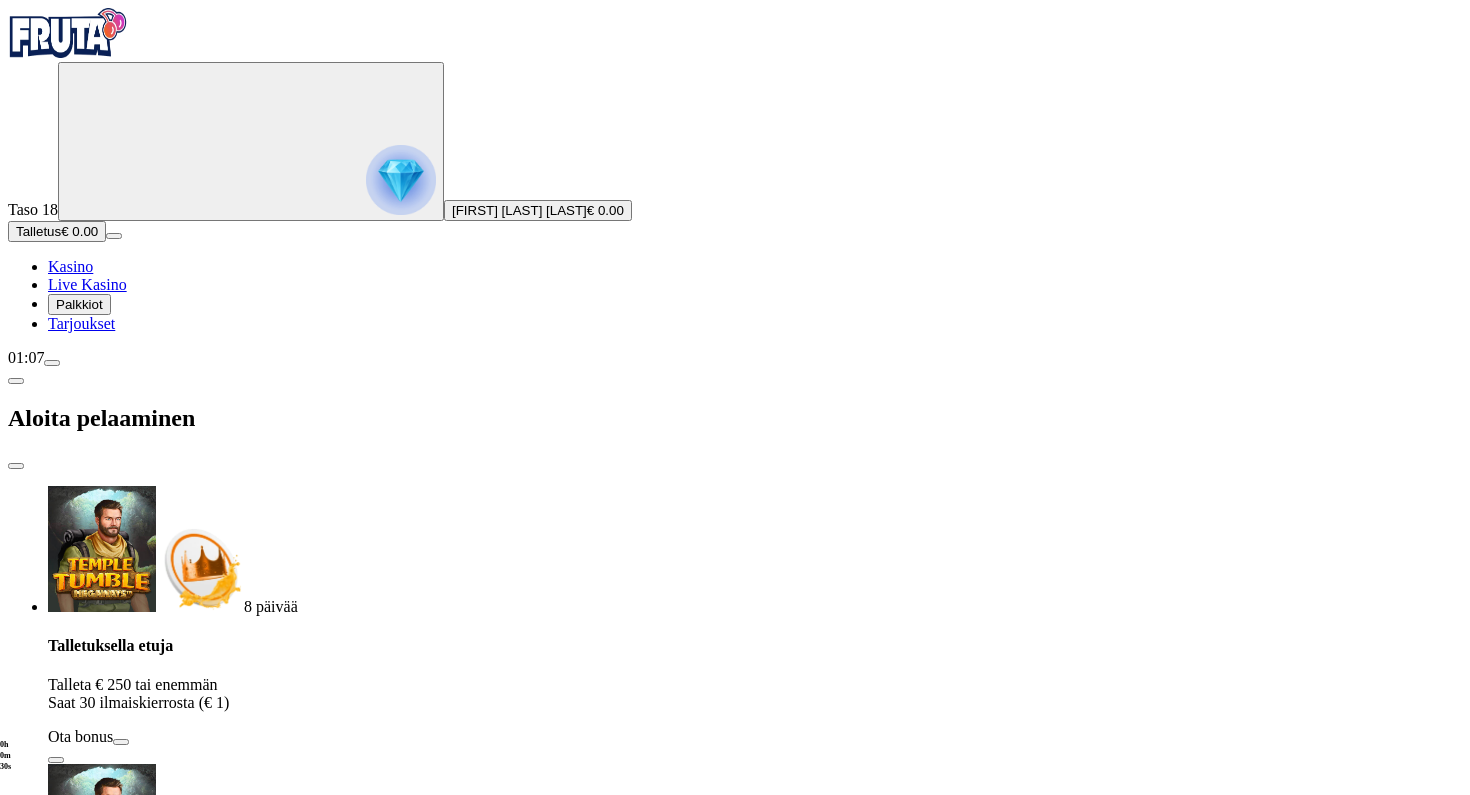 type on "**" 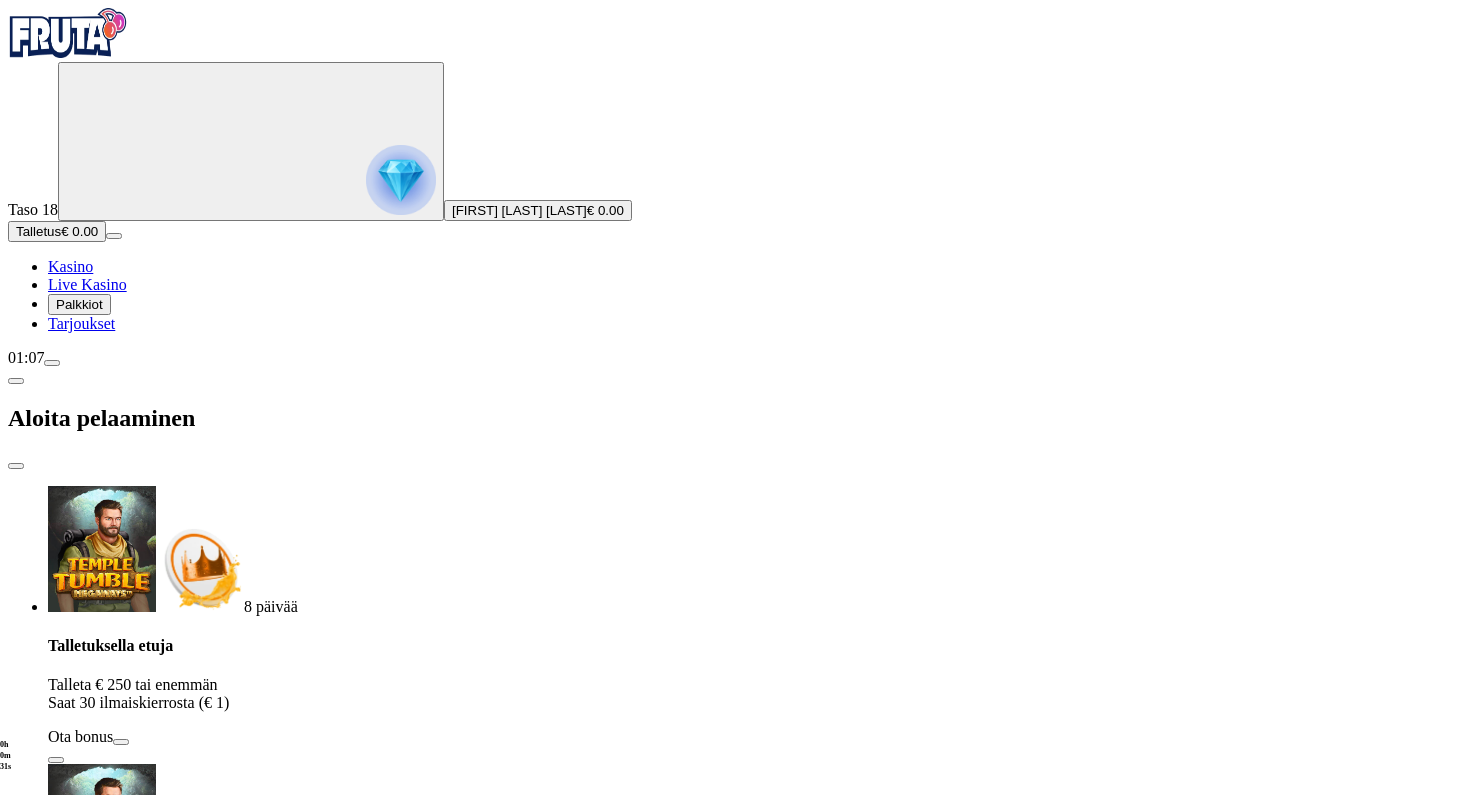 click on "TALLETA JA PELAA" at bounding box center (735, 1913) 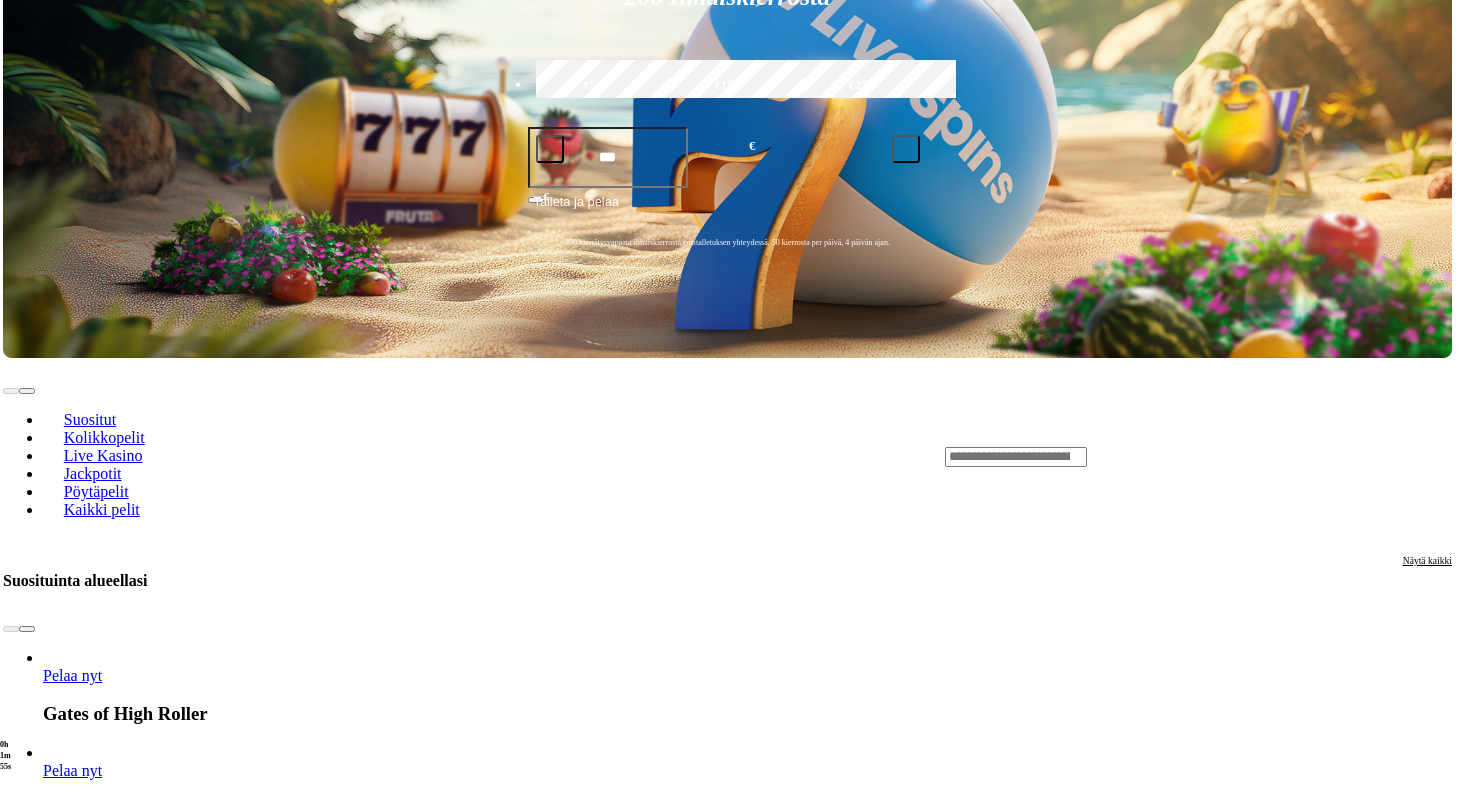 scroll, scrollTop: 502, scrollLeft: 5, axis: both 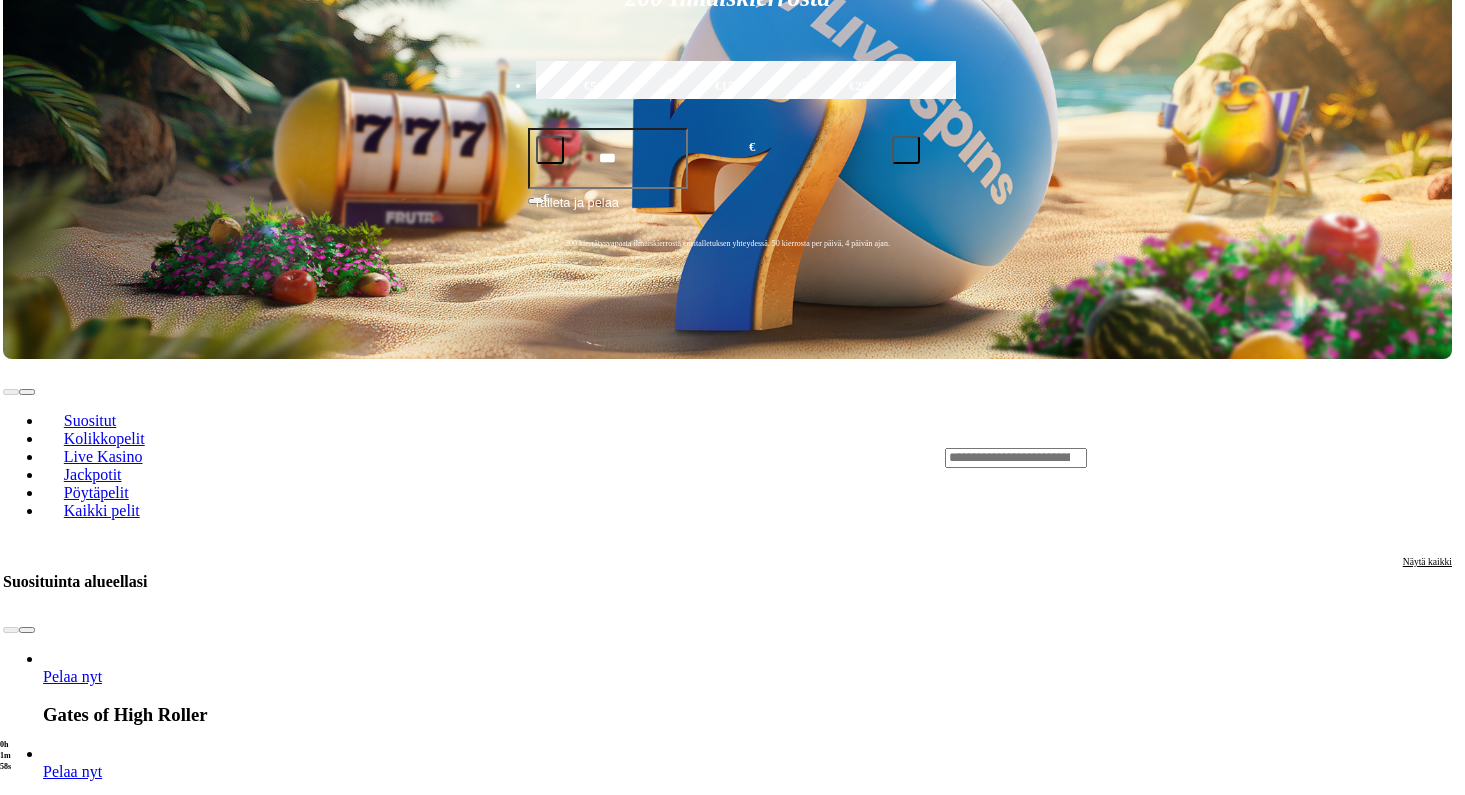 click at bounding box center (27, 1787) 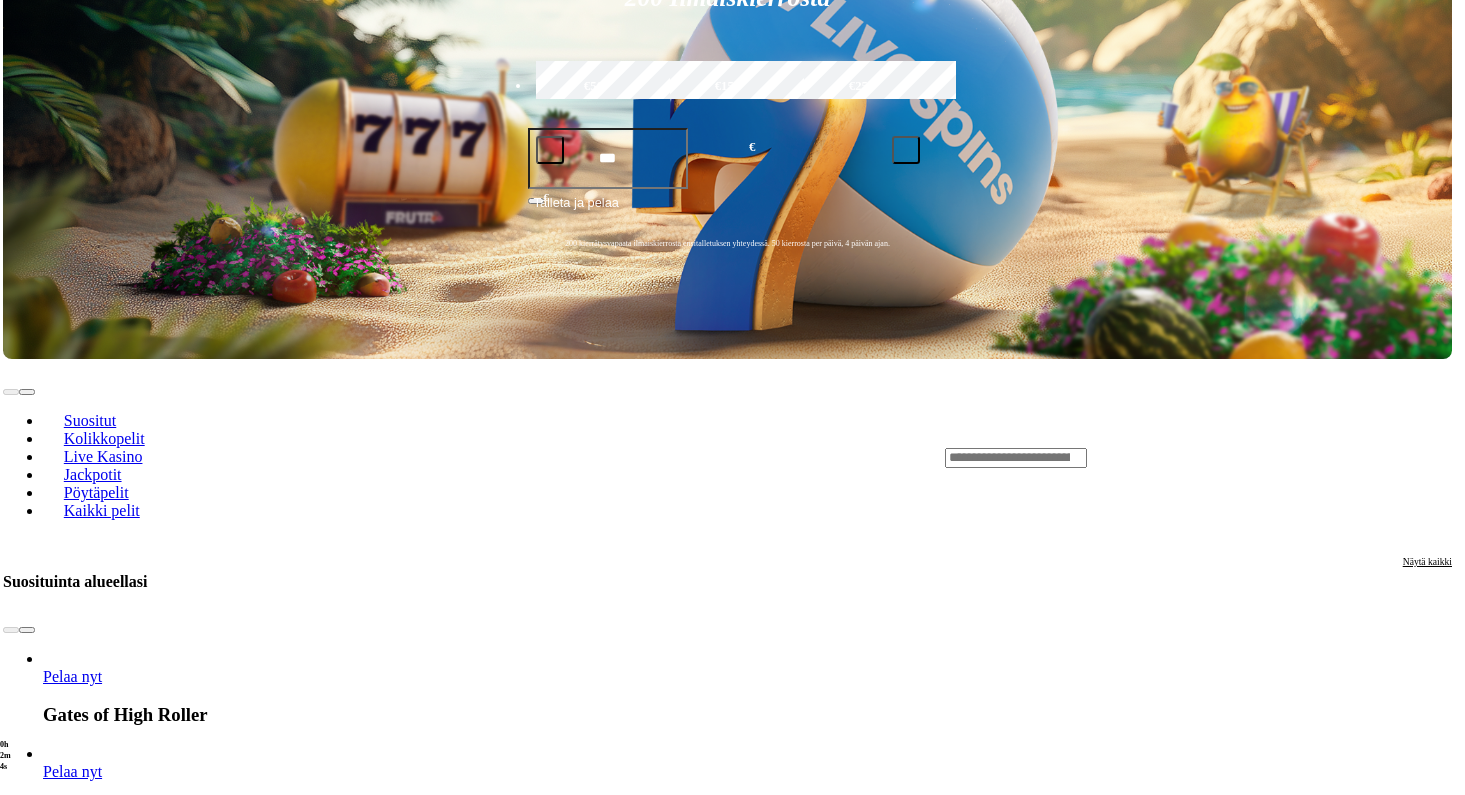 click at bounding box center (27, 1787) 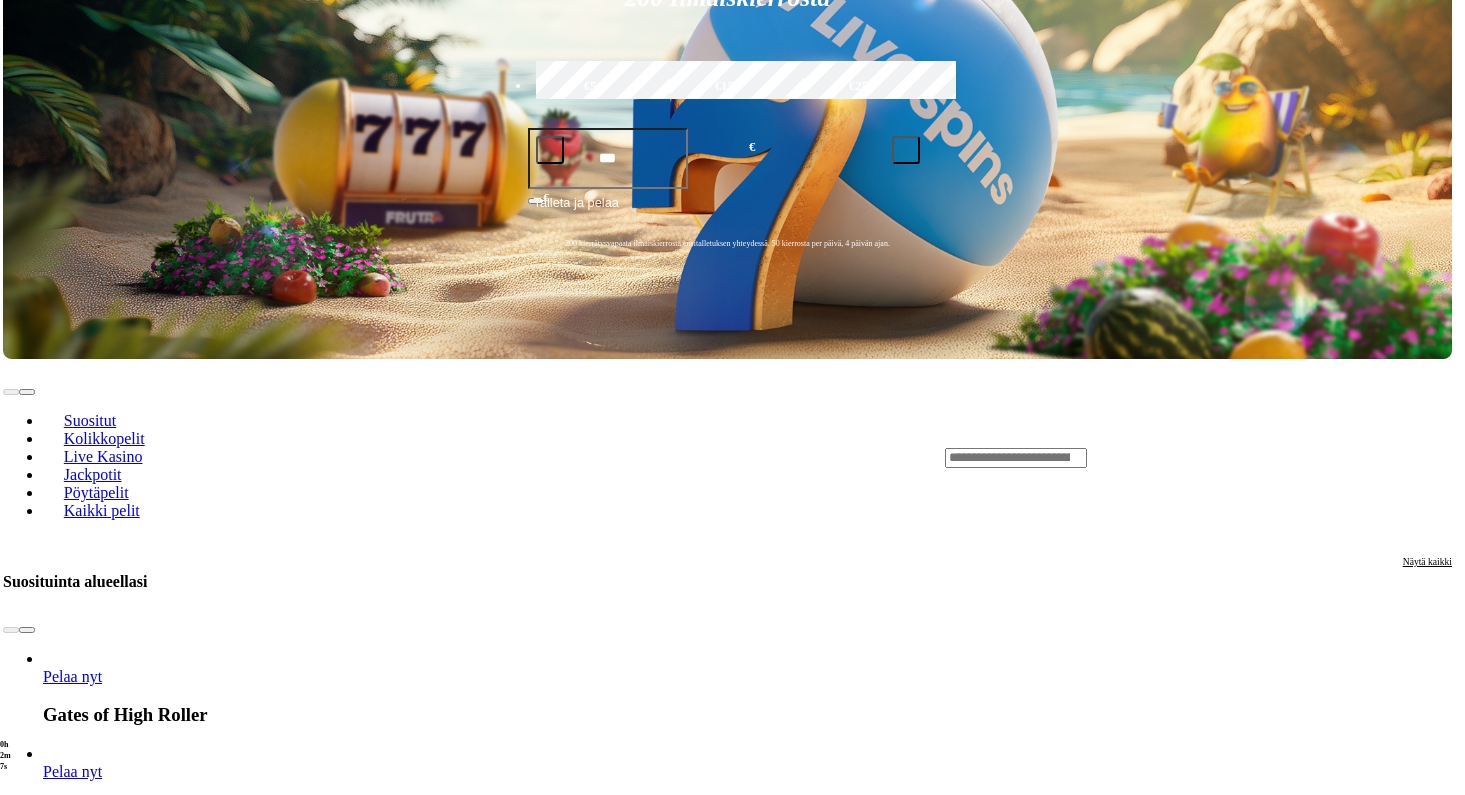 click on "Näytä kaikki" at bounding box center (1427, 1717) 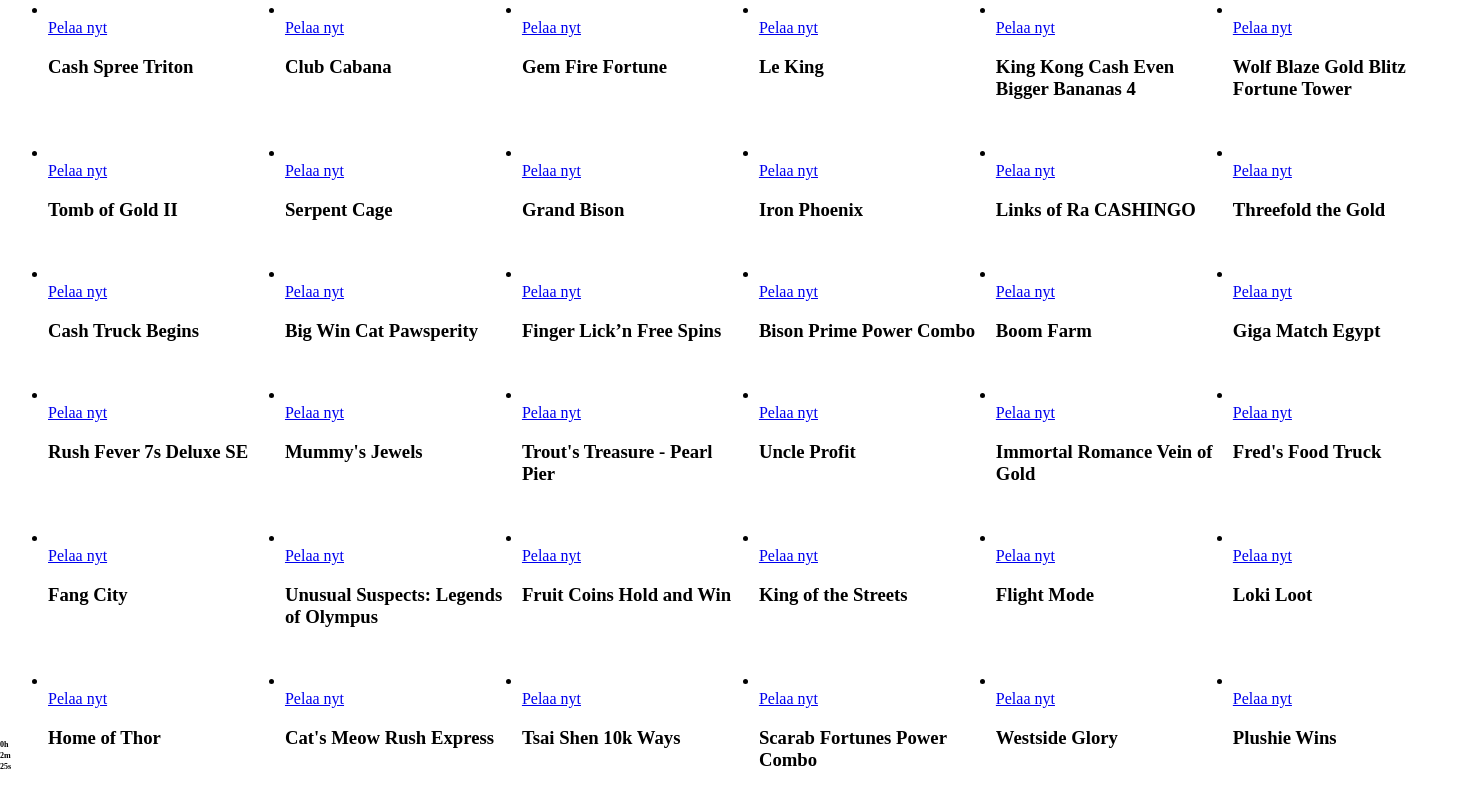 scroll, scrollTop: 920, scrollLeft: 0, axis: vertical 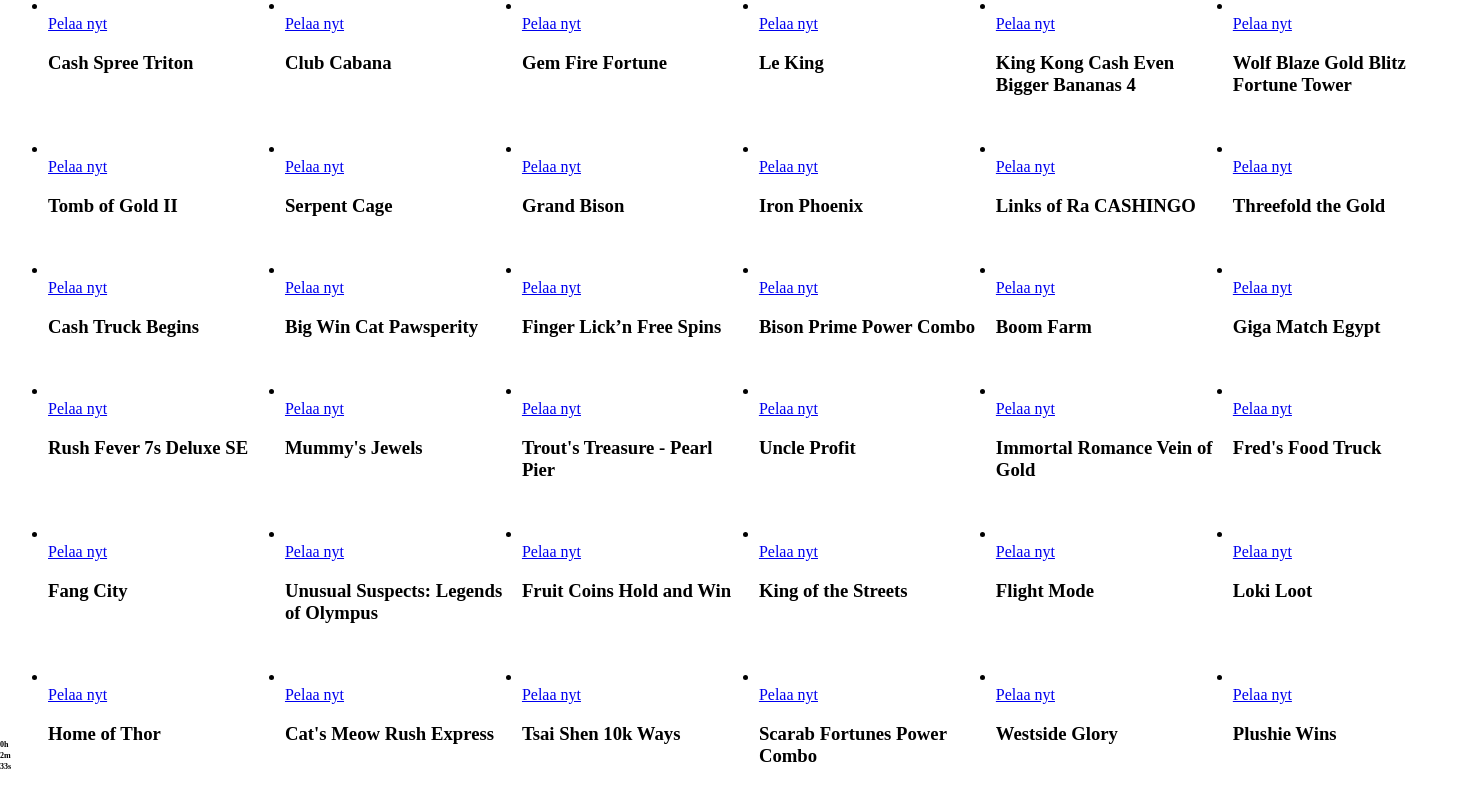 click at bounding box center [285, 176] 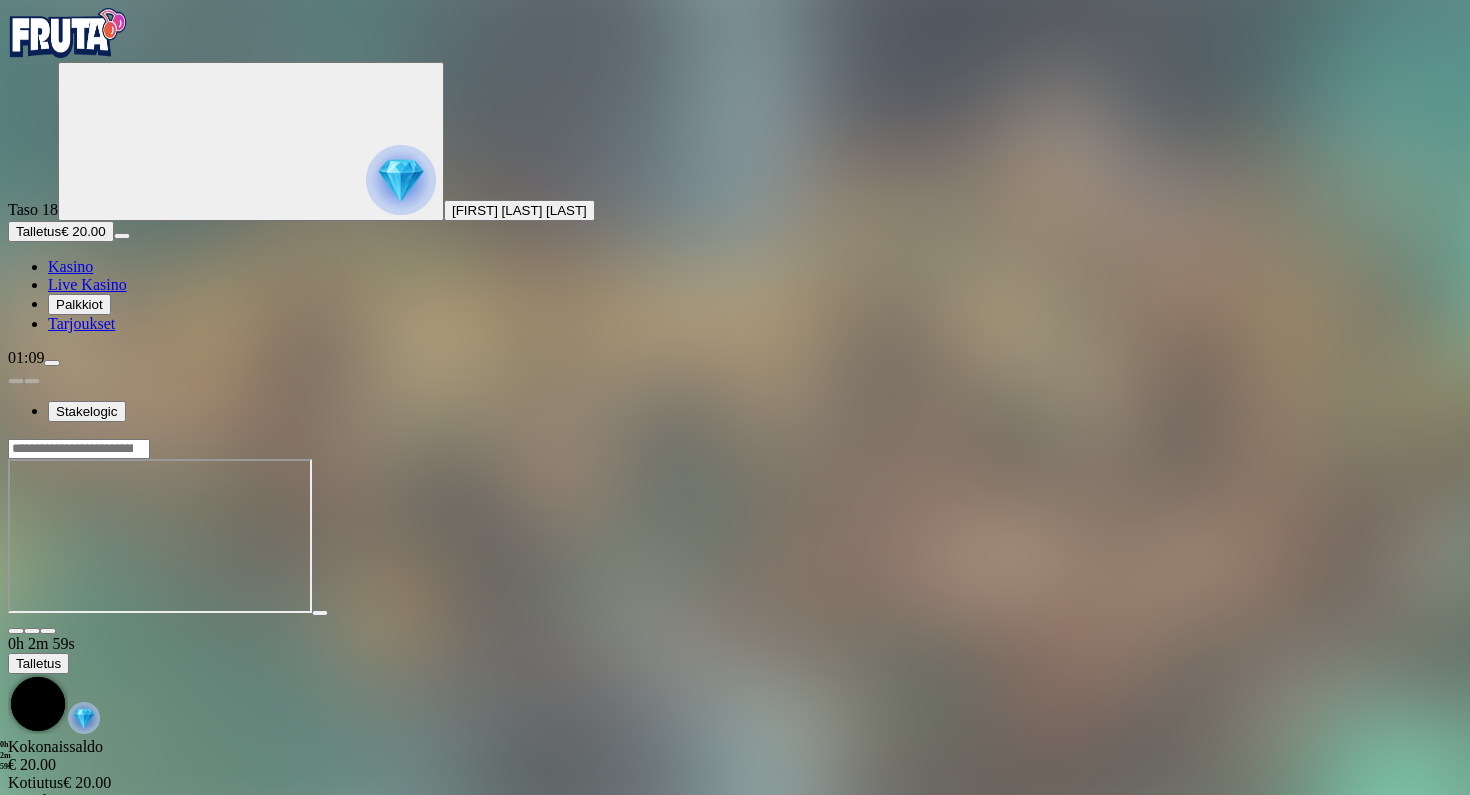 click at bounding box center (16, 631) 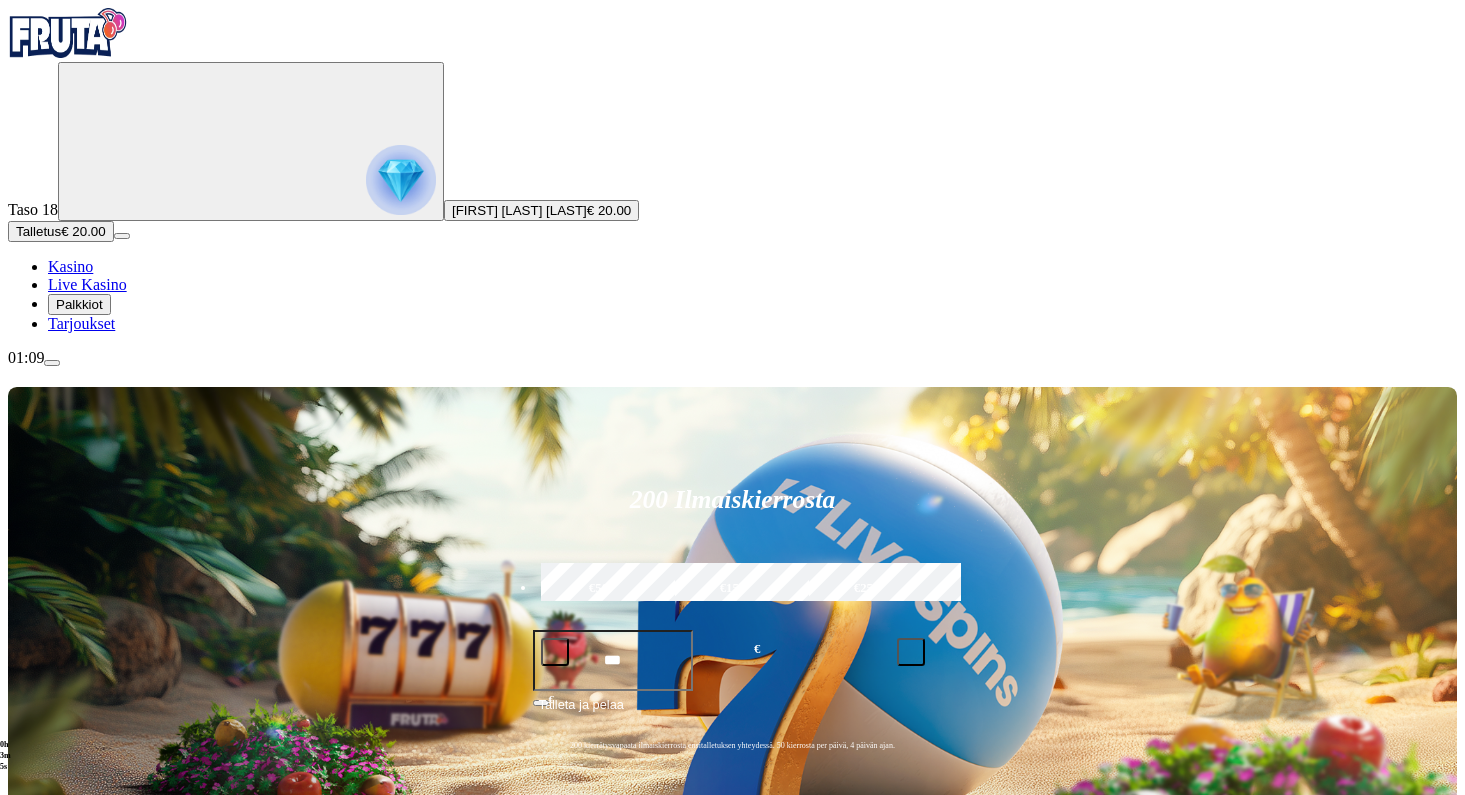 click on "Kolikkopelit" at bounding box center [109, 940] 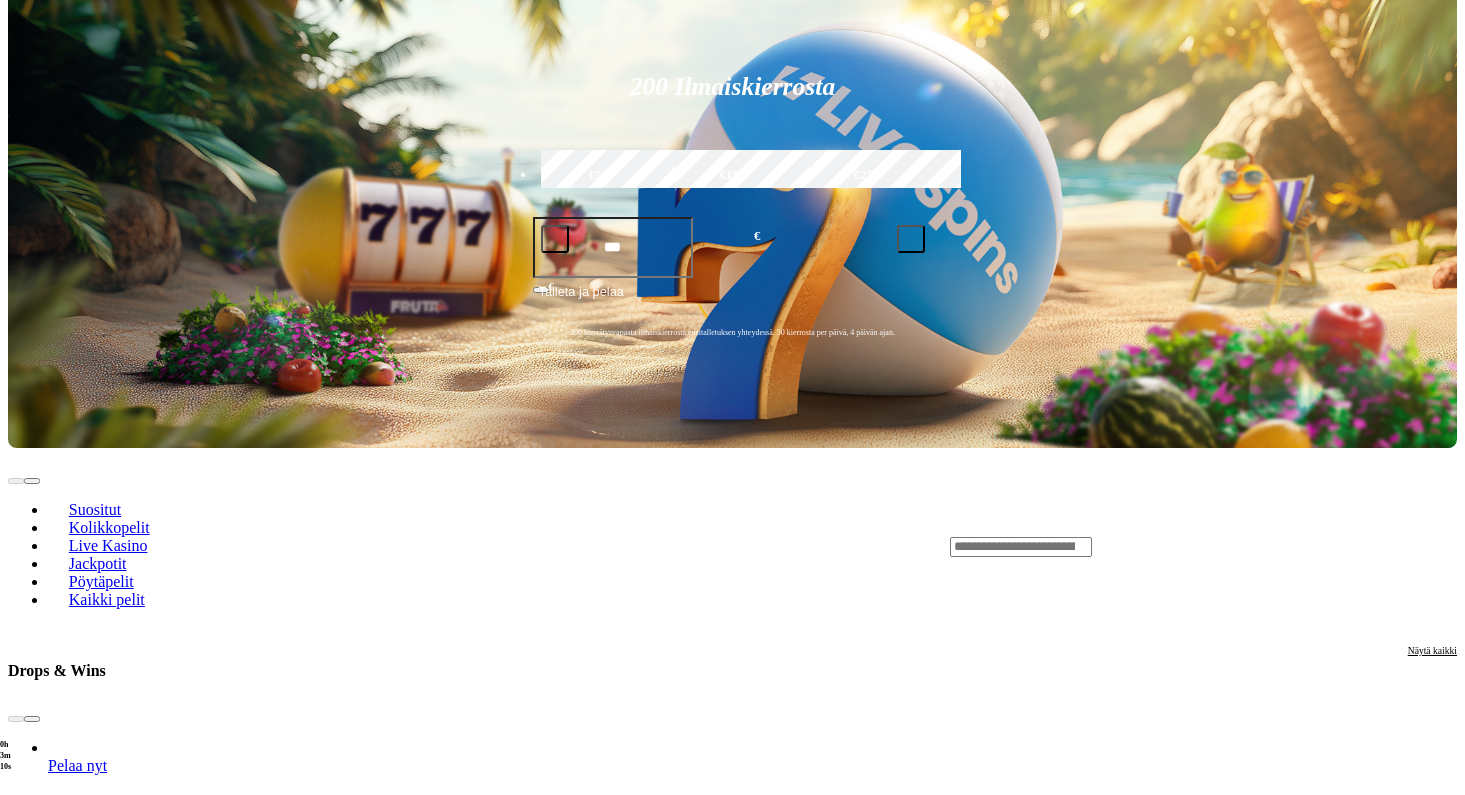 scroll, scrollTop: 414, scrollLeft: 0, axis: vertical 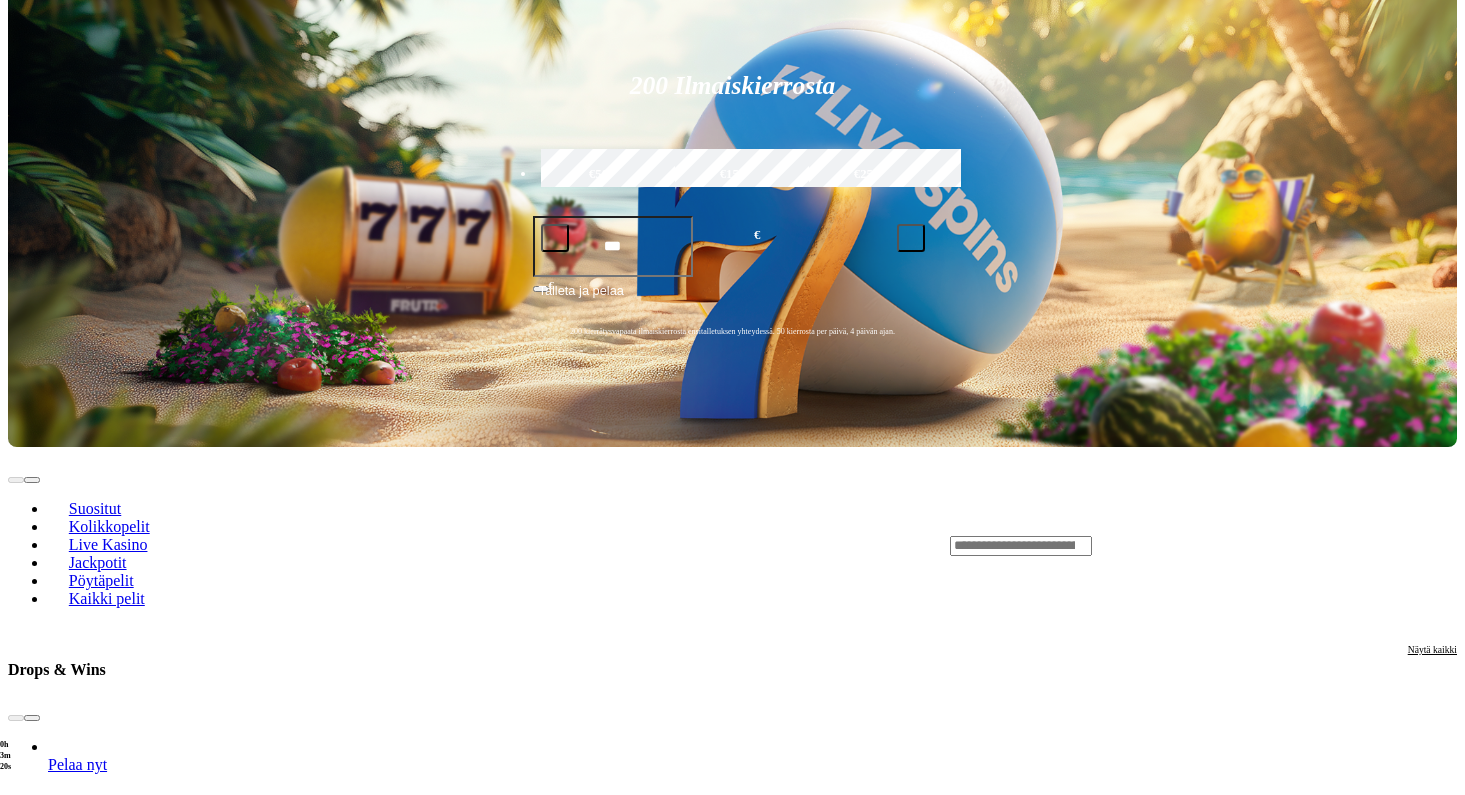 click at bounding box center (48, 2217) 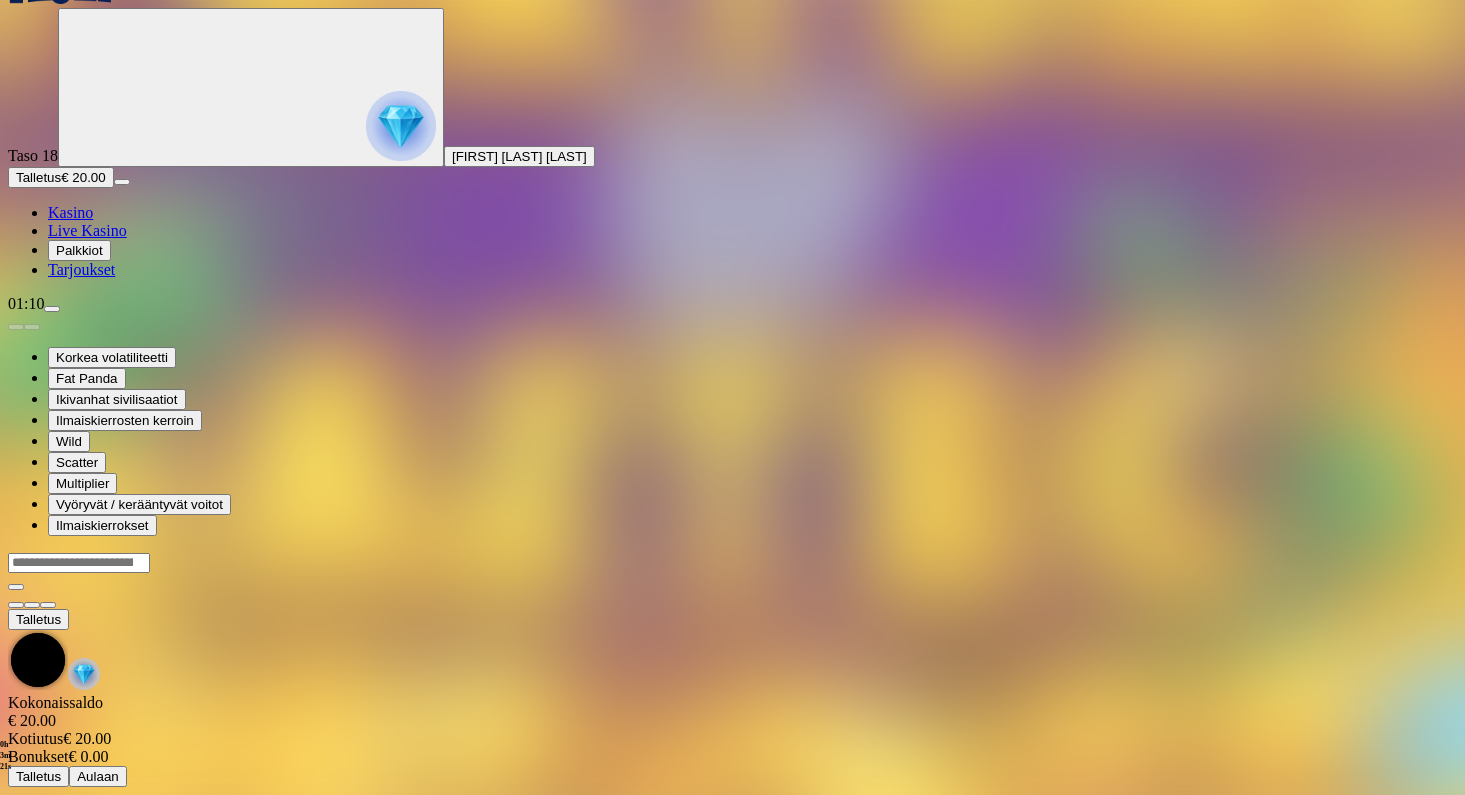 scroll, scrollTop: 0, scrollLeft: 0, axis: both 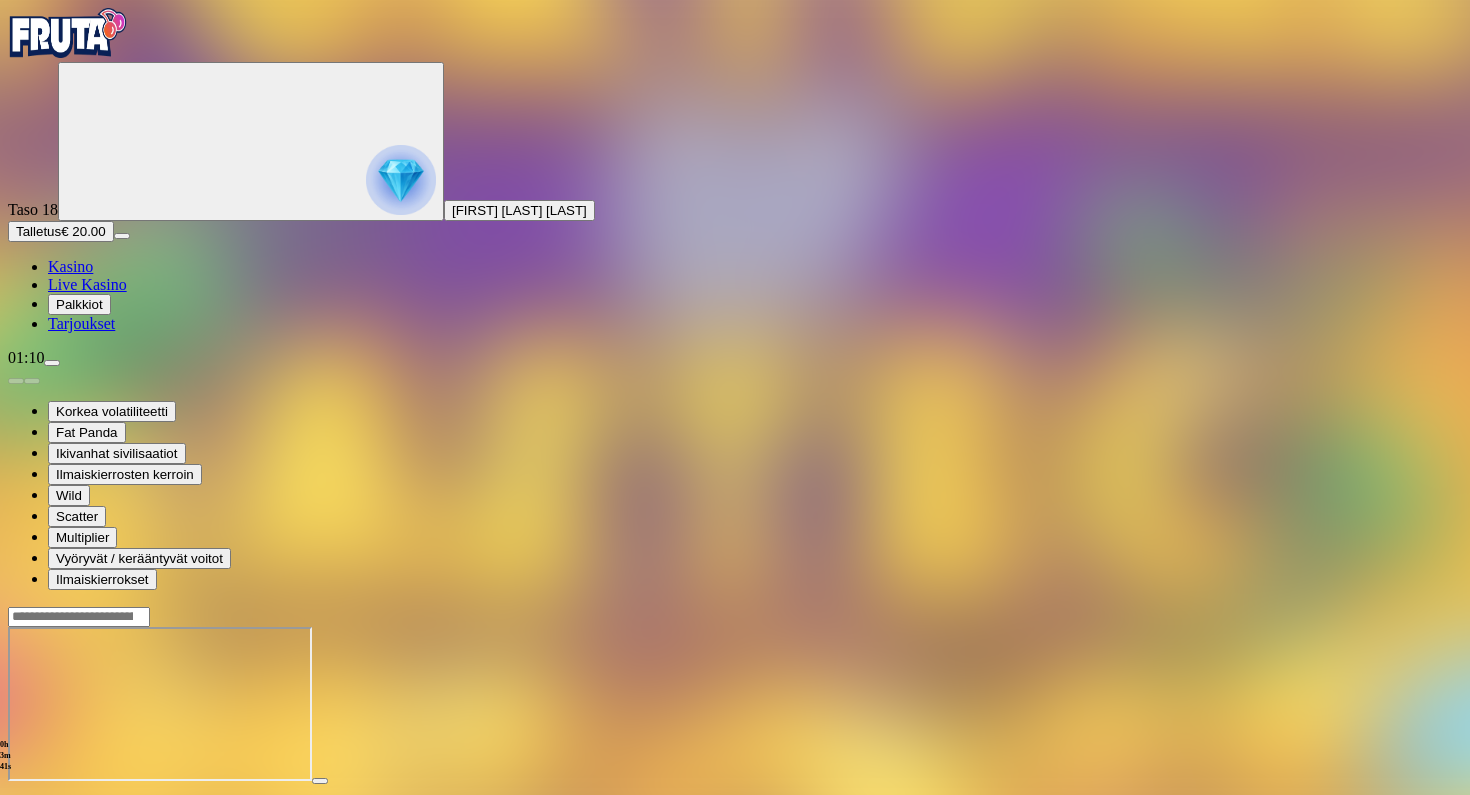 click at bounding box center (16, 799) 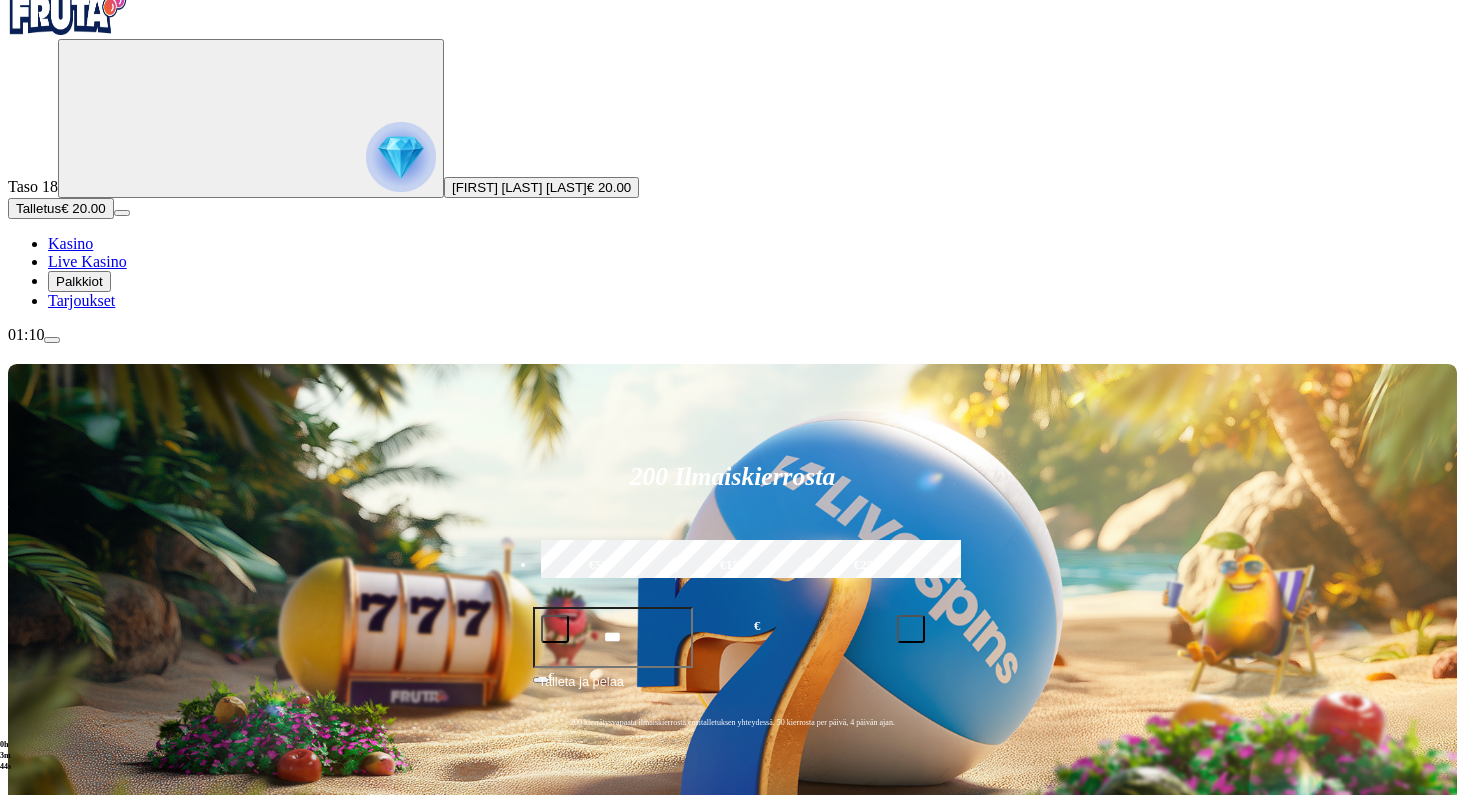 scroll, scrollTop: 27, scrollLeft: 0, axis: vertical 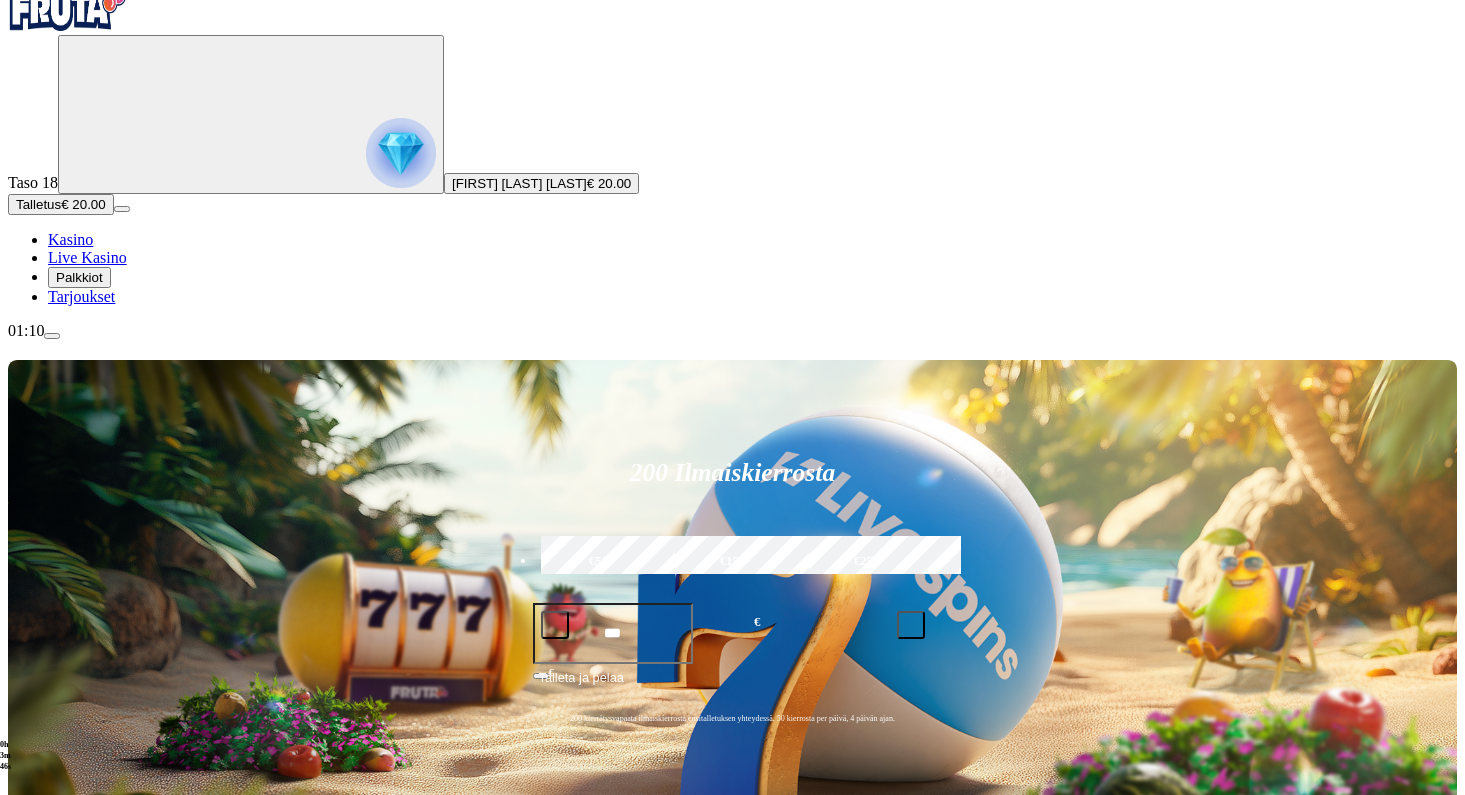 click on "Jackpotit" at bounding box center (98, 949) 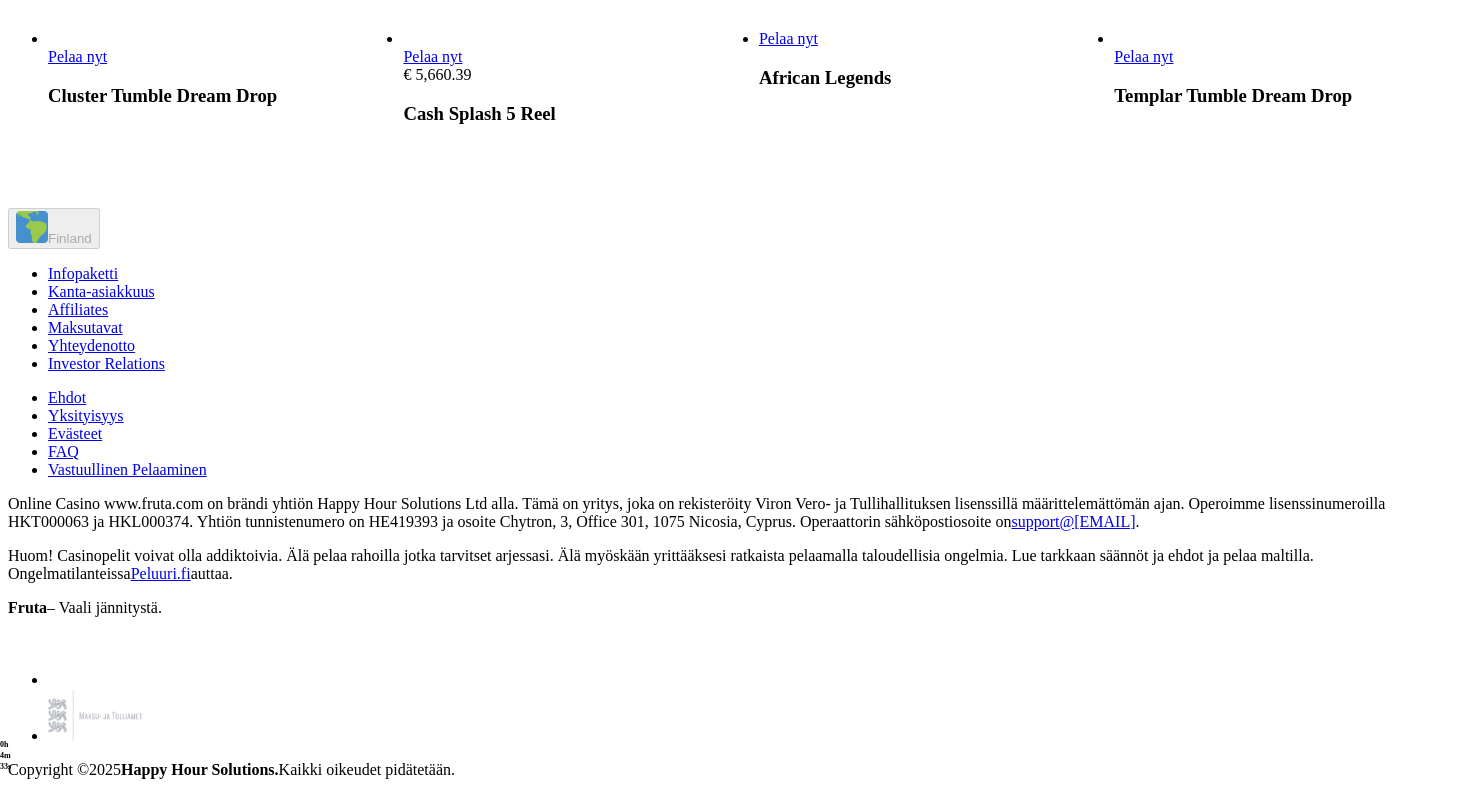 scroll, scrollTop: 3615, scrollLeft: 3, axis: both 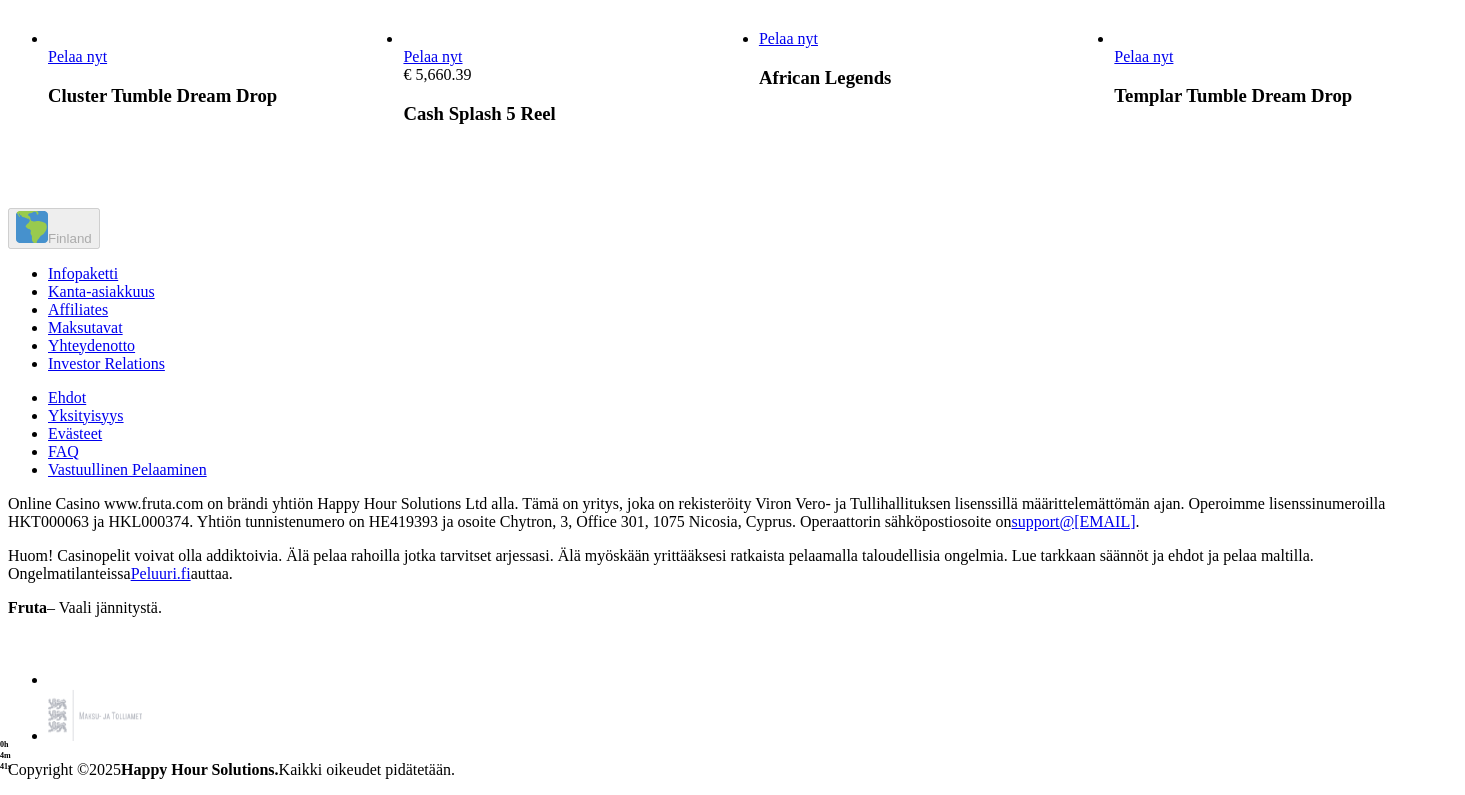 click on "Pelaa nyt" at bounding box center (1143, -226) 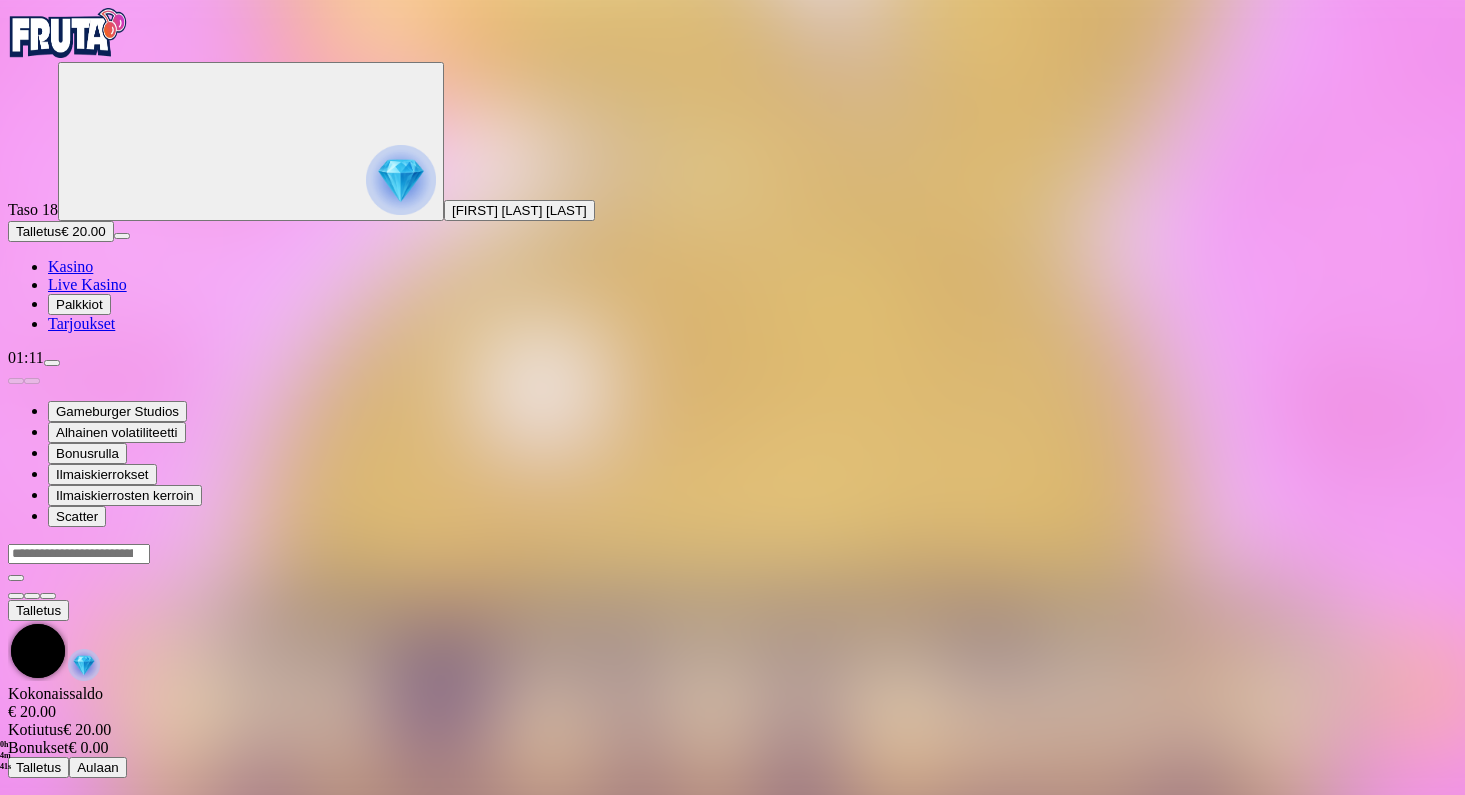 scroll, scrollTop: 0, scrollLeft: 0, axis: both 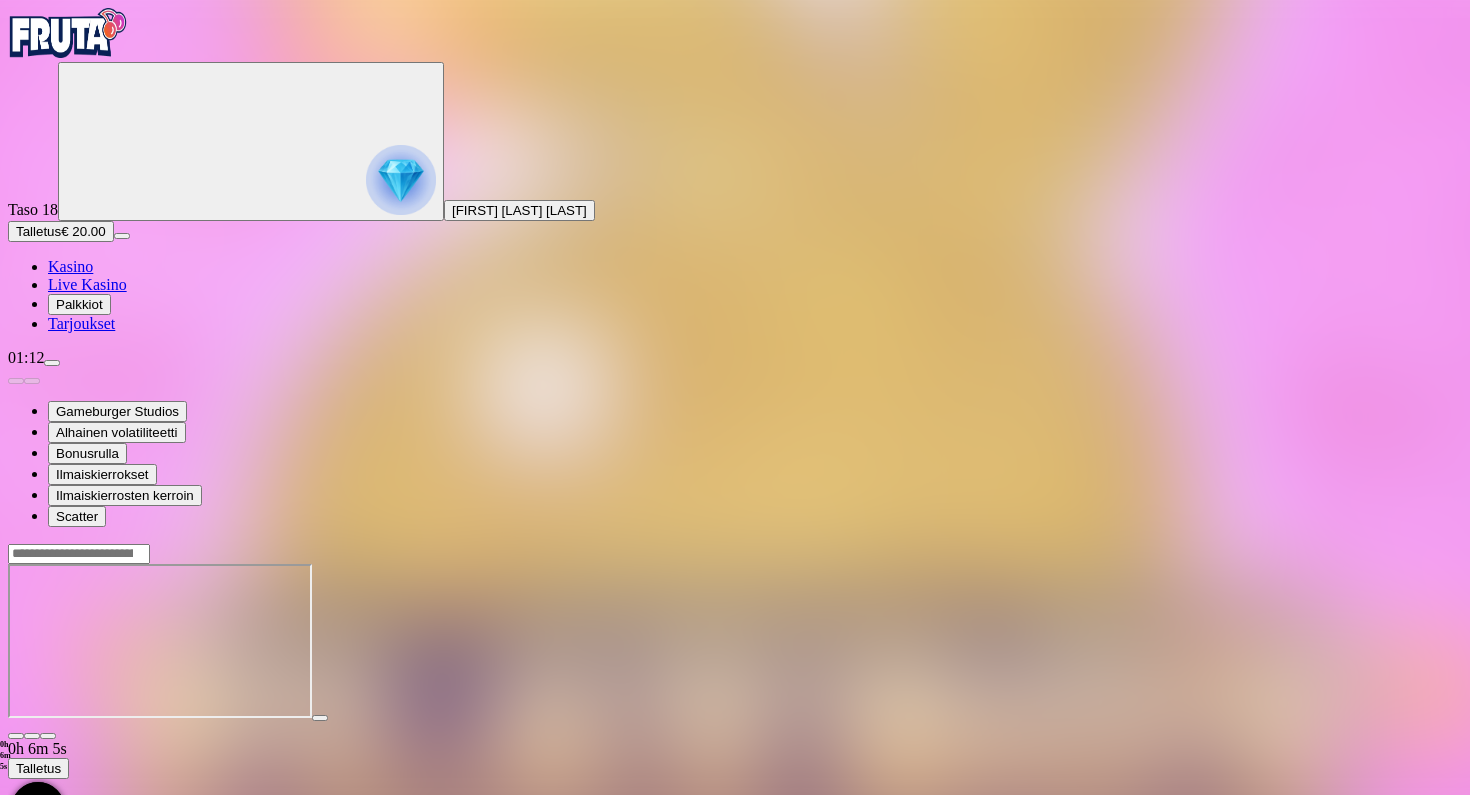 click at bounding box center [16, 736] 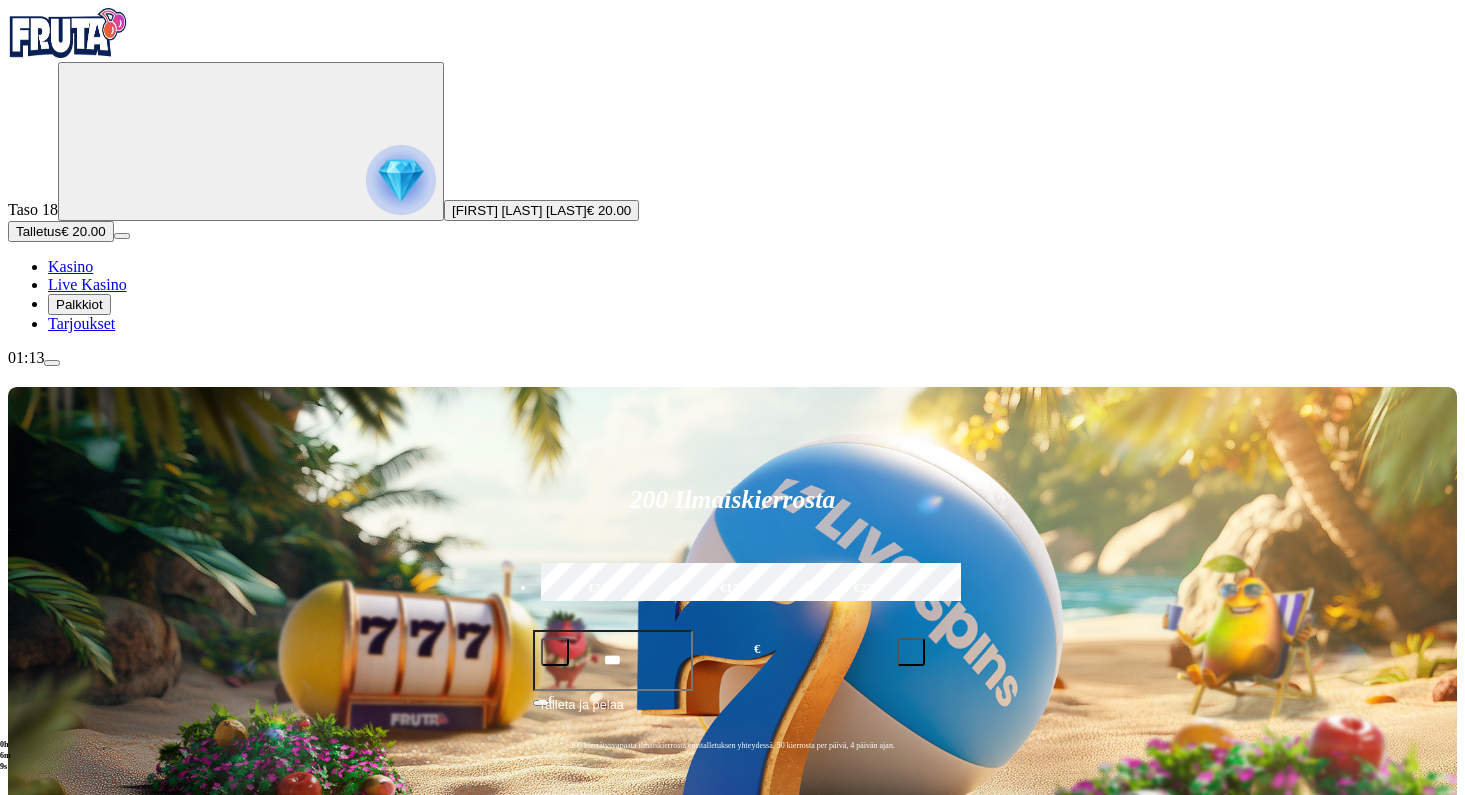 click at bounding box center [1021, 960] 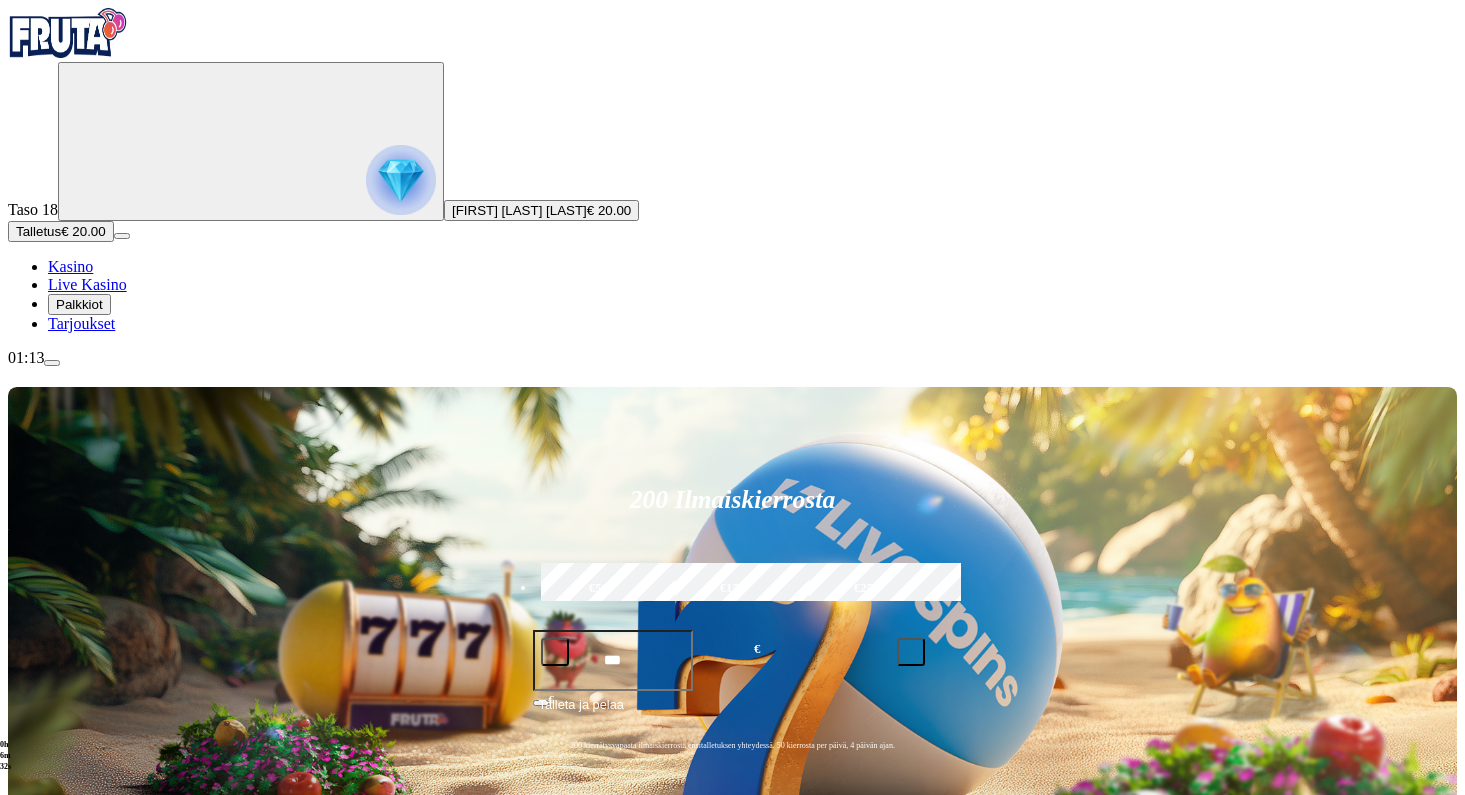 scroll, scrollTop: 1988, scrollLeft: 0, axis: vertical 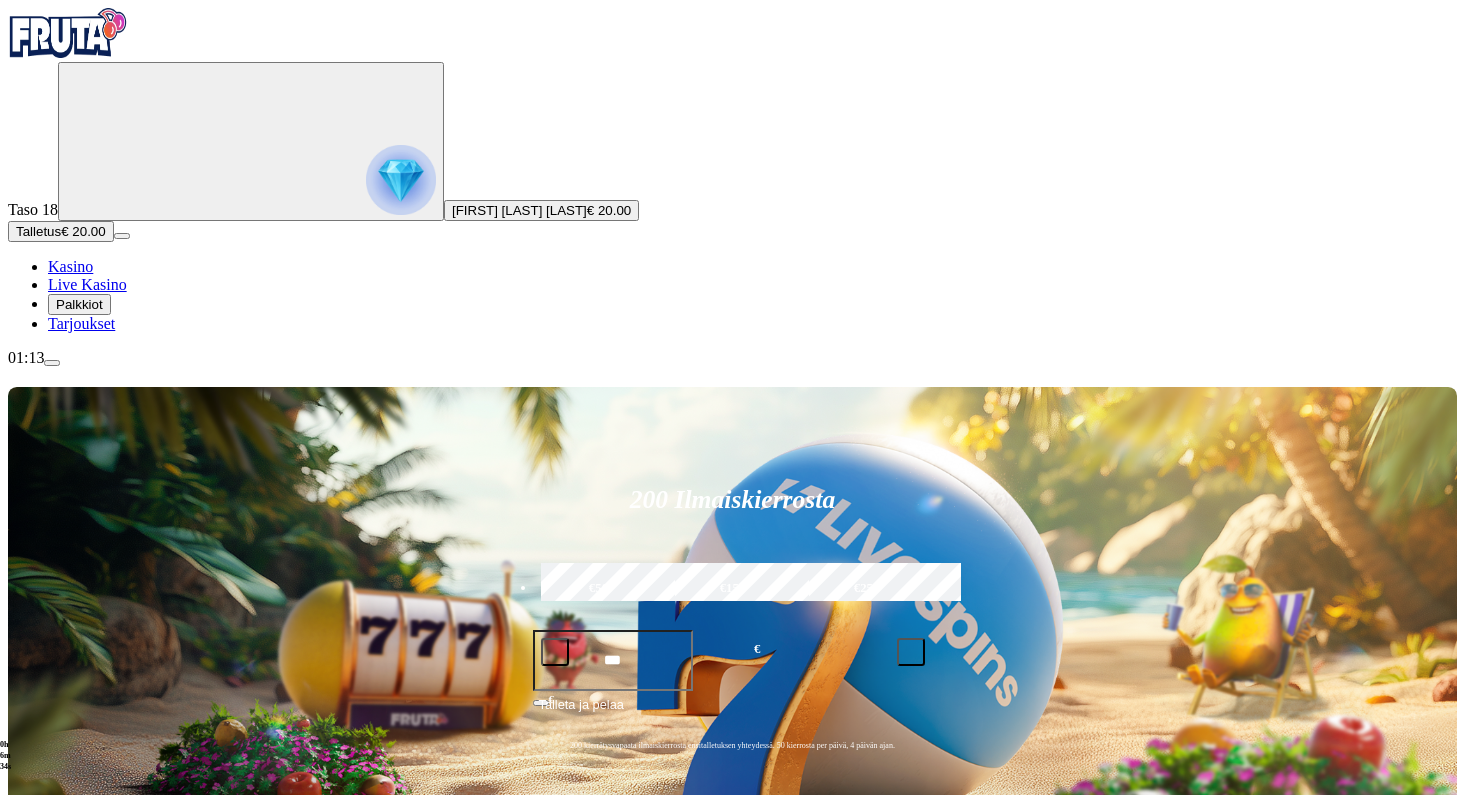 type on "****" 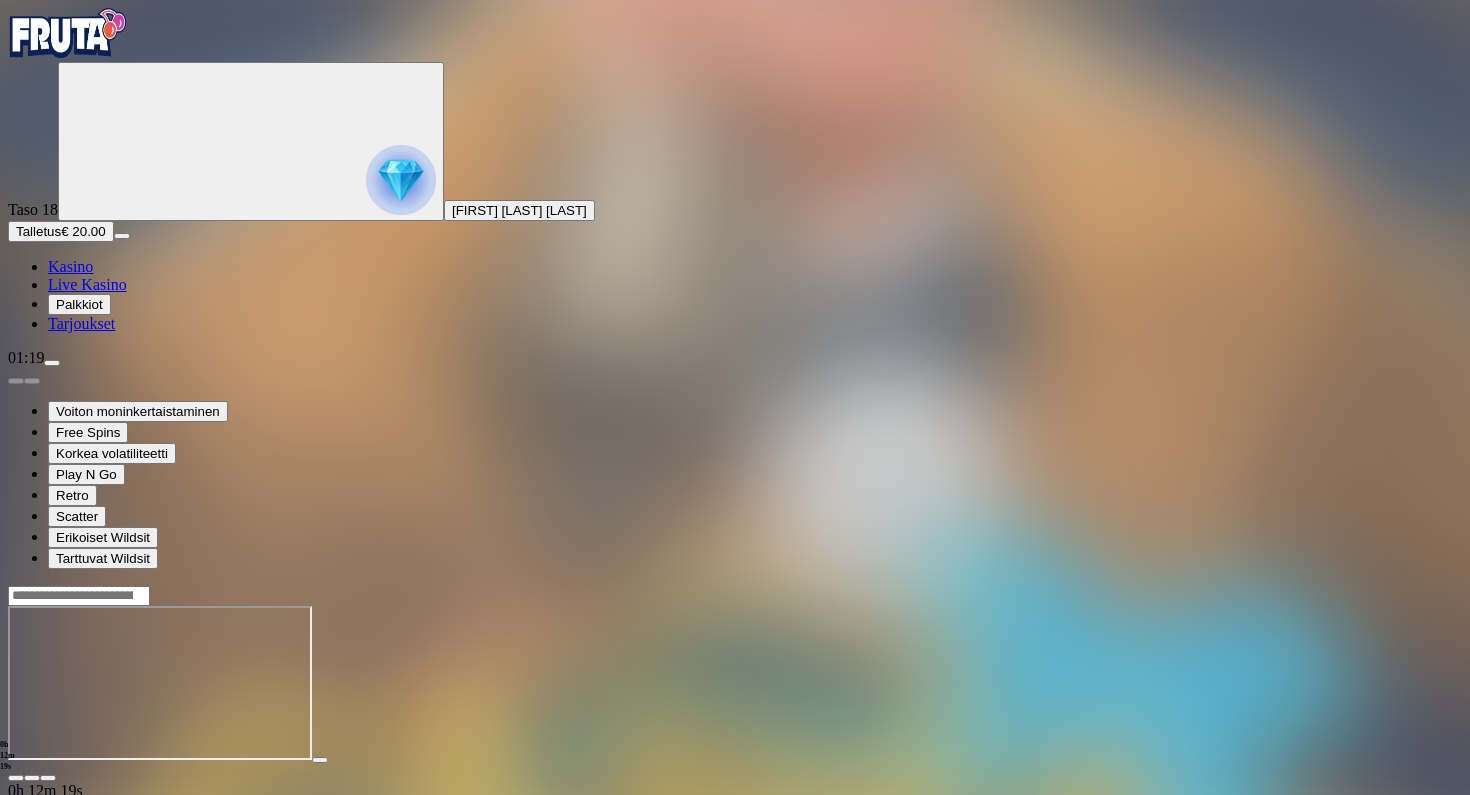 click at bounding box center [16, 778] 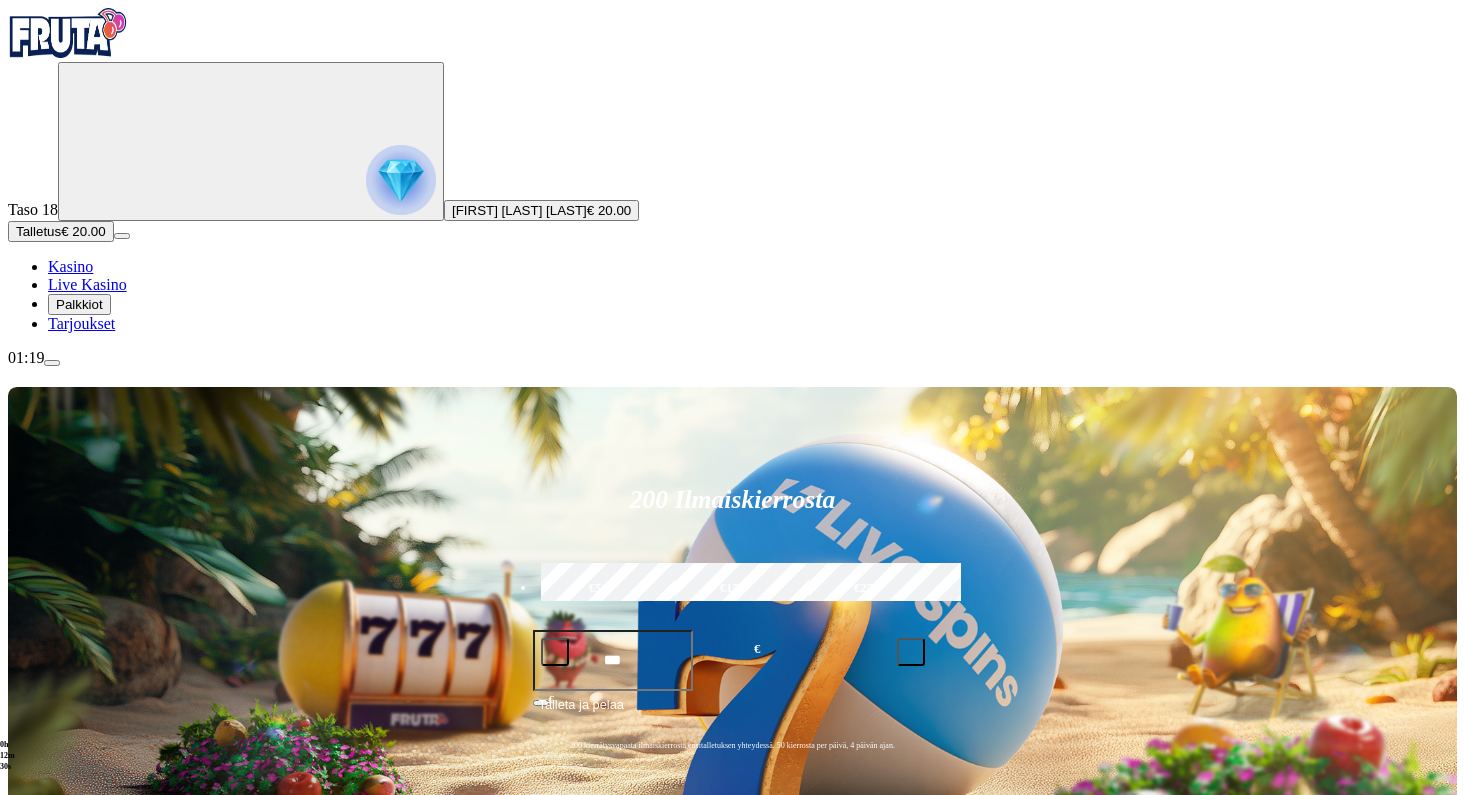 click at bounding box center (52, 363) 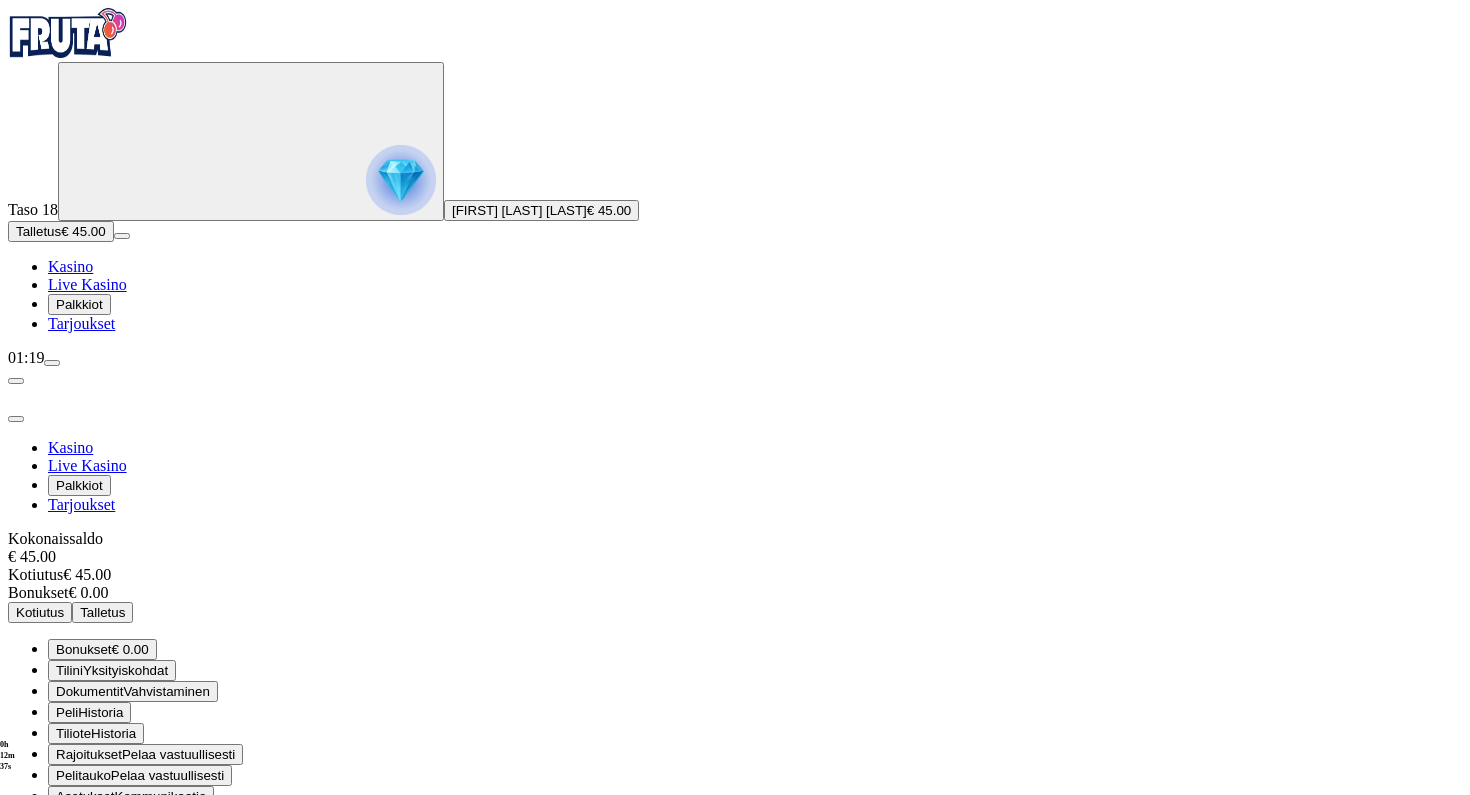 click on "Kotiutus" at bounding box center (40, 612) 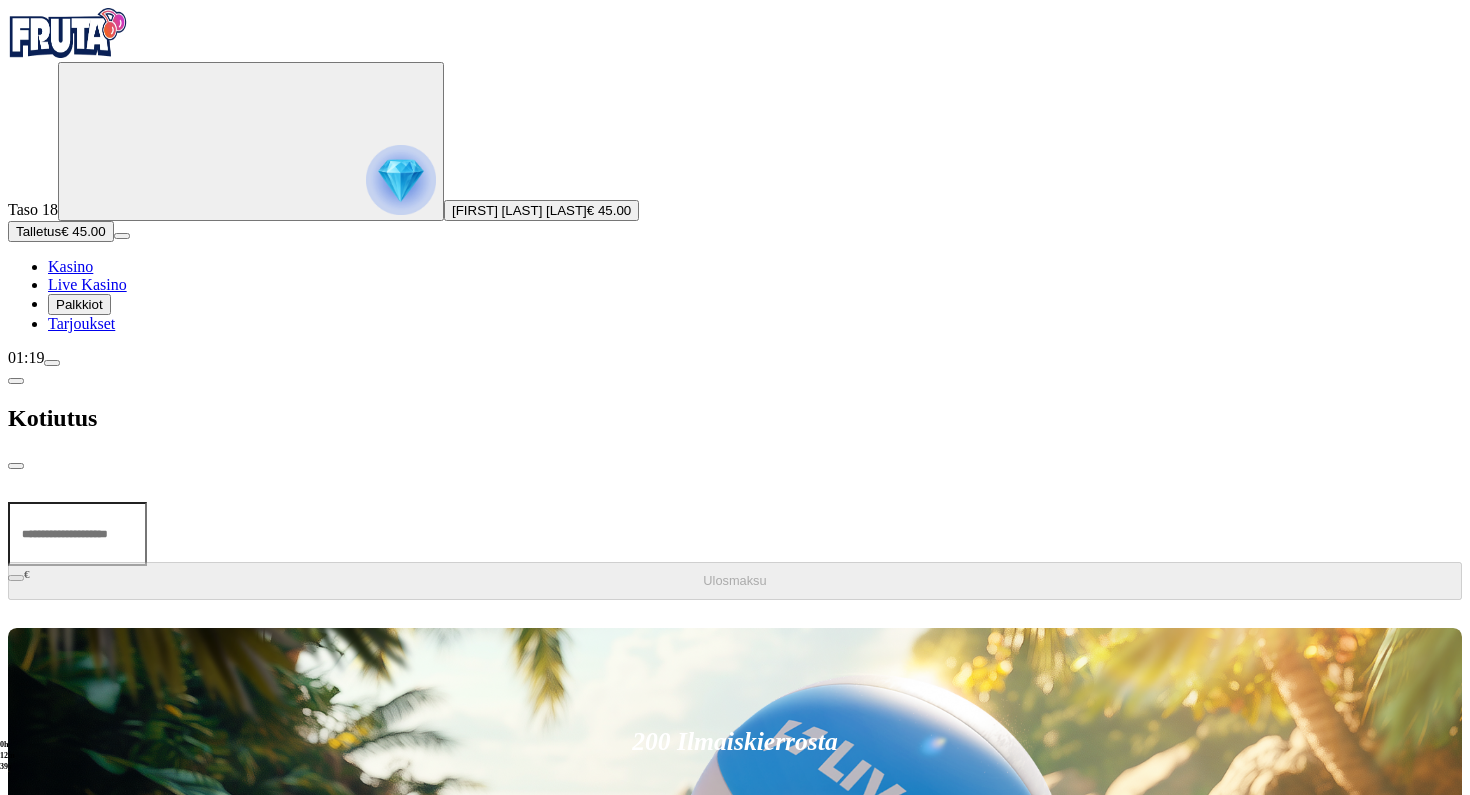 click at bounding box center [77, 534] 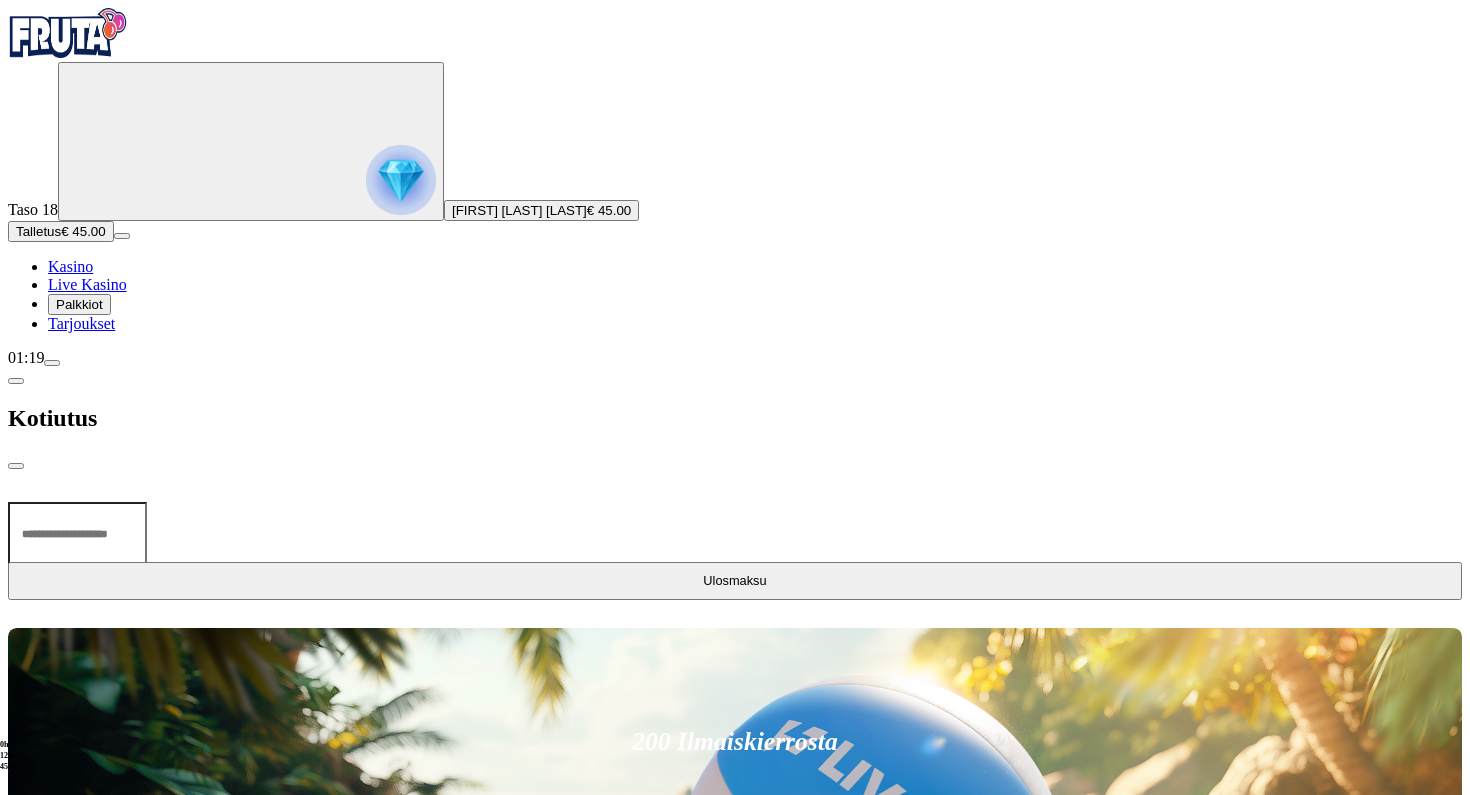 type on "**" 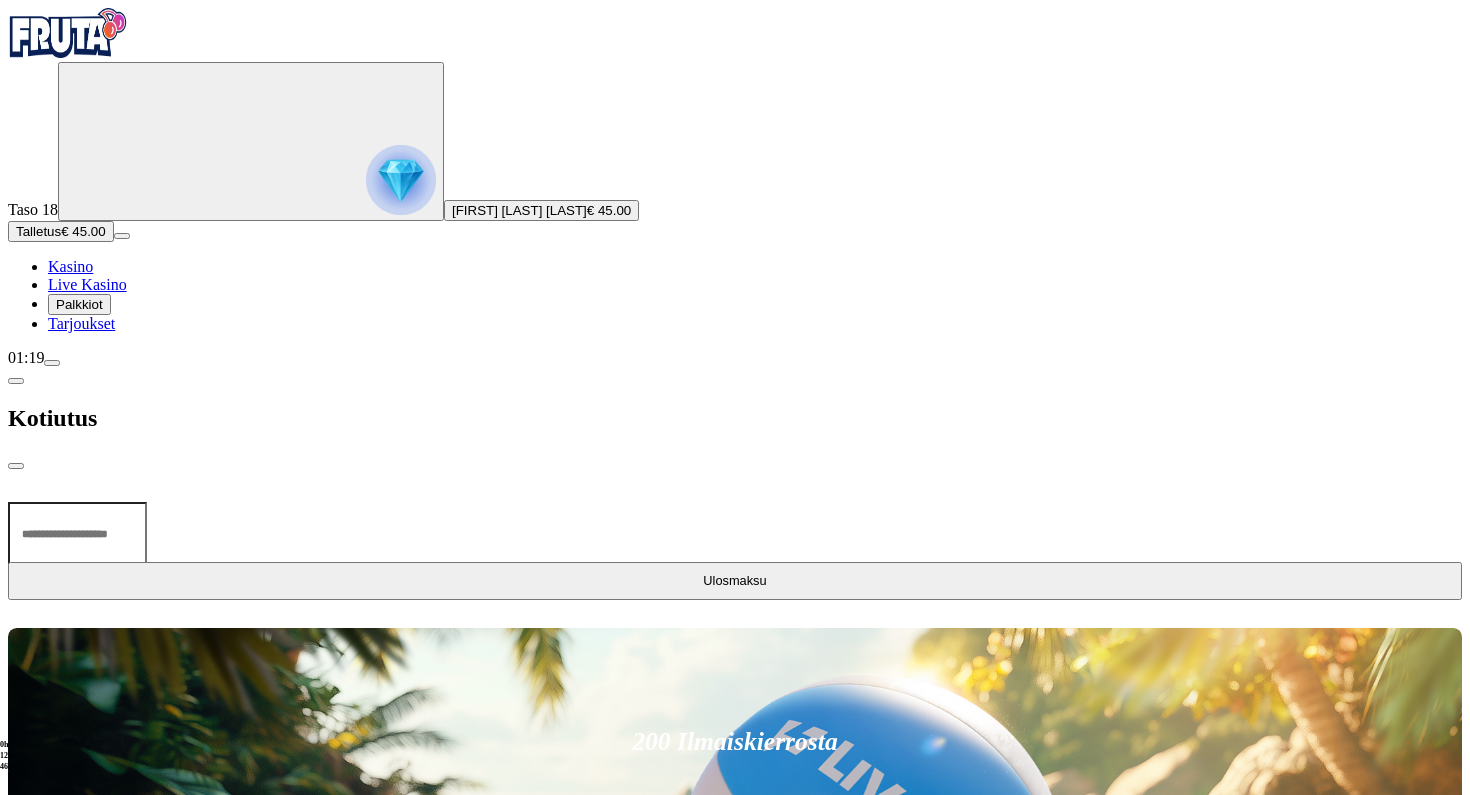 type 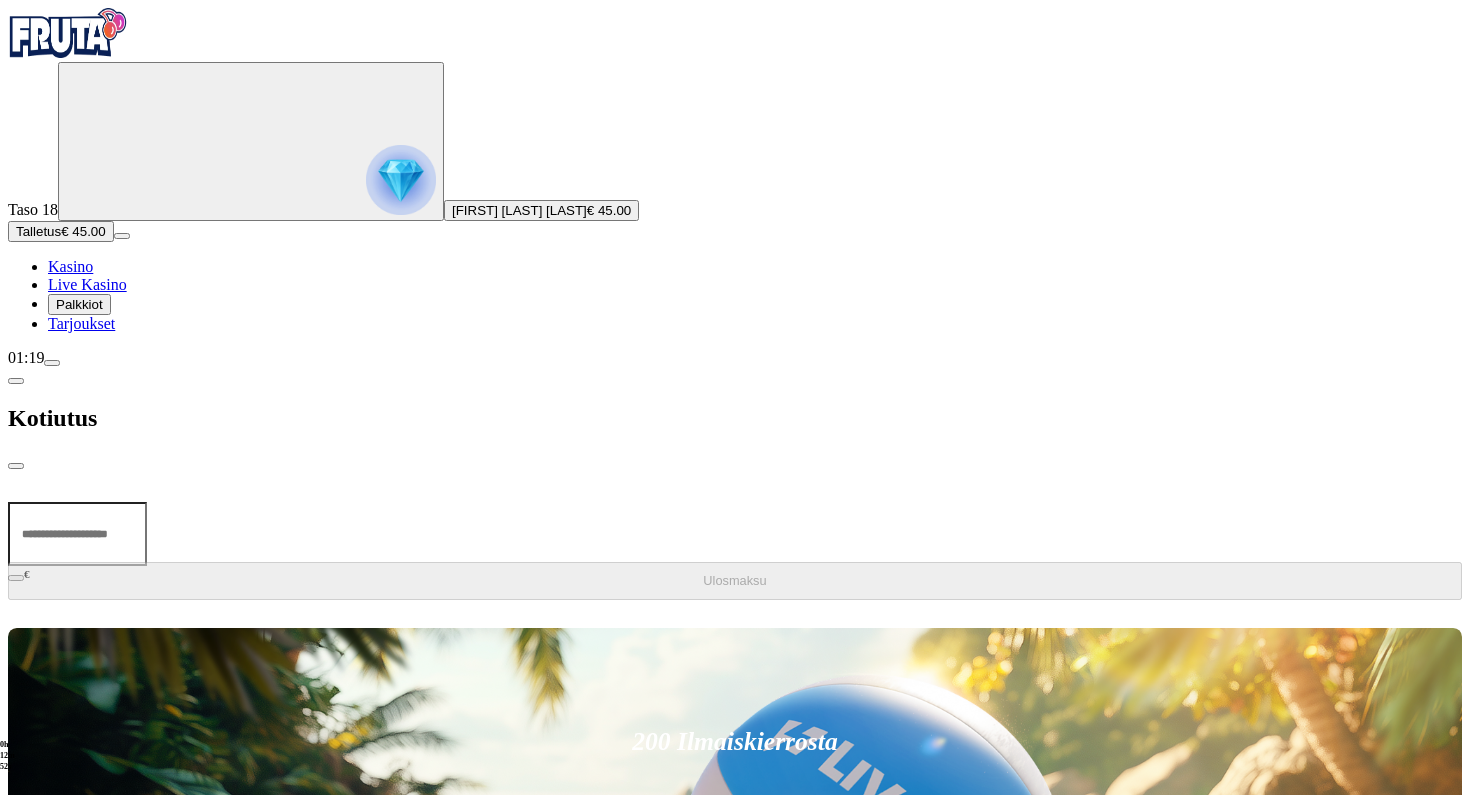 click at bounding box center [16, 466] 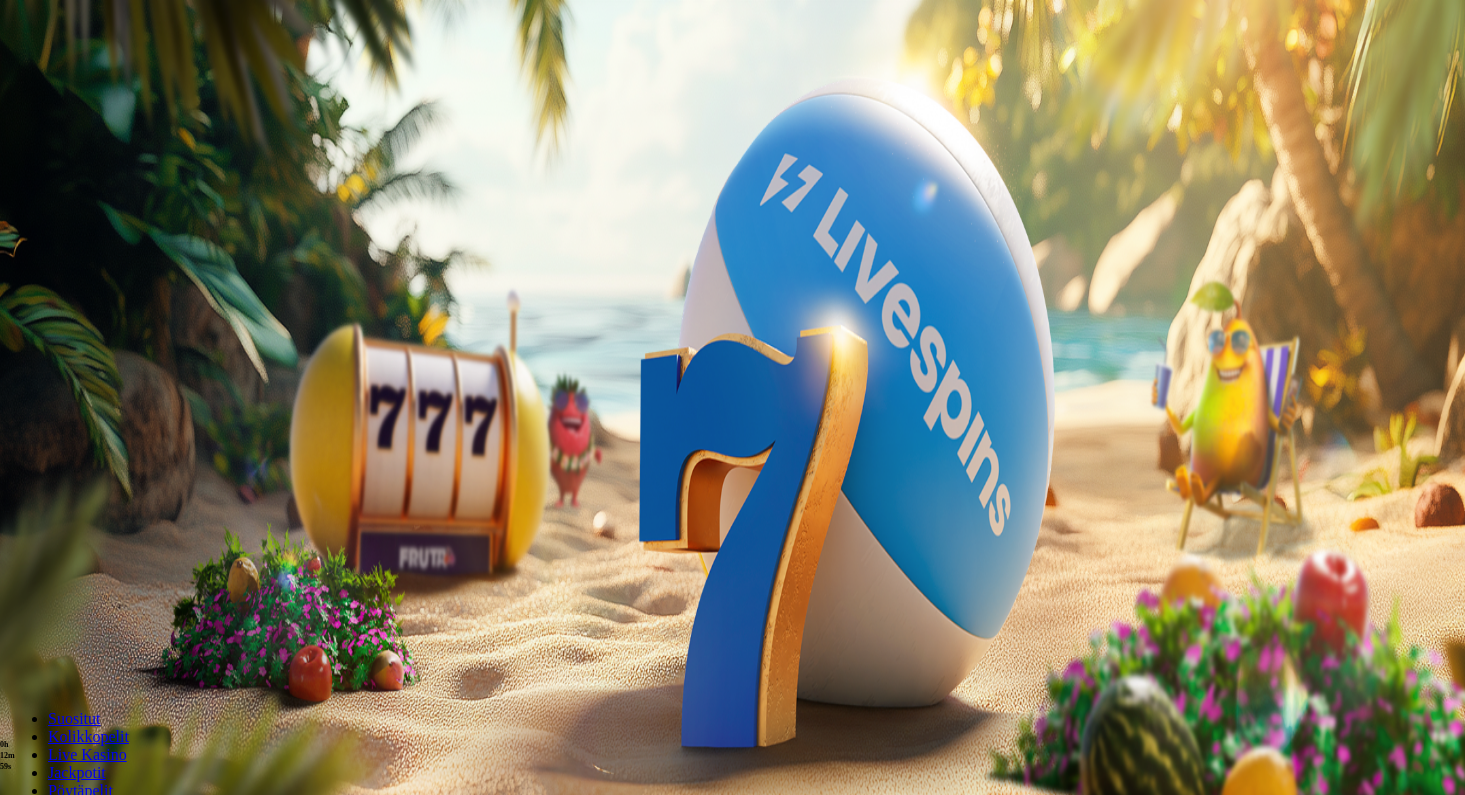 scroll, scrollTop: 0, scrollLeft: 0, axis: both 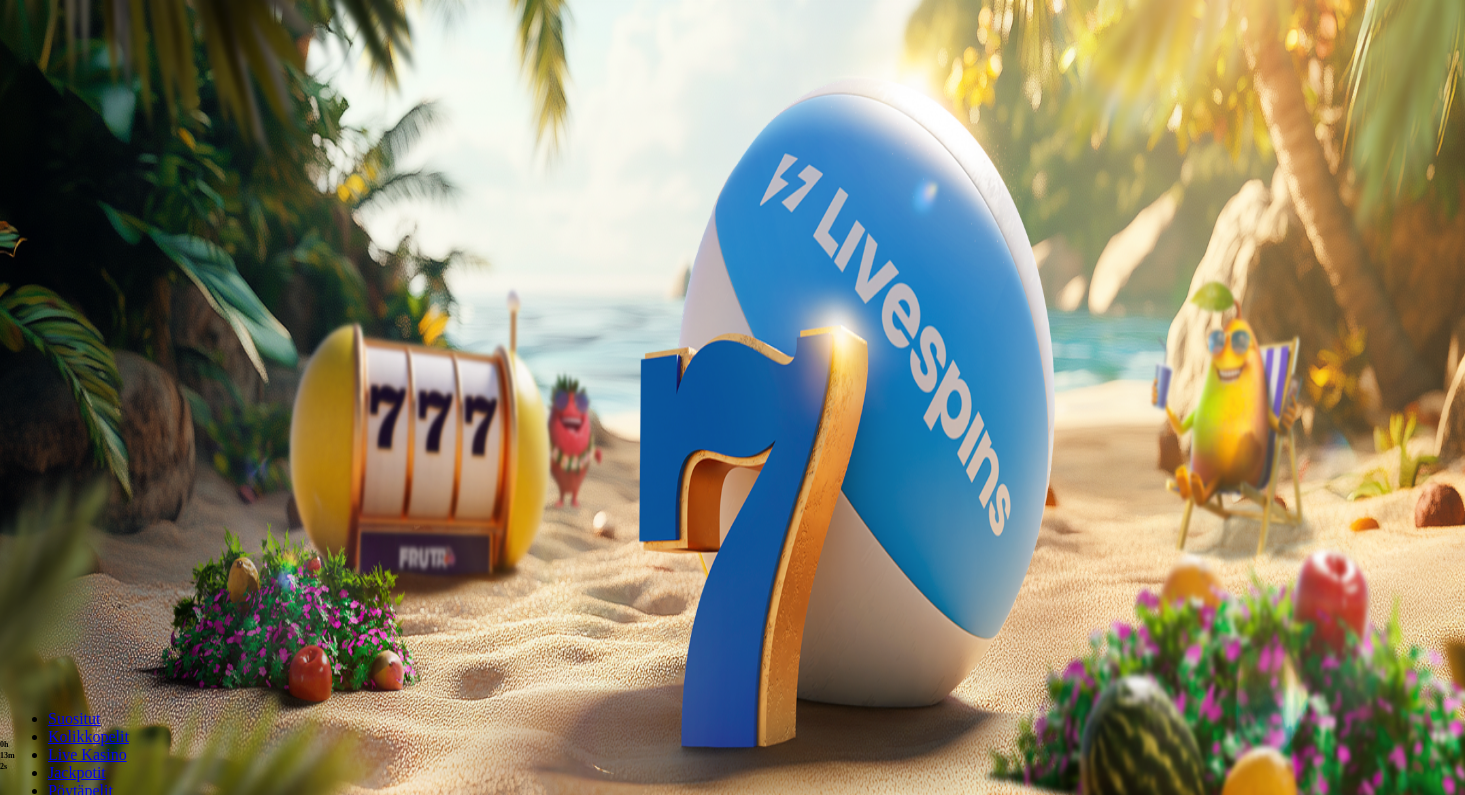 click on "Pelaa nyt" at bounding box center [77, 974] 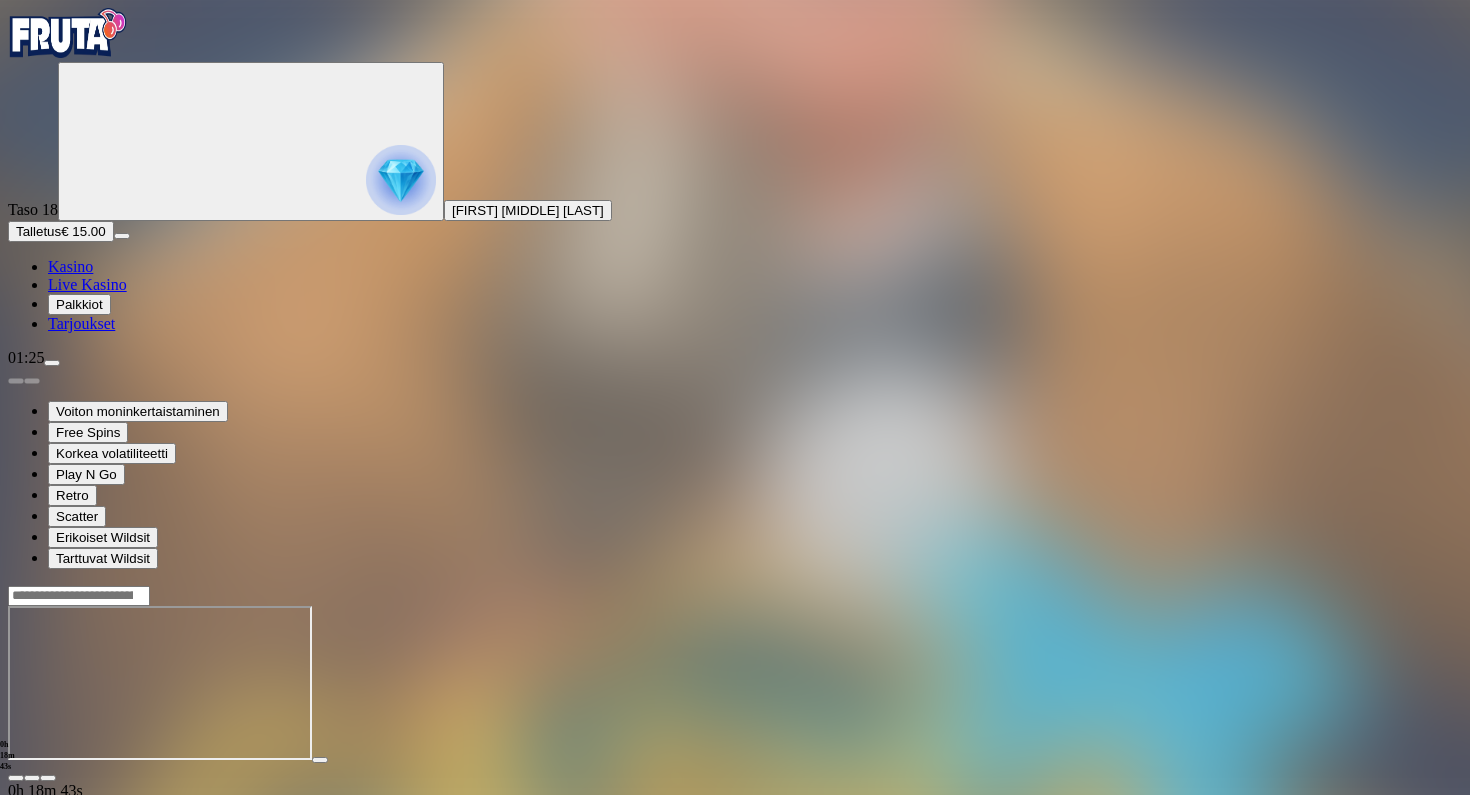 click at bounding box center [16, 778] 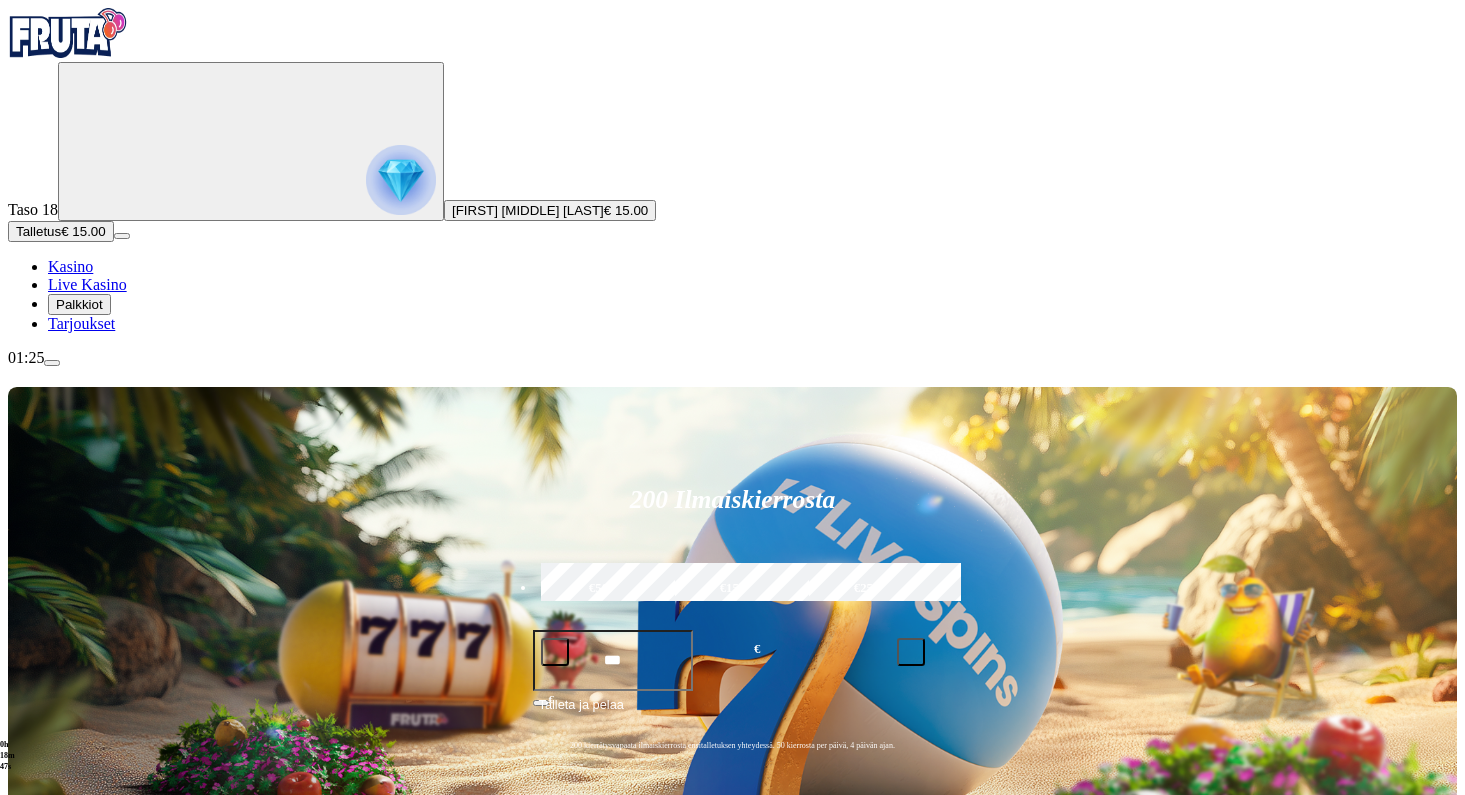 click on "Kolikkopelit" at bounding box center (109, 940) 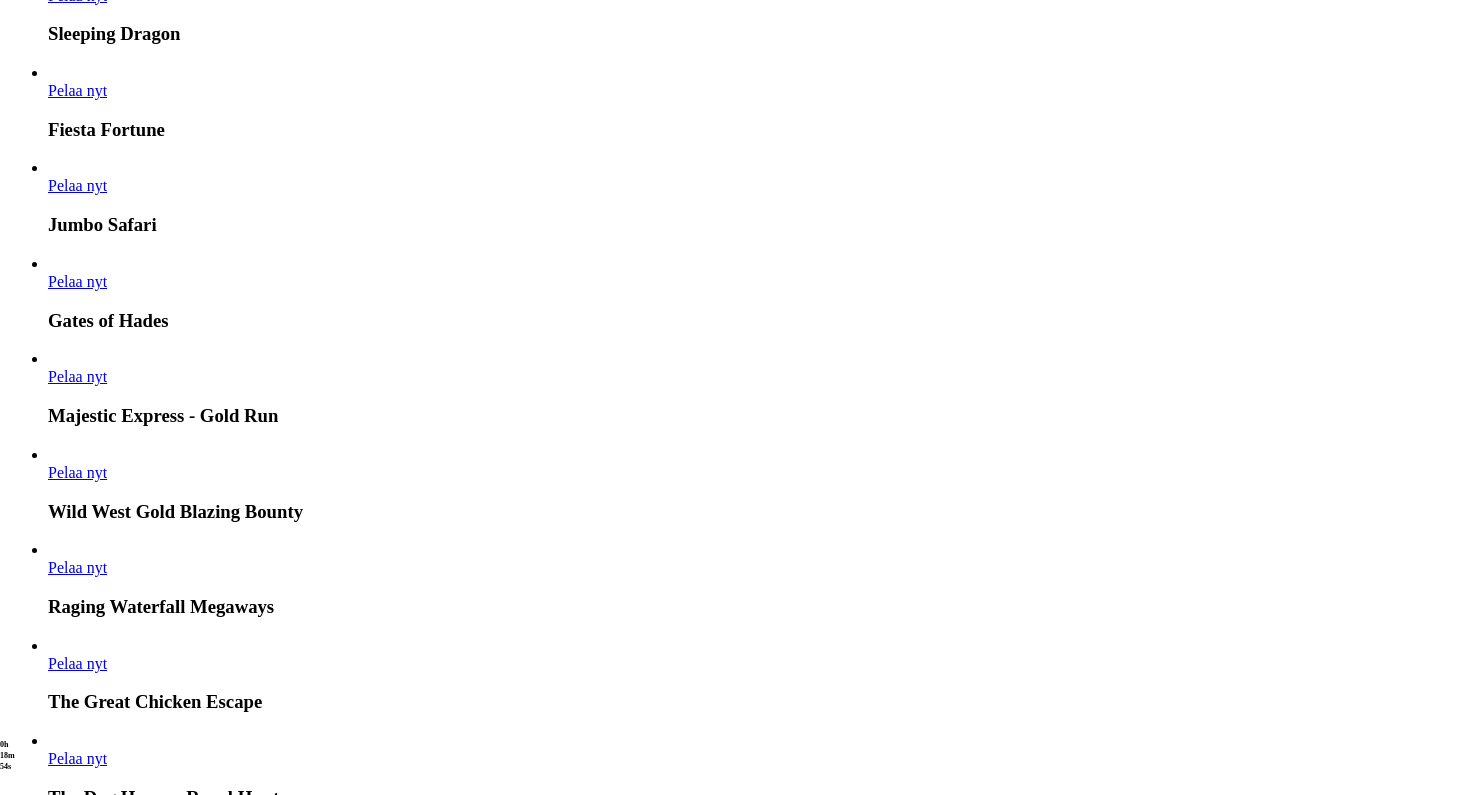 scroll, scrollTop: 1377, scrollLeft: 0, axis: vertical 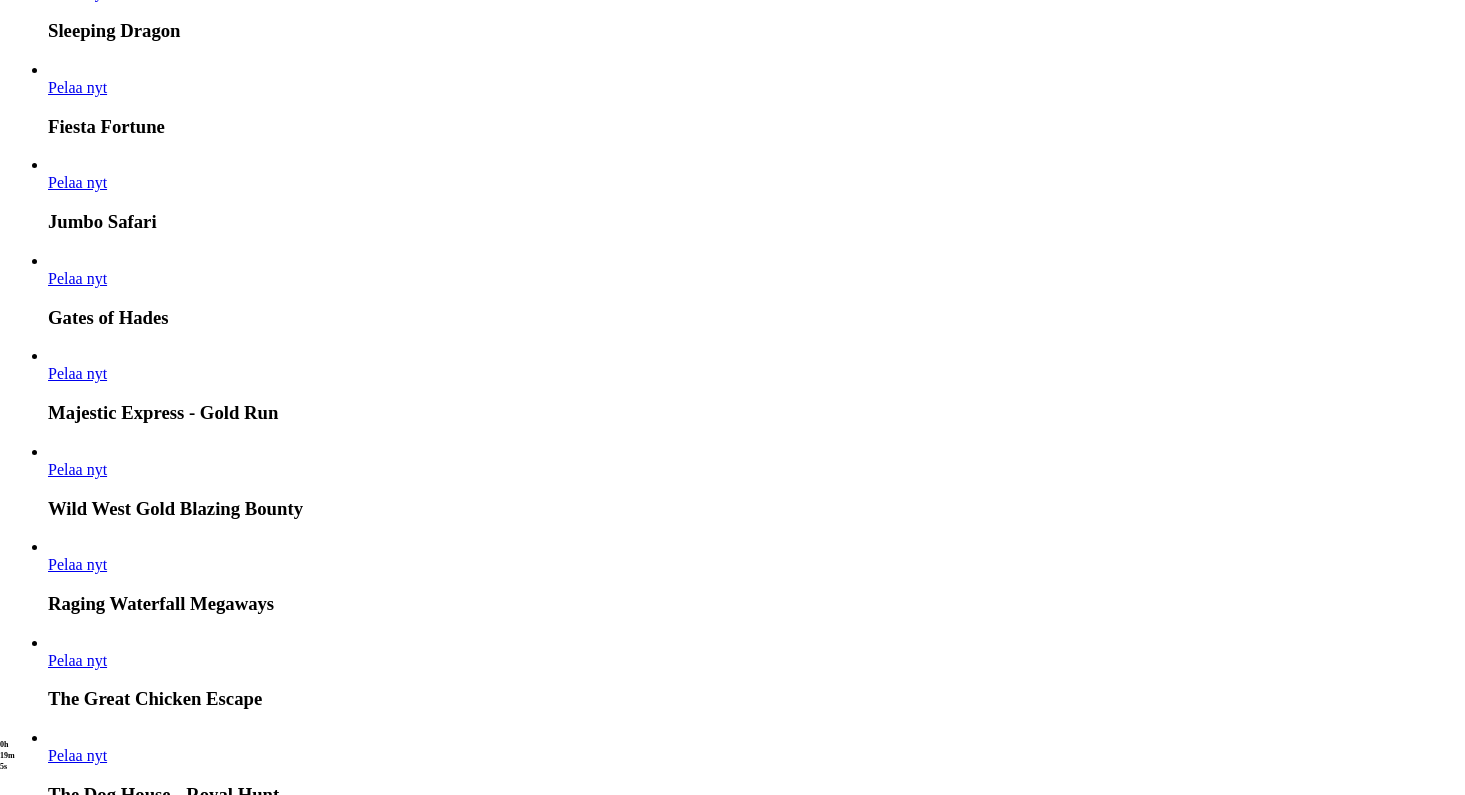 click at bounding box center [48, 4724] 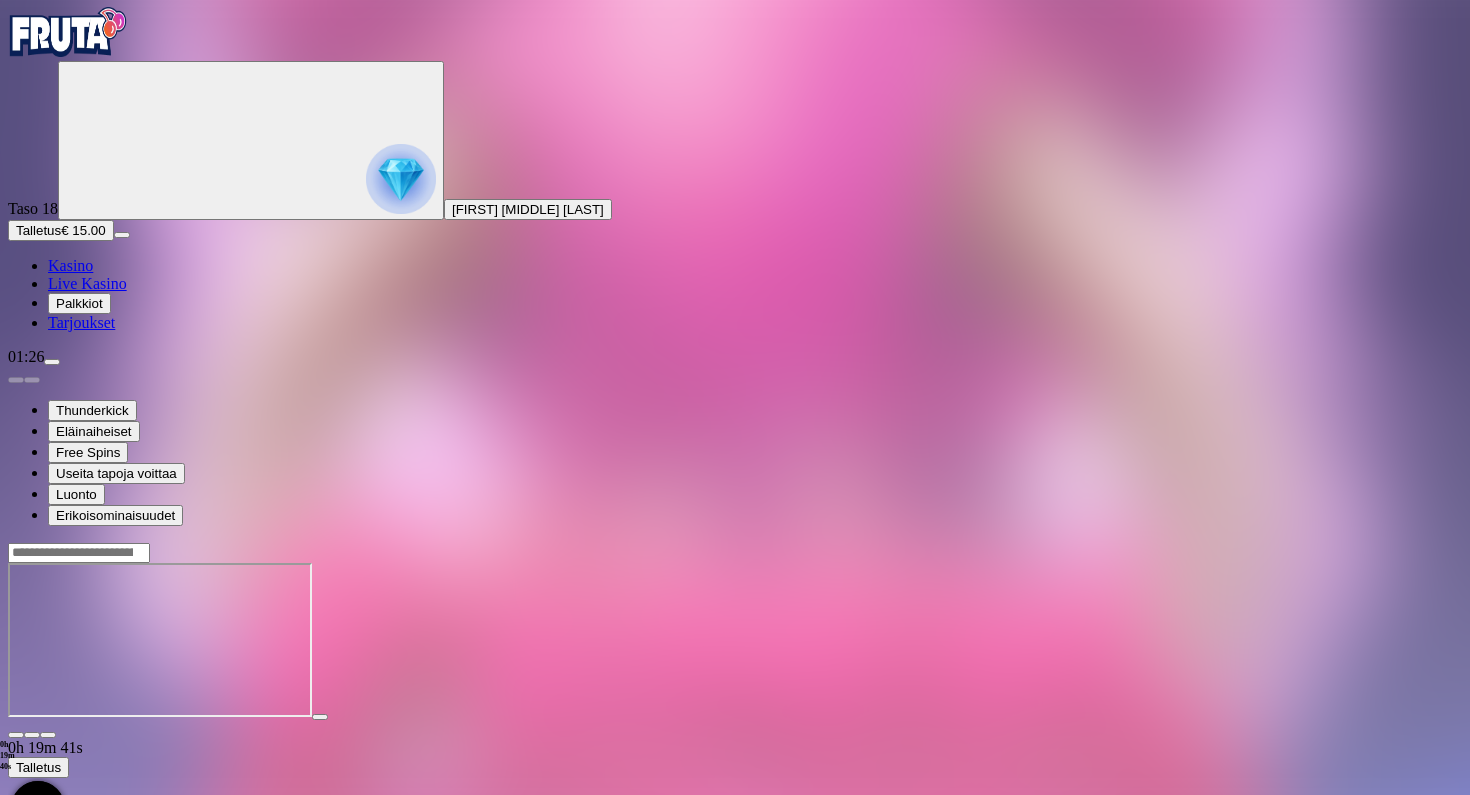 scroll, scrollTop: 0, scrollLeft: 0, axis: both 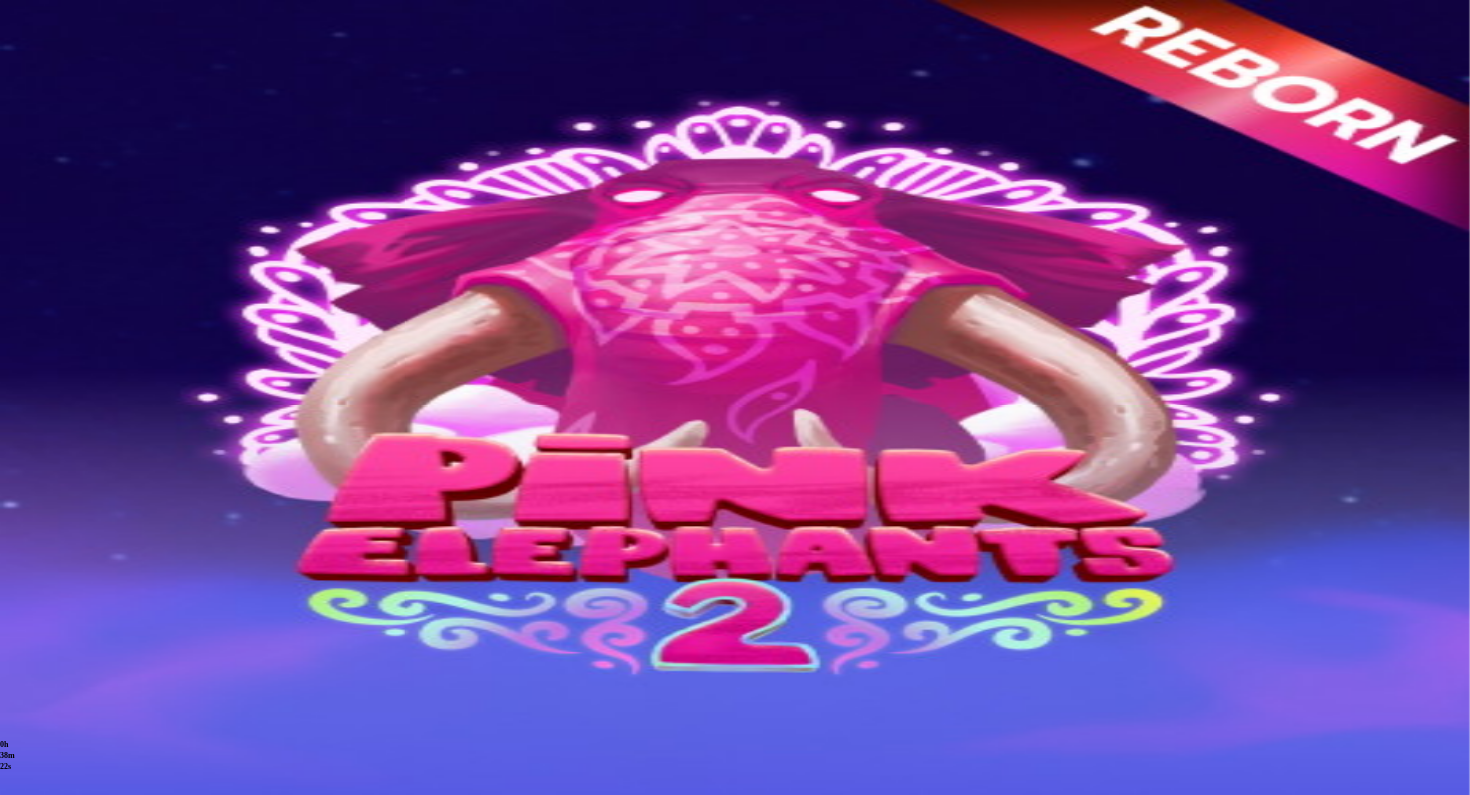 click at bounding box center (16, 736) 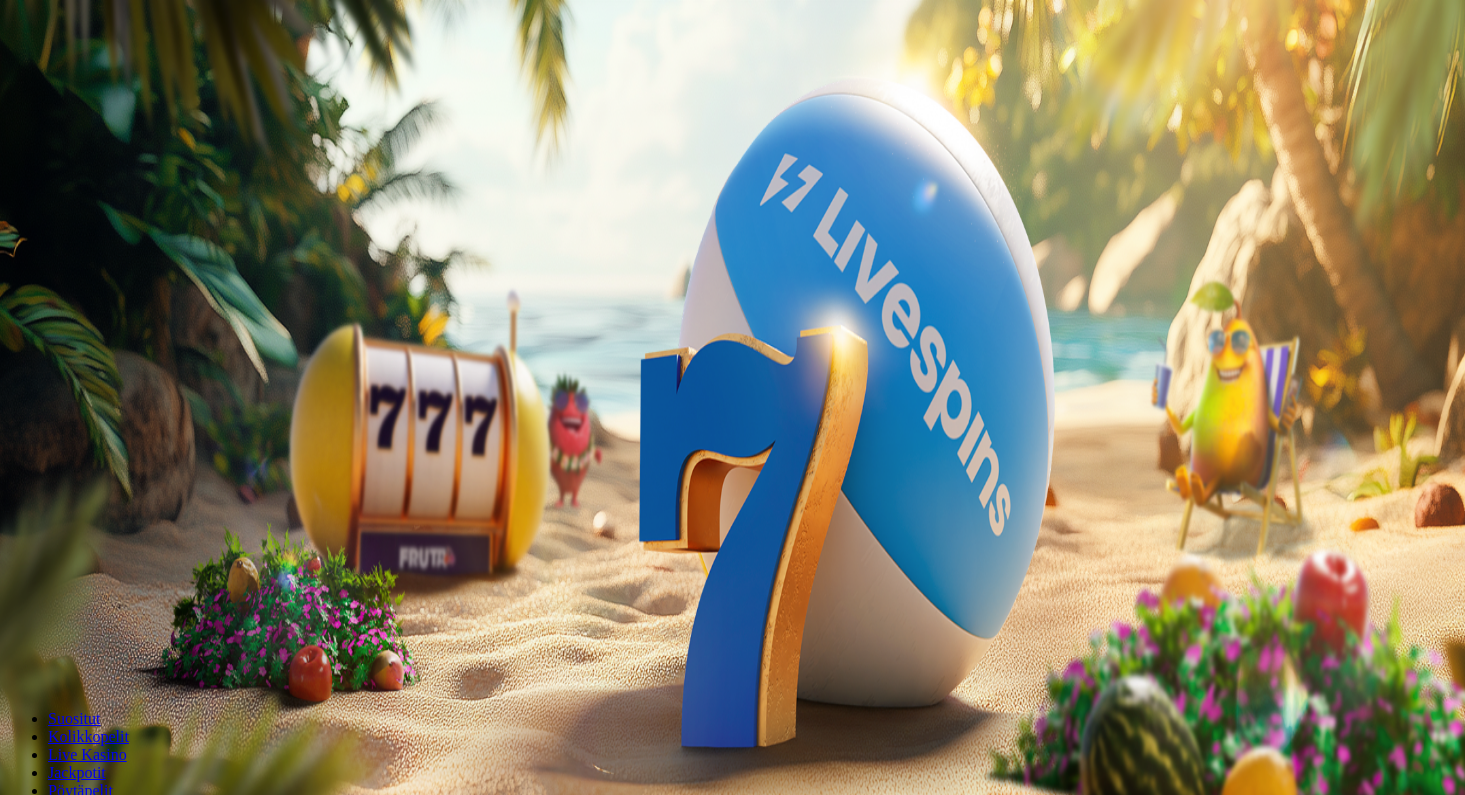 scroll, scrollTop: 0, scrollLeft: 0, axis: both 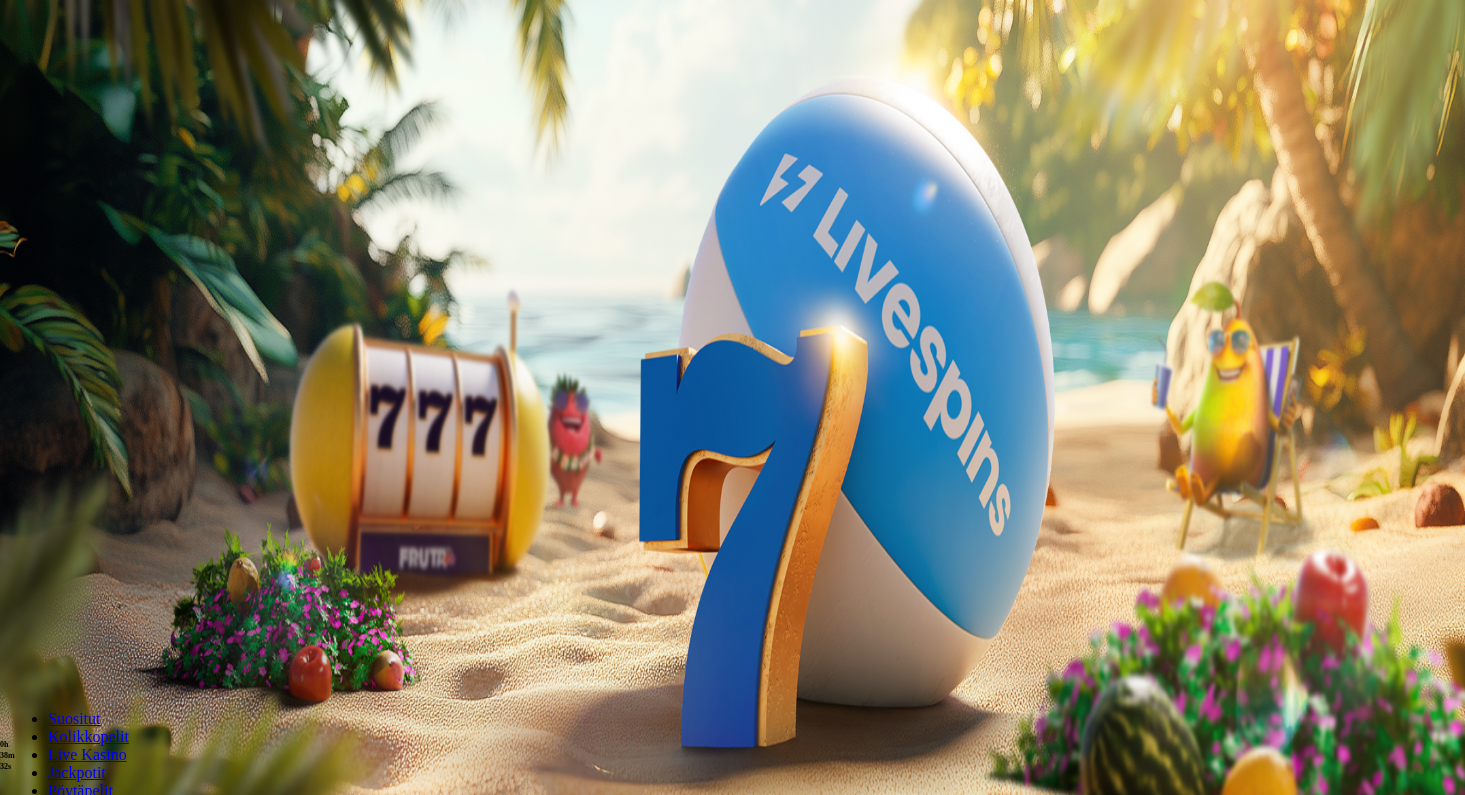 click at bounding box center (52, 363) 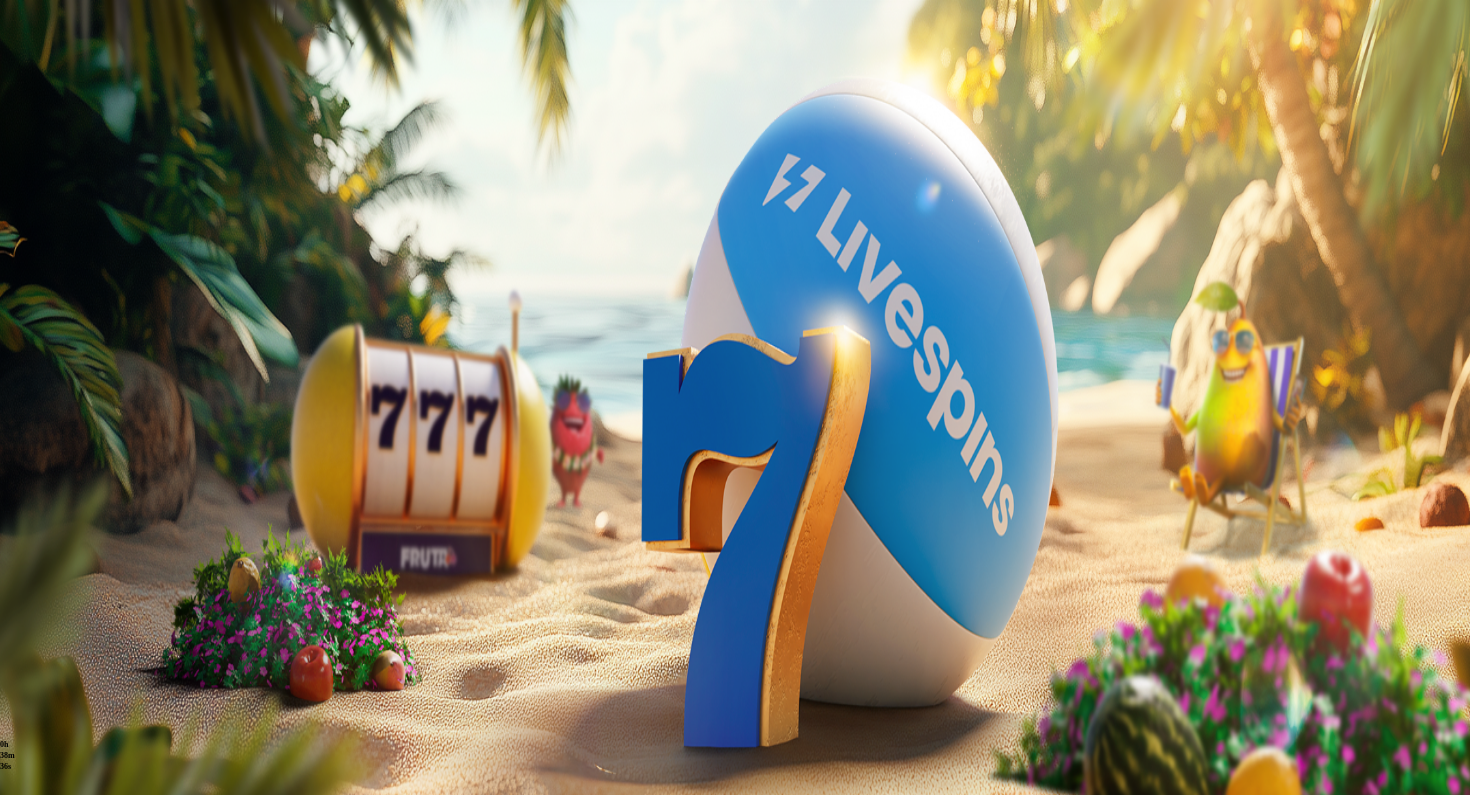 click on "Kotiutus" at bounding box center [40, 612] 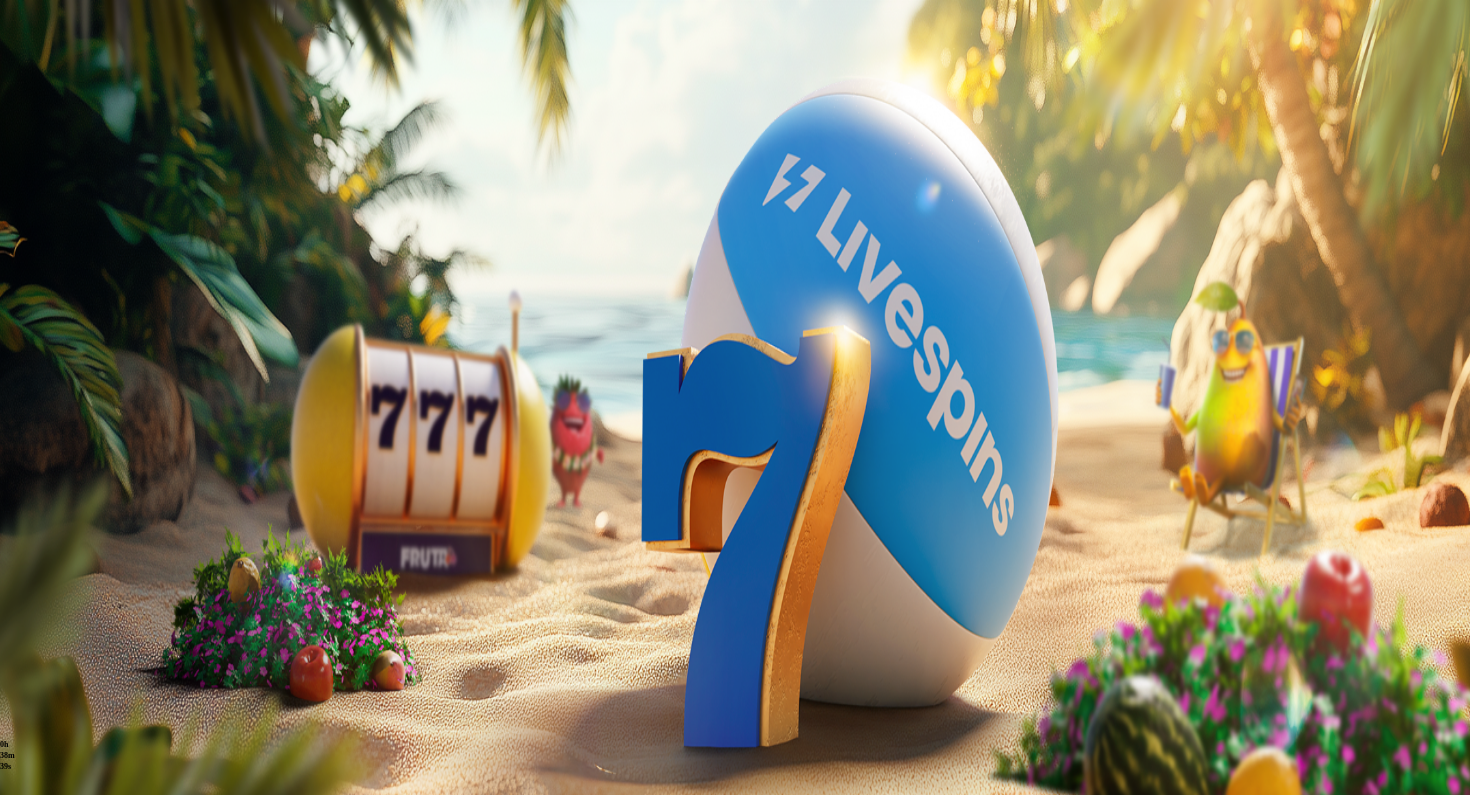 click at bounding box center [79, 481] 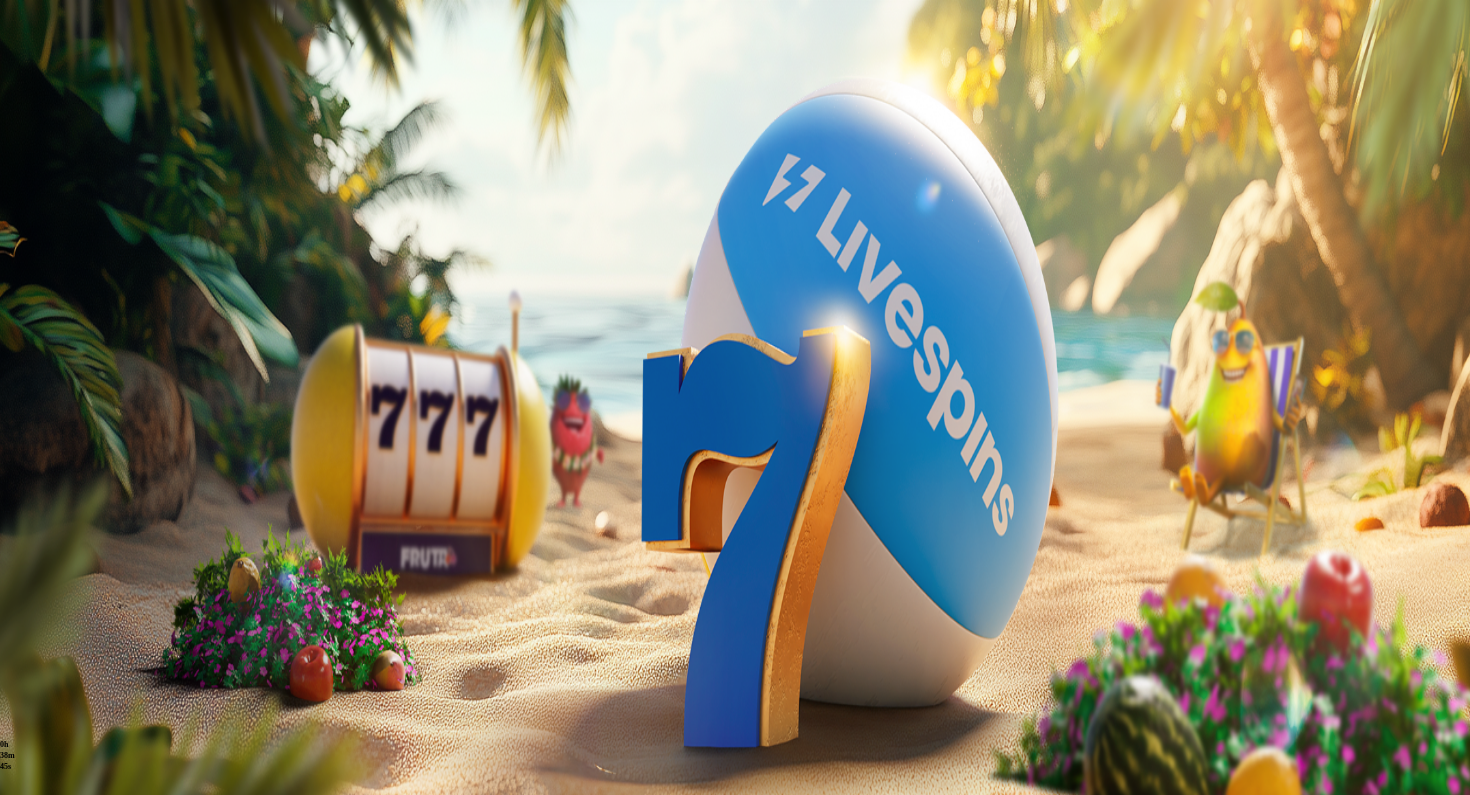 type on "***" 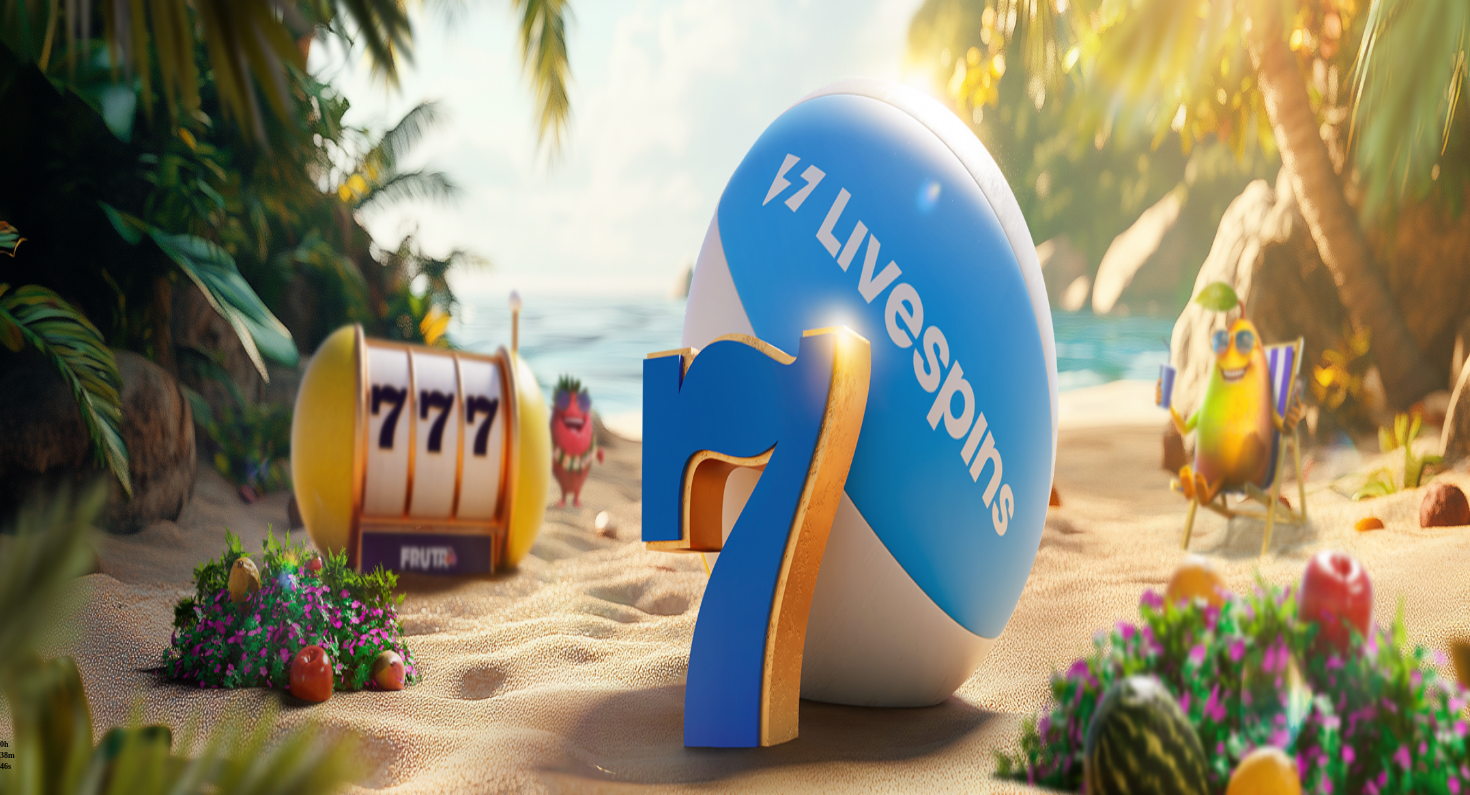 type 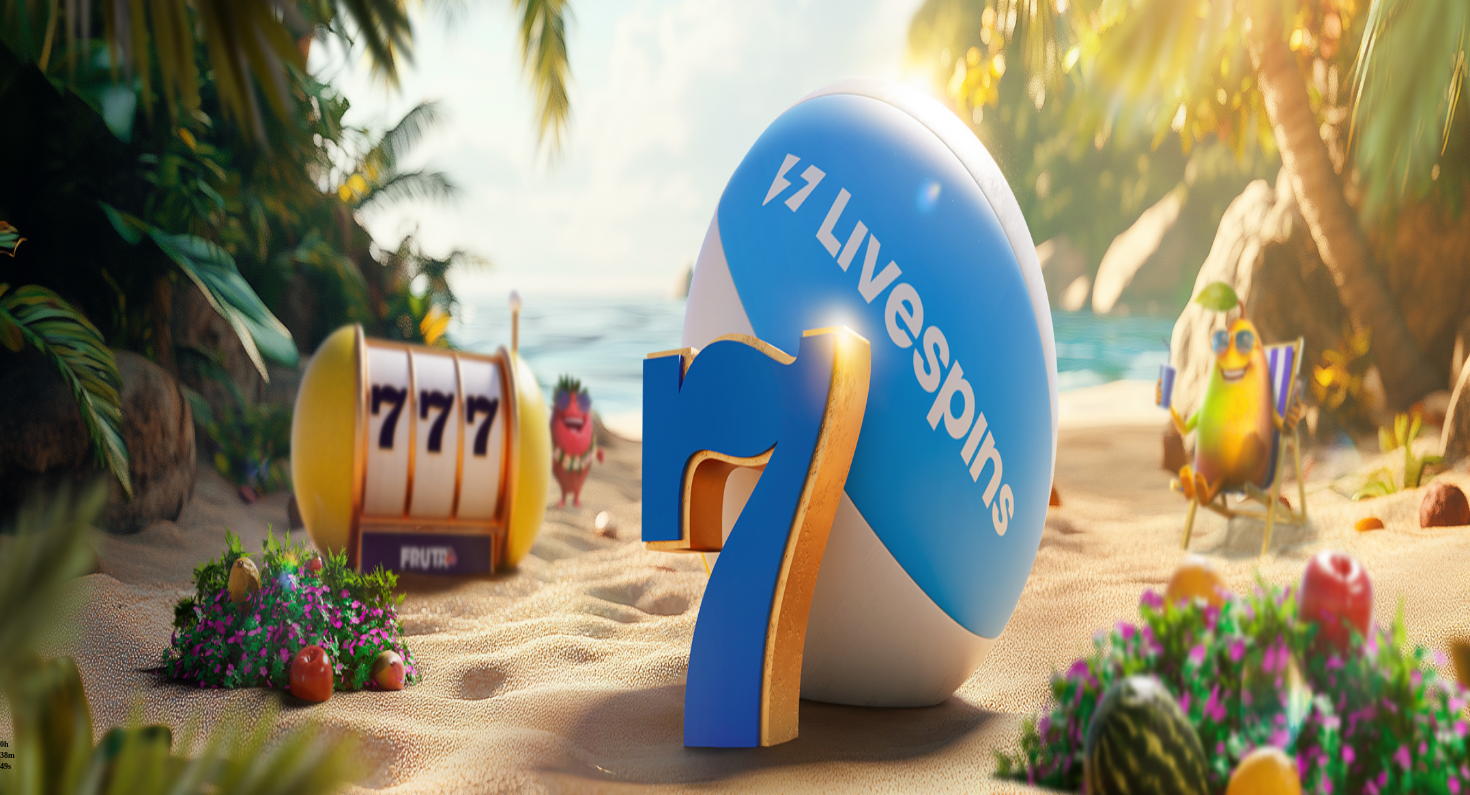 click at bounding box center [16, 466] 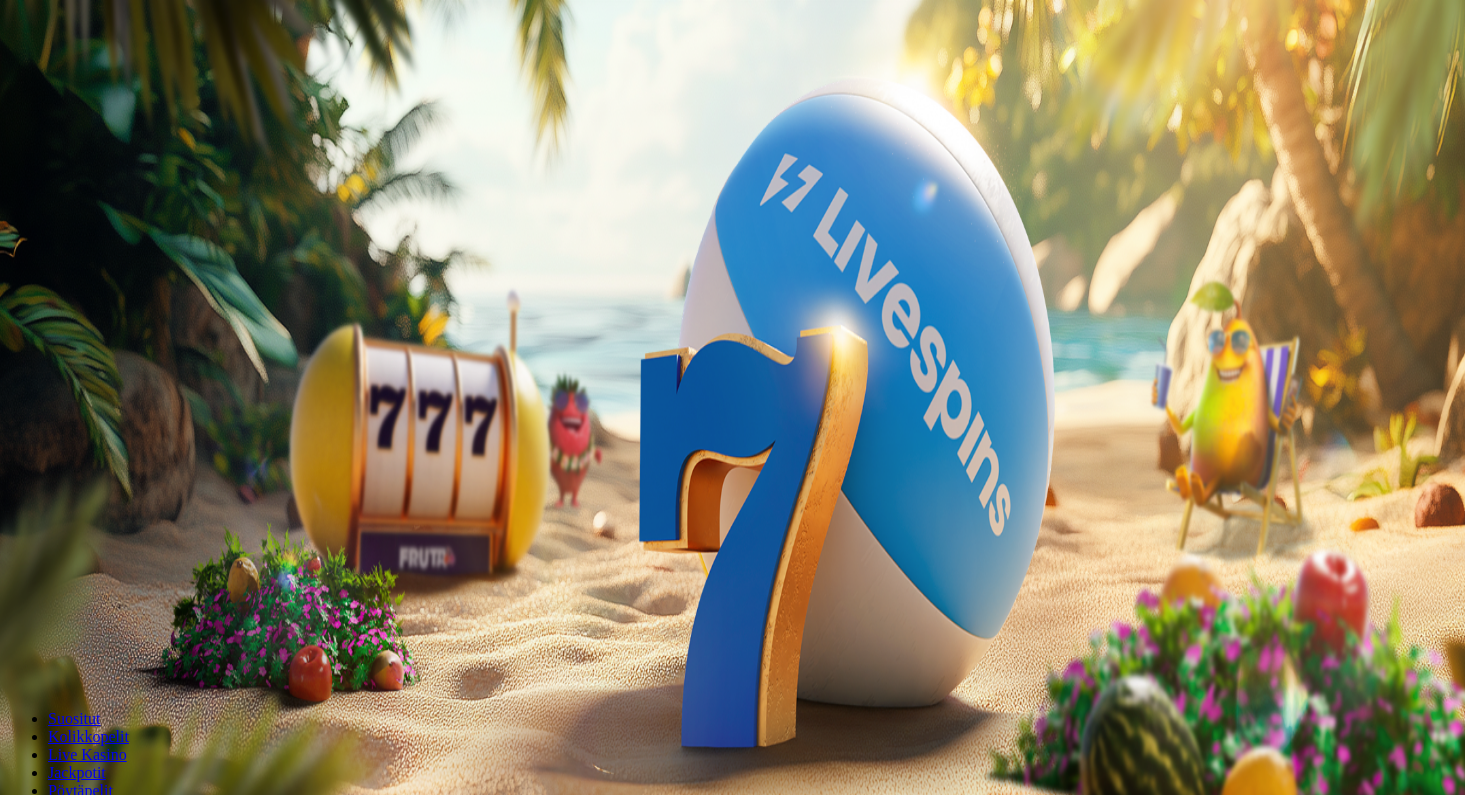 scroll, scrollTop: 0, scrollLeft: 0, axis: both 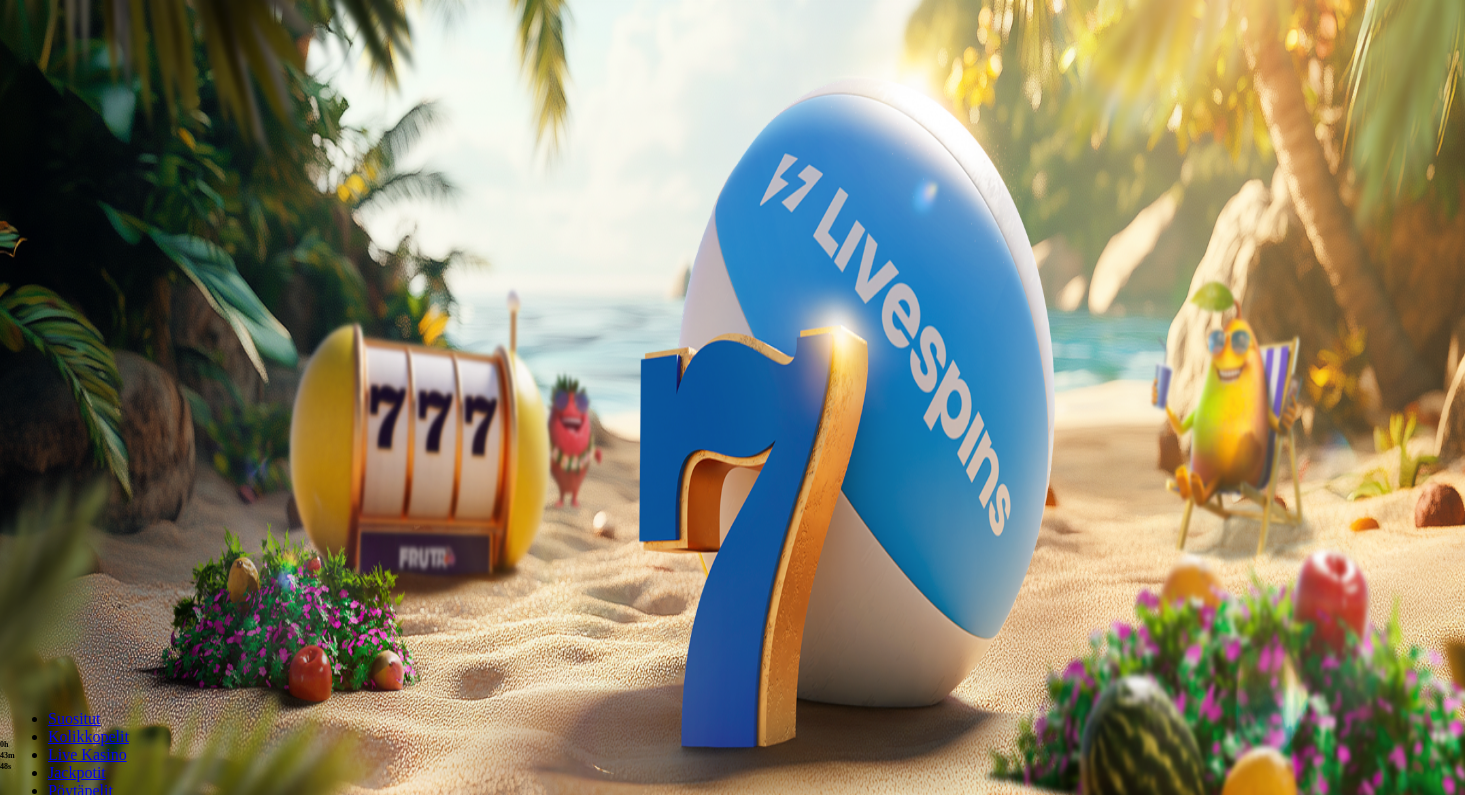 click on "Kolikkopelit" at bounding box center (88, 736) 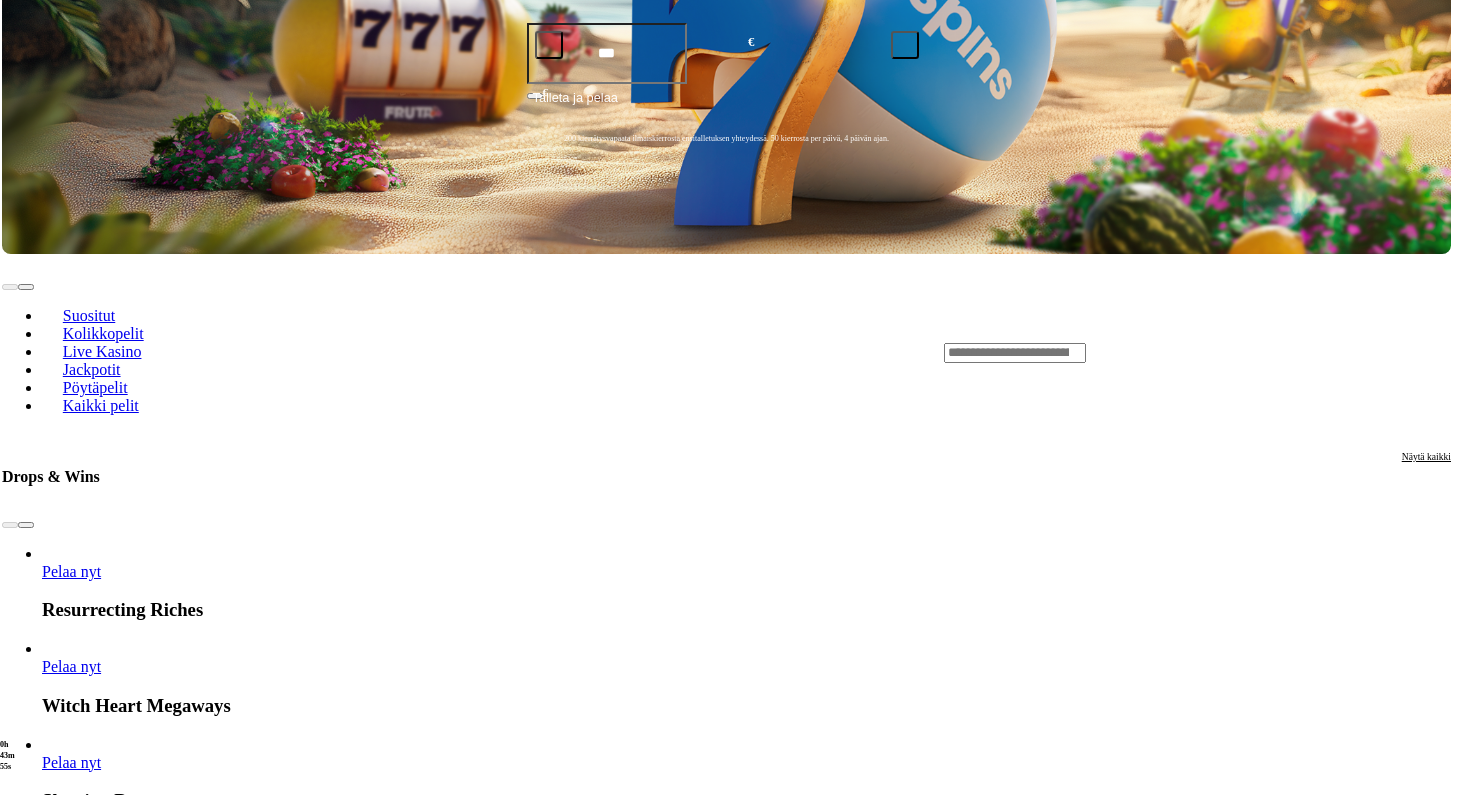 scroll, scrollTop: 596, scrollLeft: 5, axis: both 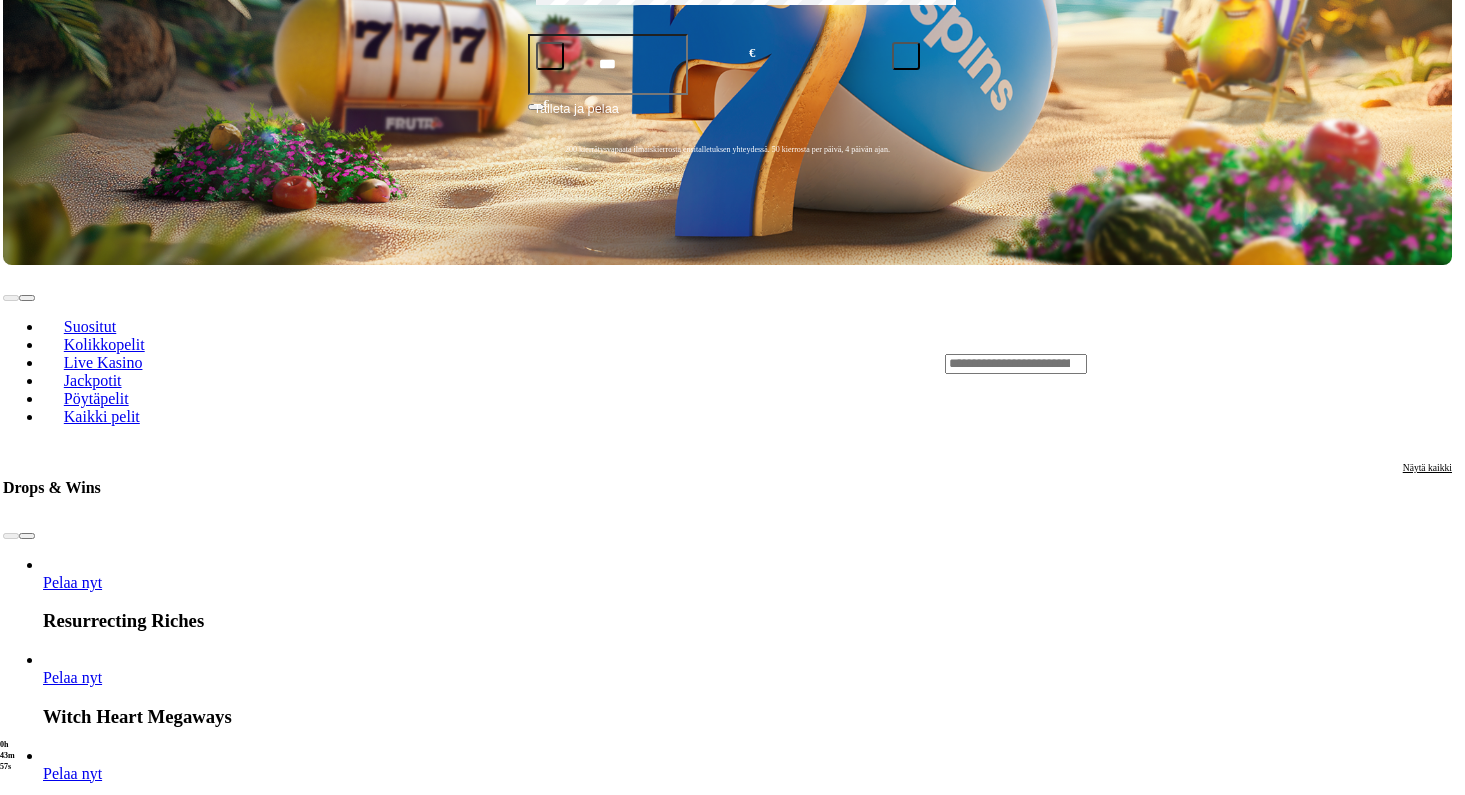 click at bounding box center (27, 1693) 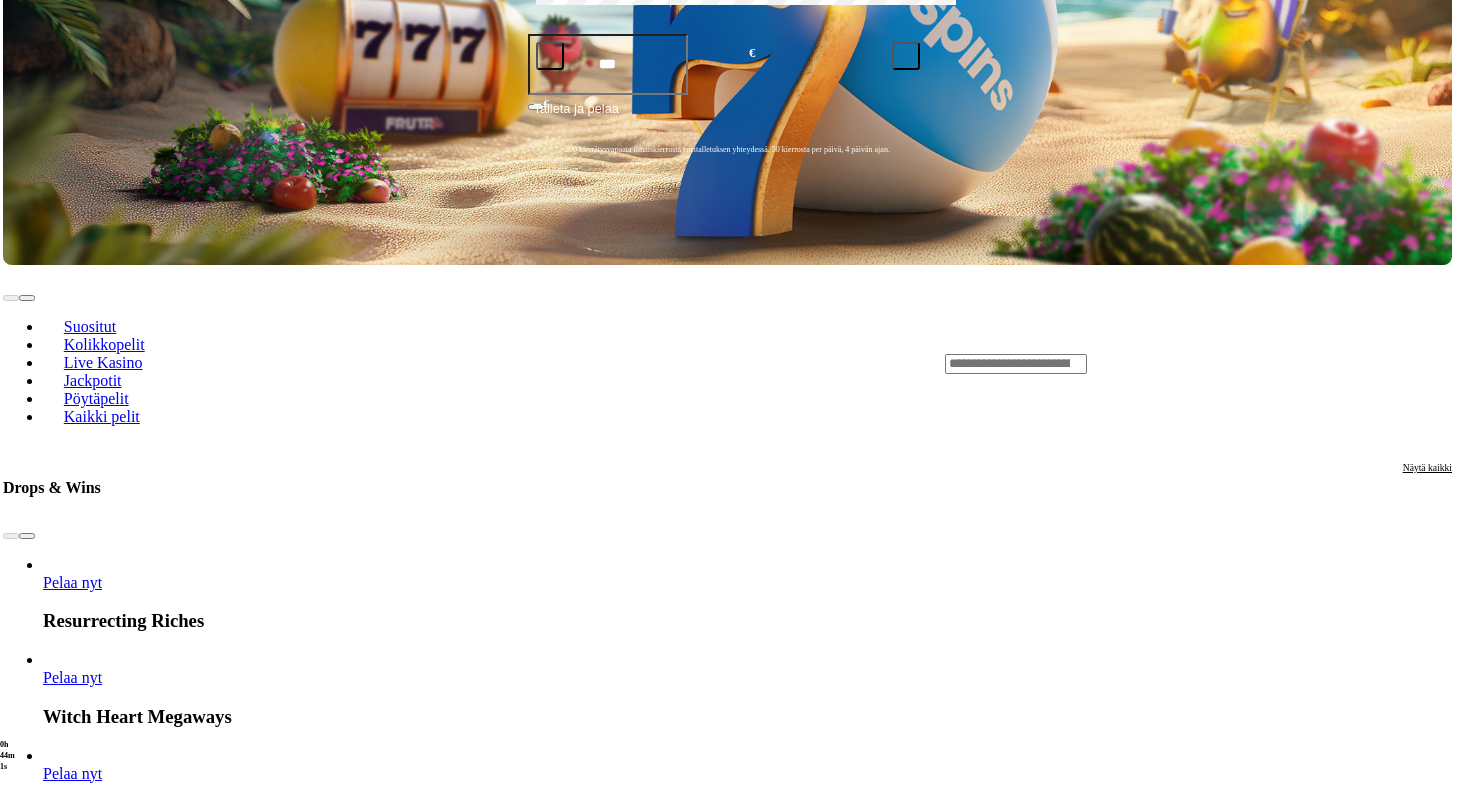 click at bounding box center (27, 1693) 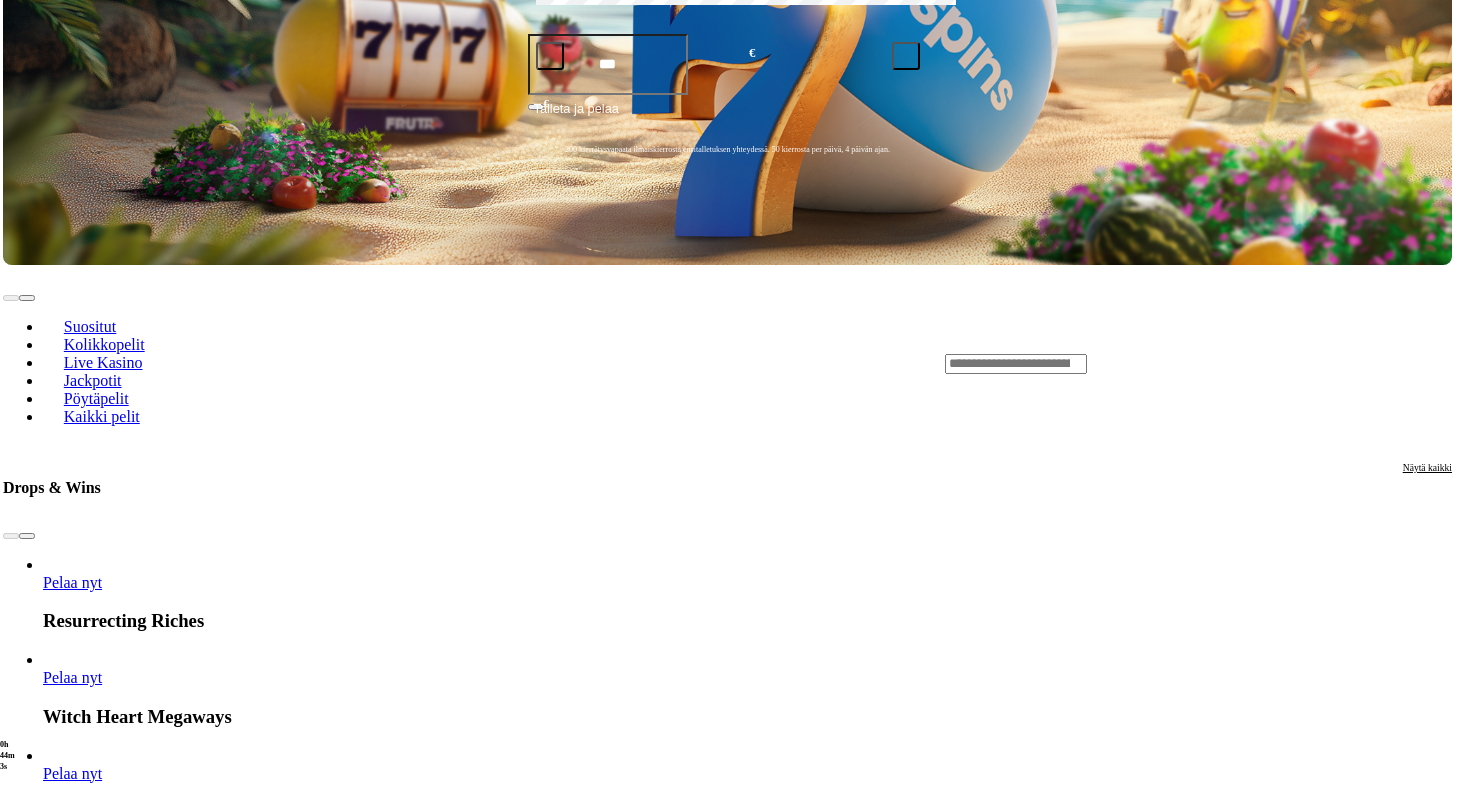 click at bounding box center [27, 1693] 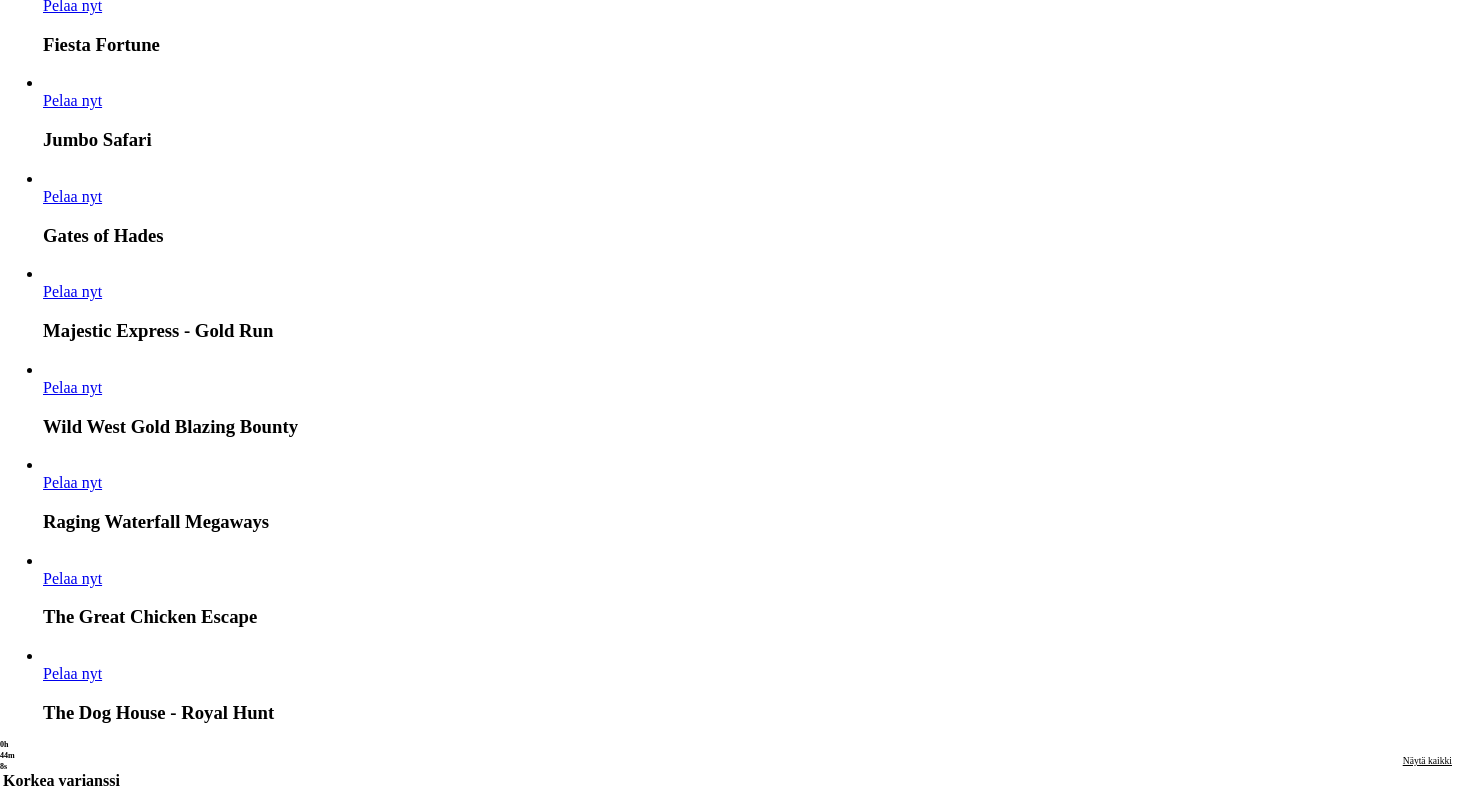 scroll, scrollTop: 1465, scrollLeft: 5, axis: both 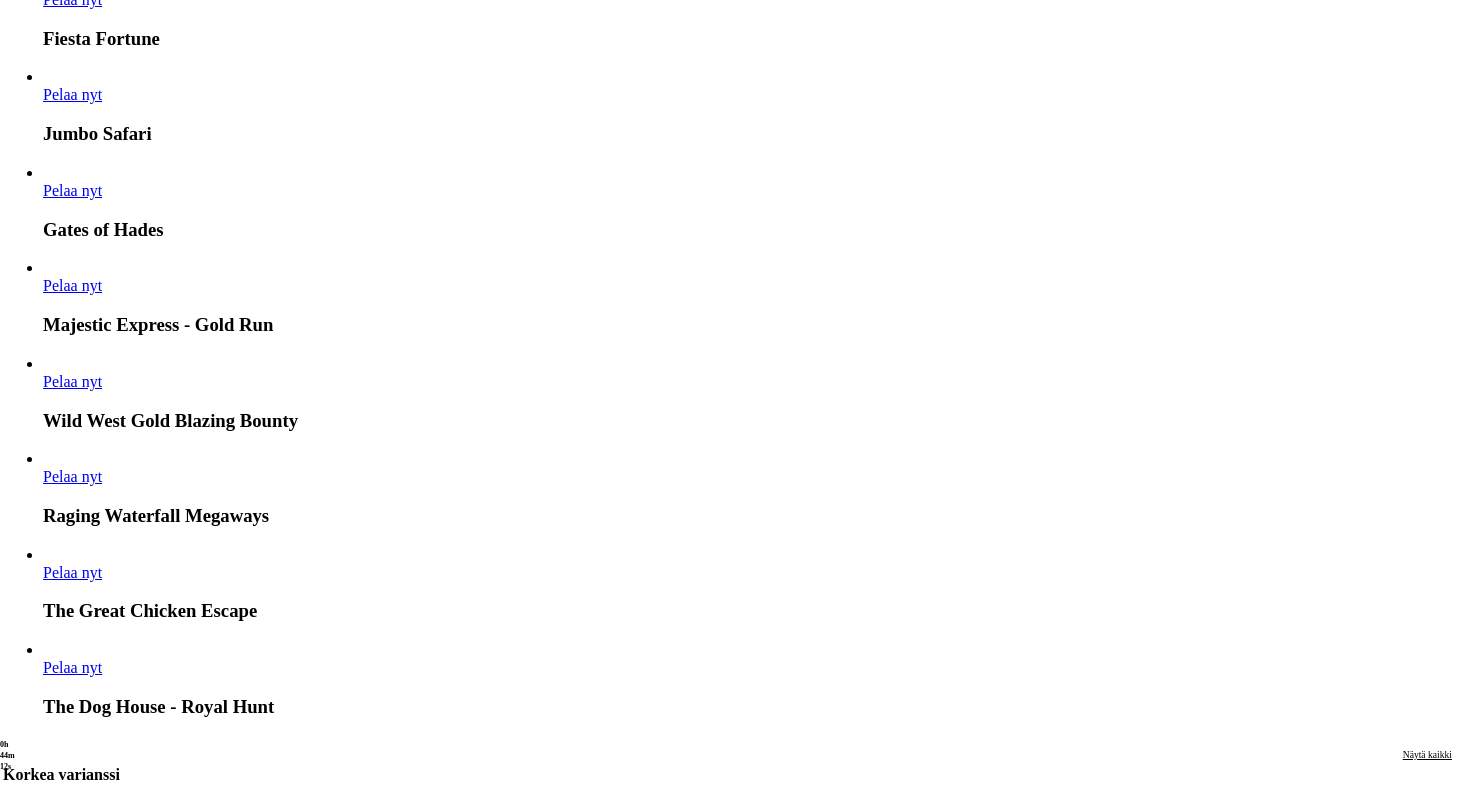 click at bounding box center [27, 4294] 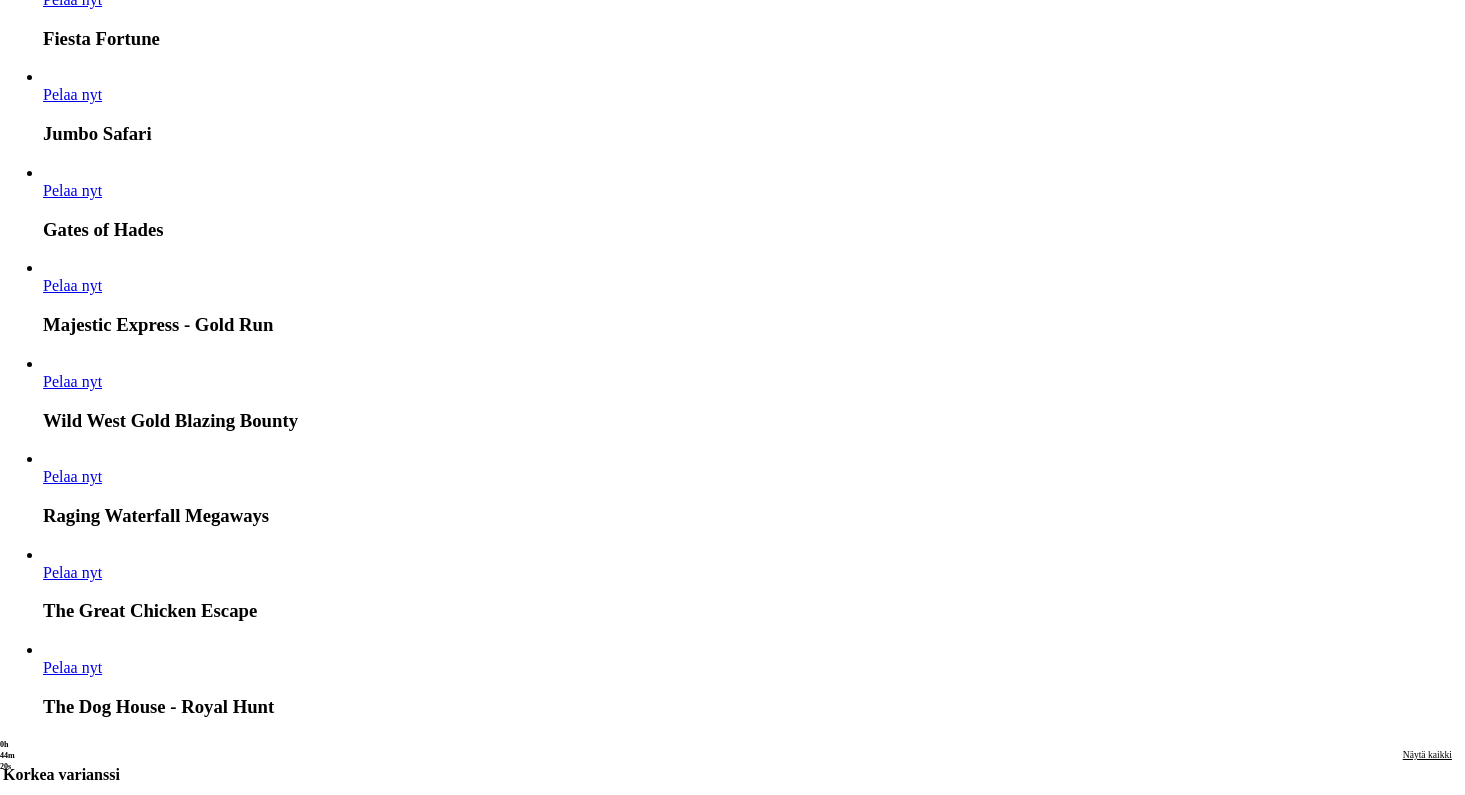 click on "Pelaa nyt" at bounding box center (-849, 5294) 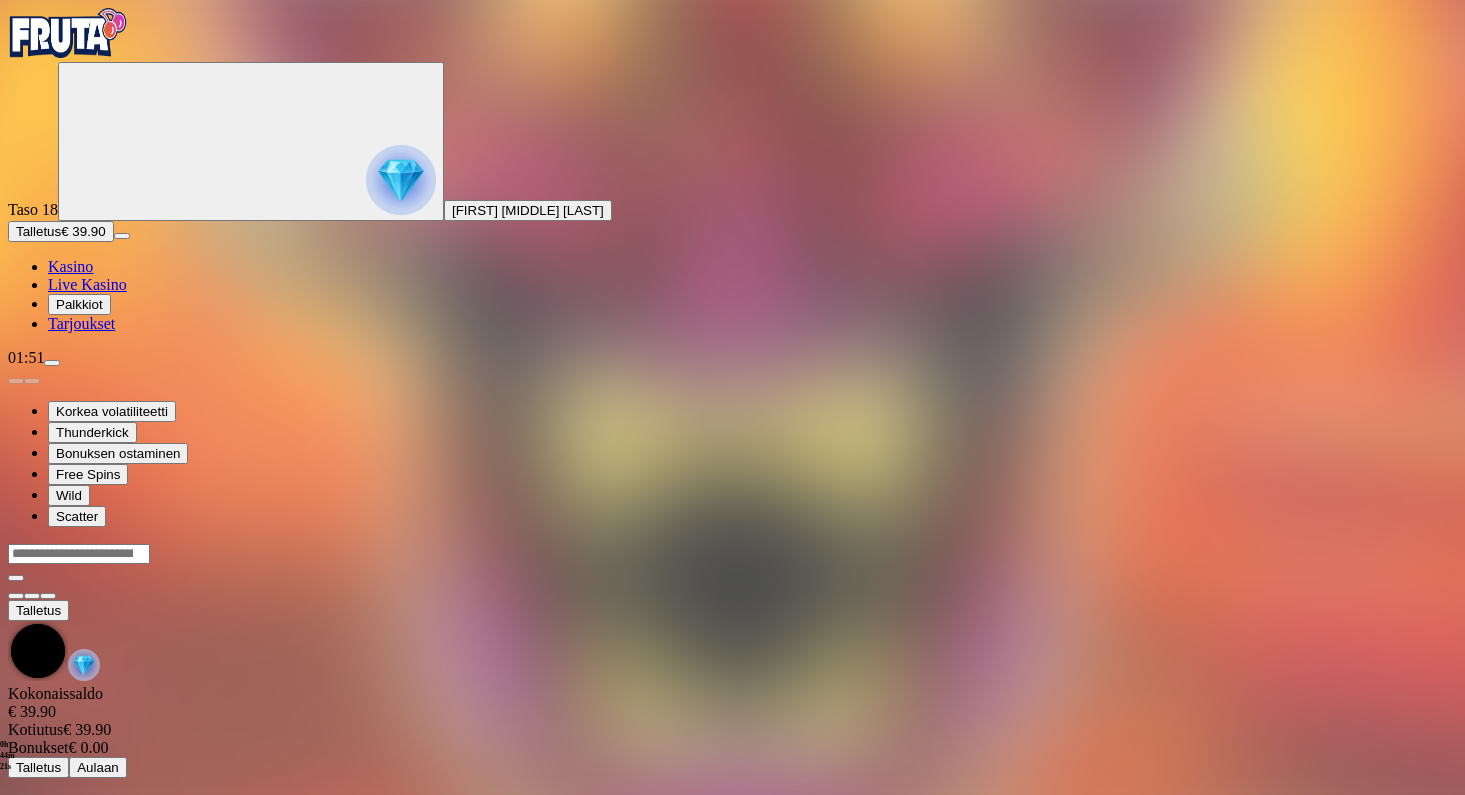 scroll, scrollTop: 0, scrollLeft: 0, axis: both 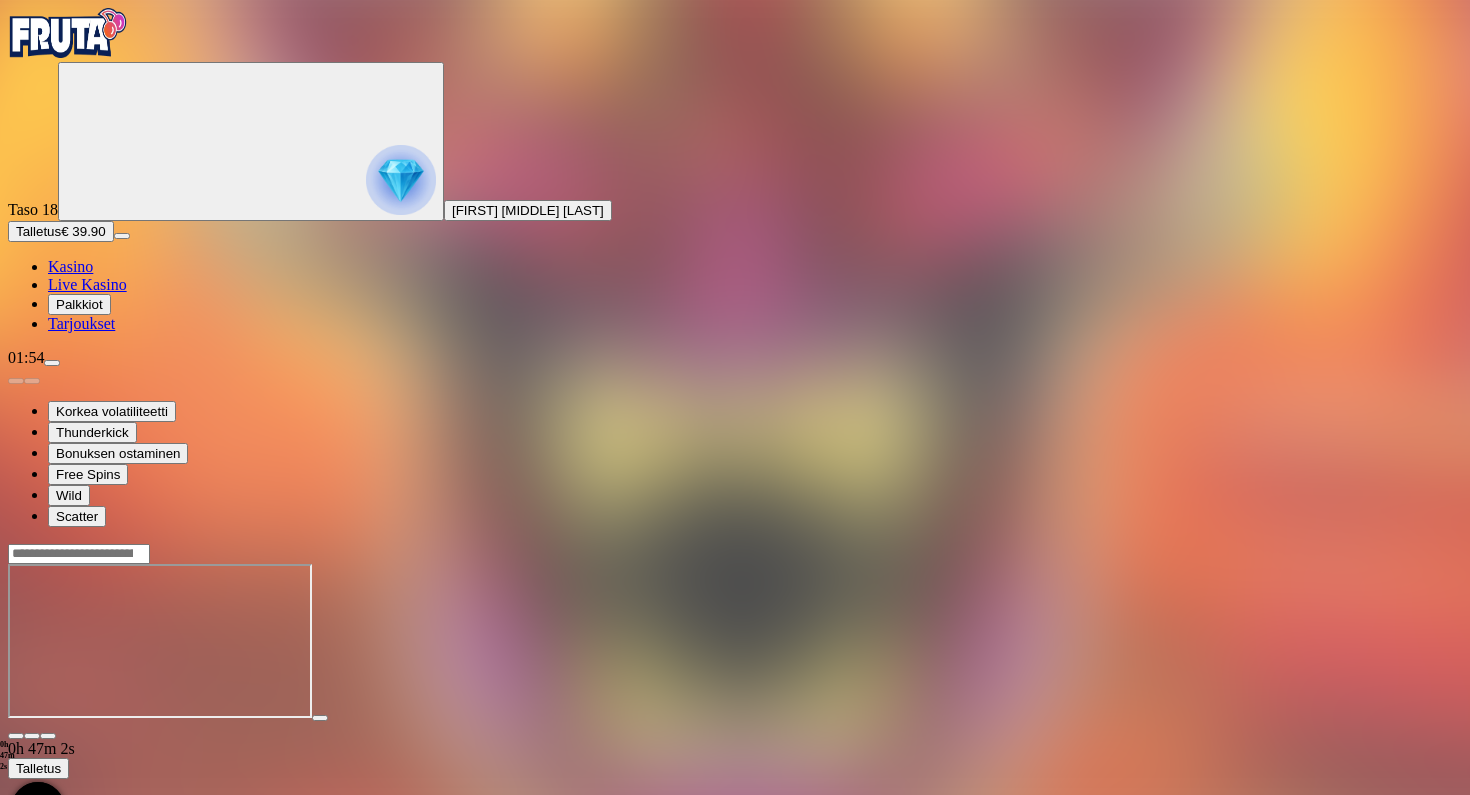 click at bounding box center [16, 736] 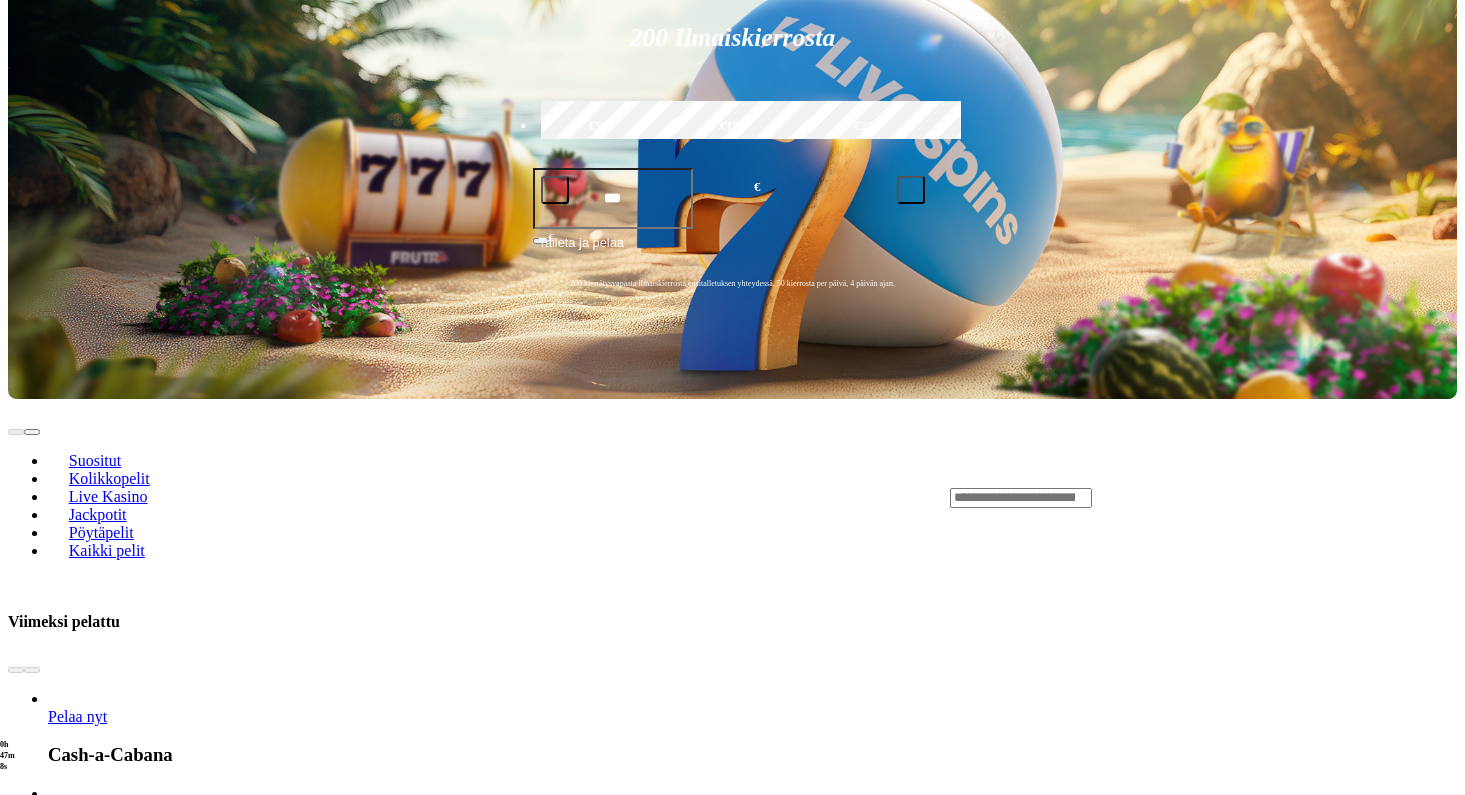 scroll, scrollTop: 463, scrollLeft: 0, axis: vertical 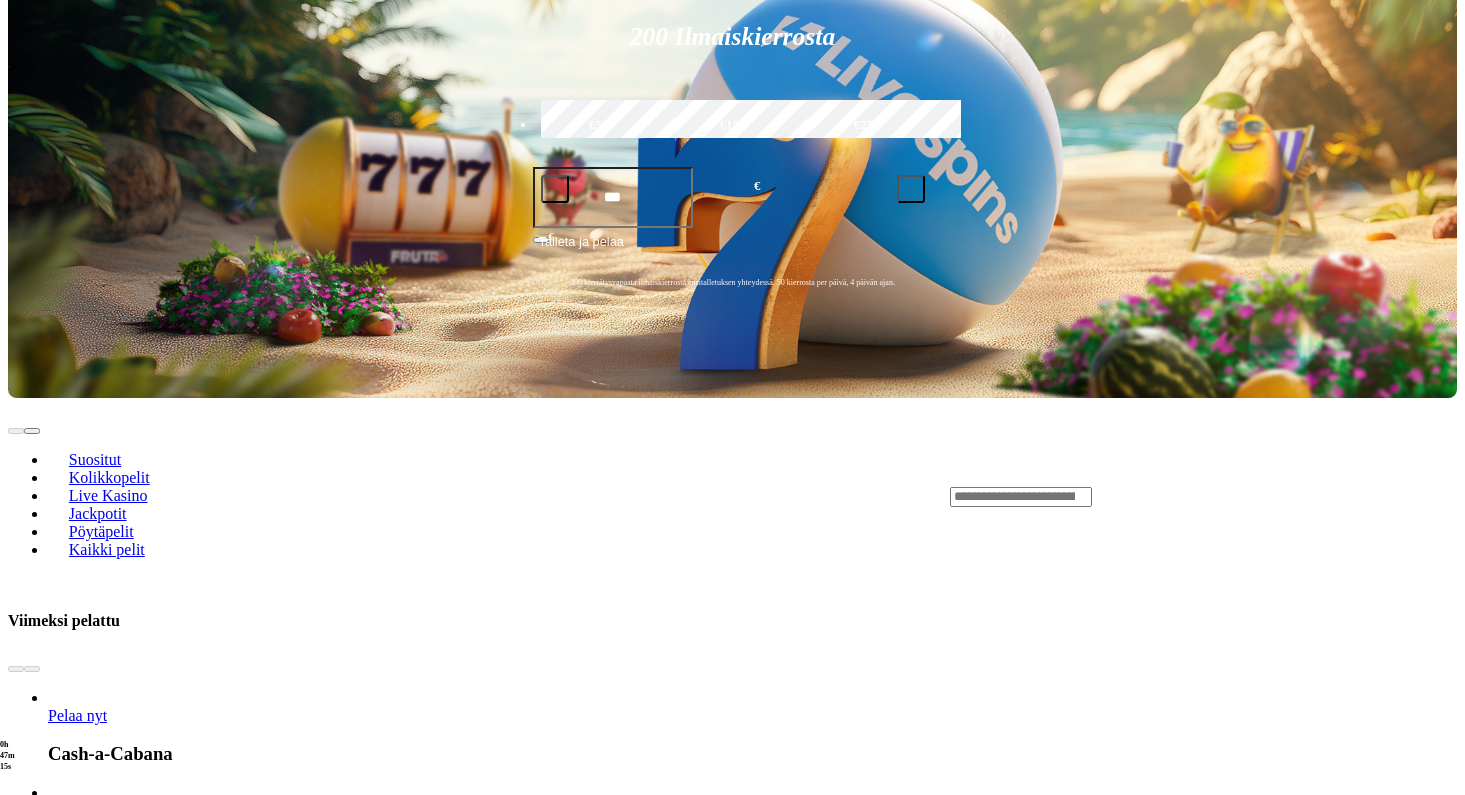 click at bounding box center [48, 1691] 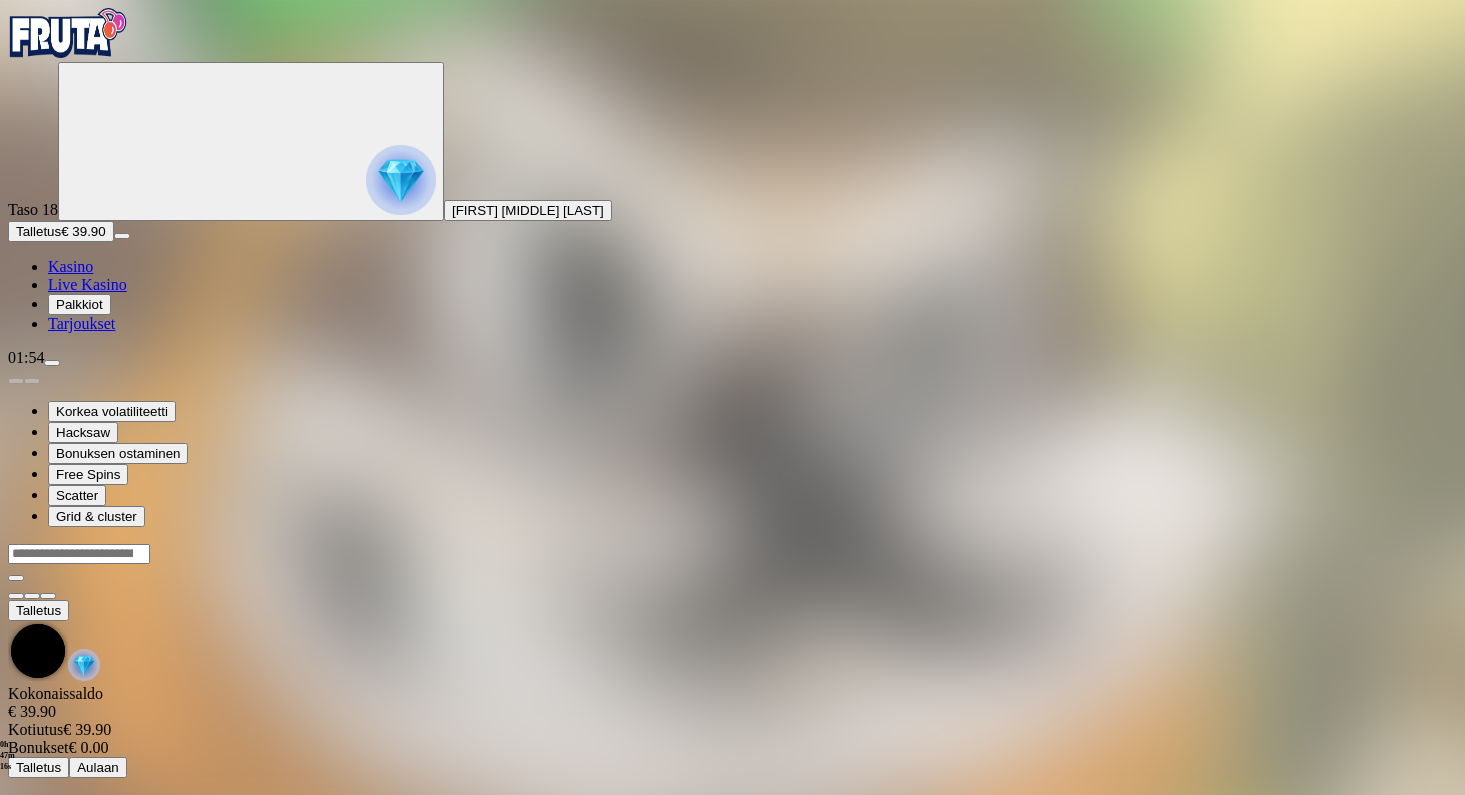 scroll, scrollTop: 0, scrollLeft: 0, axis: both 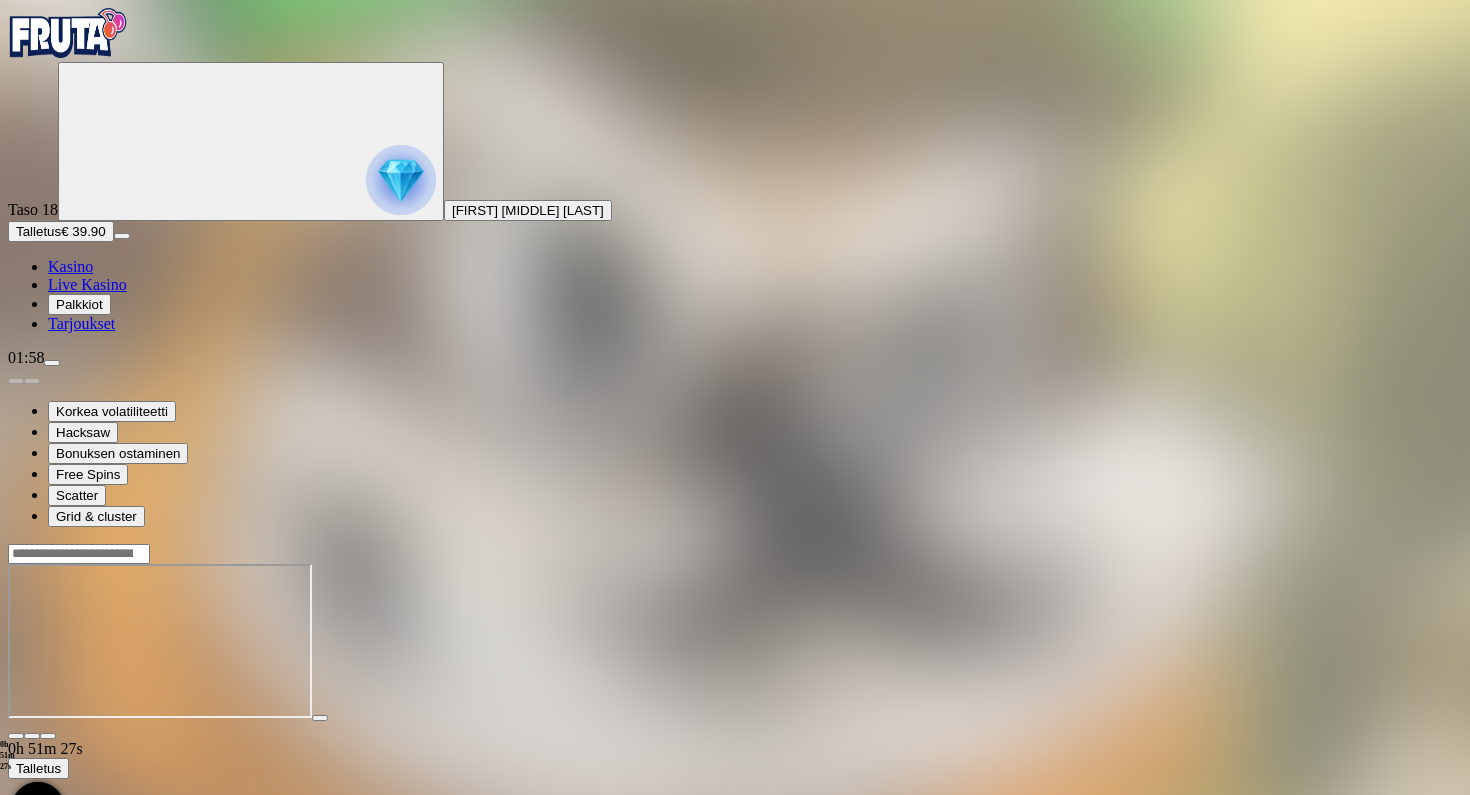 click at bounding box center (16, 736) 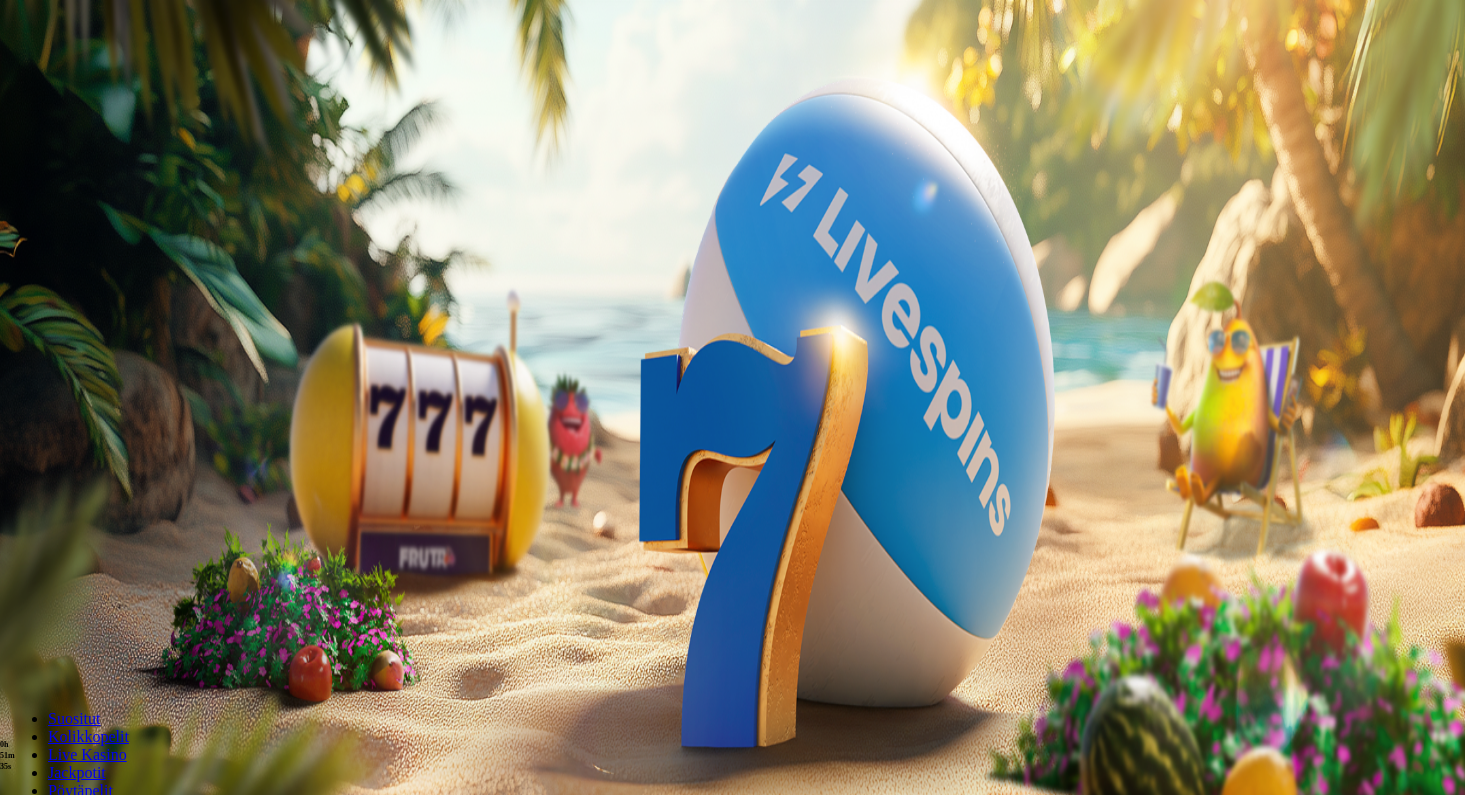 scroll, scrollTop: 0, scrollLeft: 0, axis: both 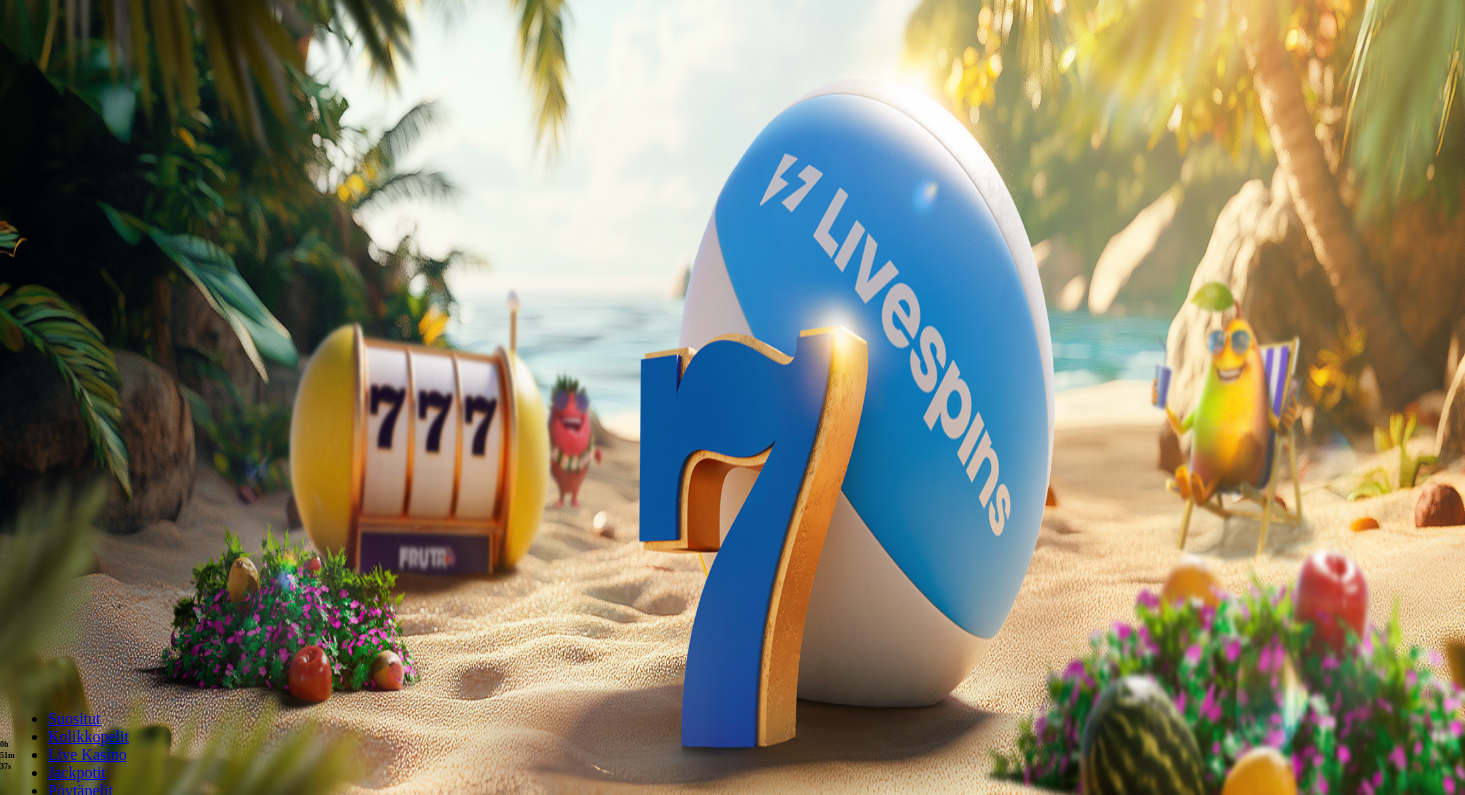 click at bounding box center [52, 363] 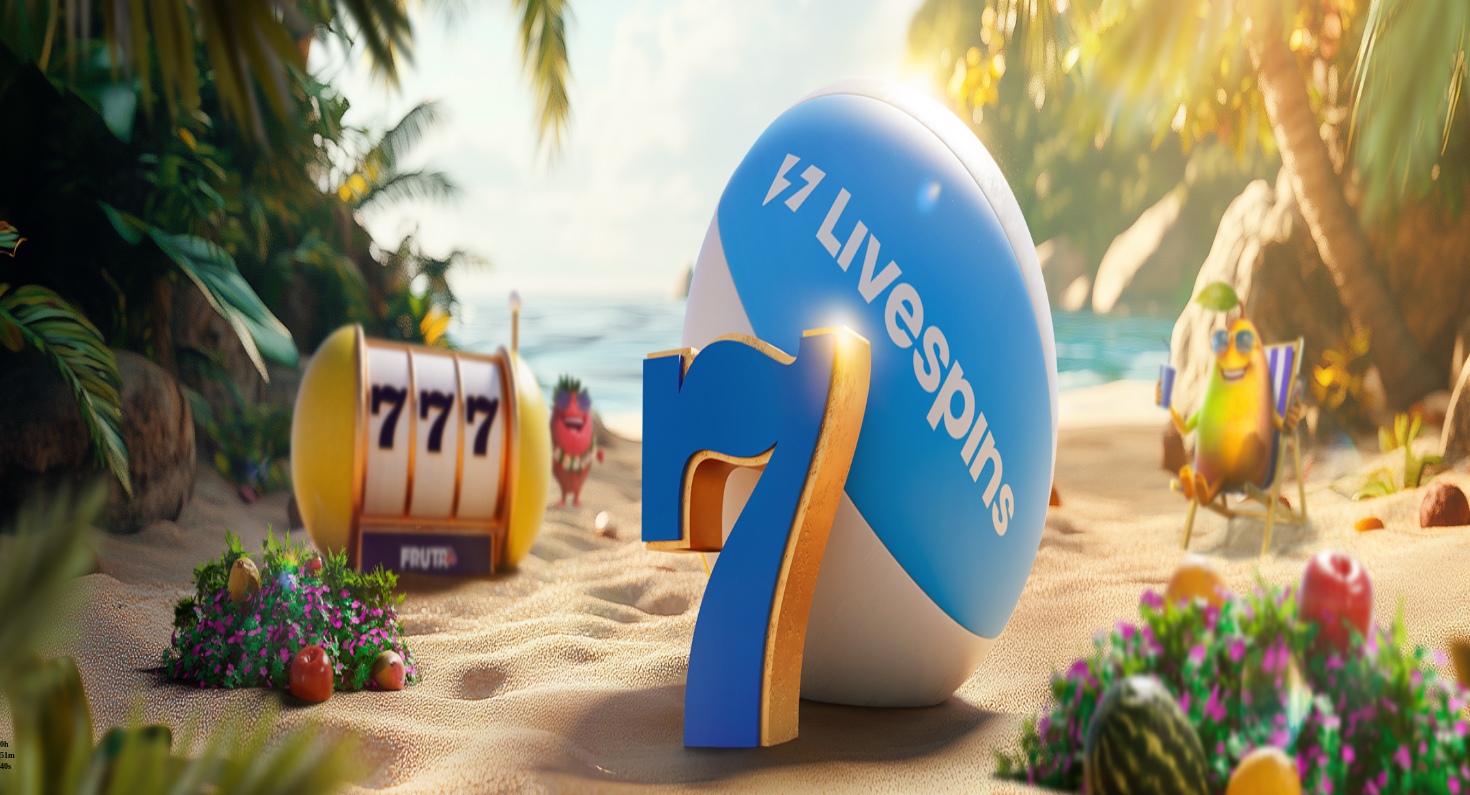click on "Kotiutus" at bounding box center (40, 612) 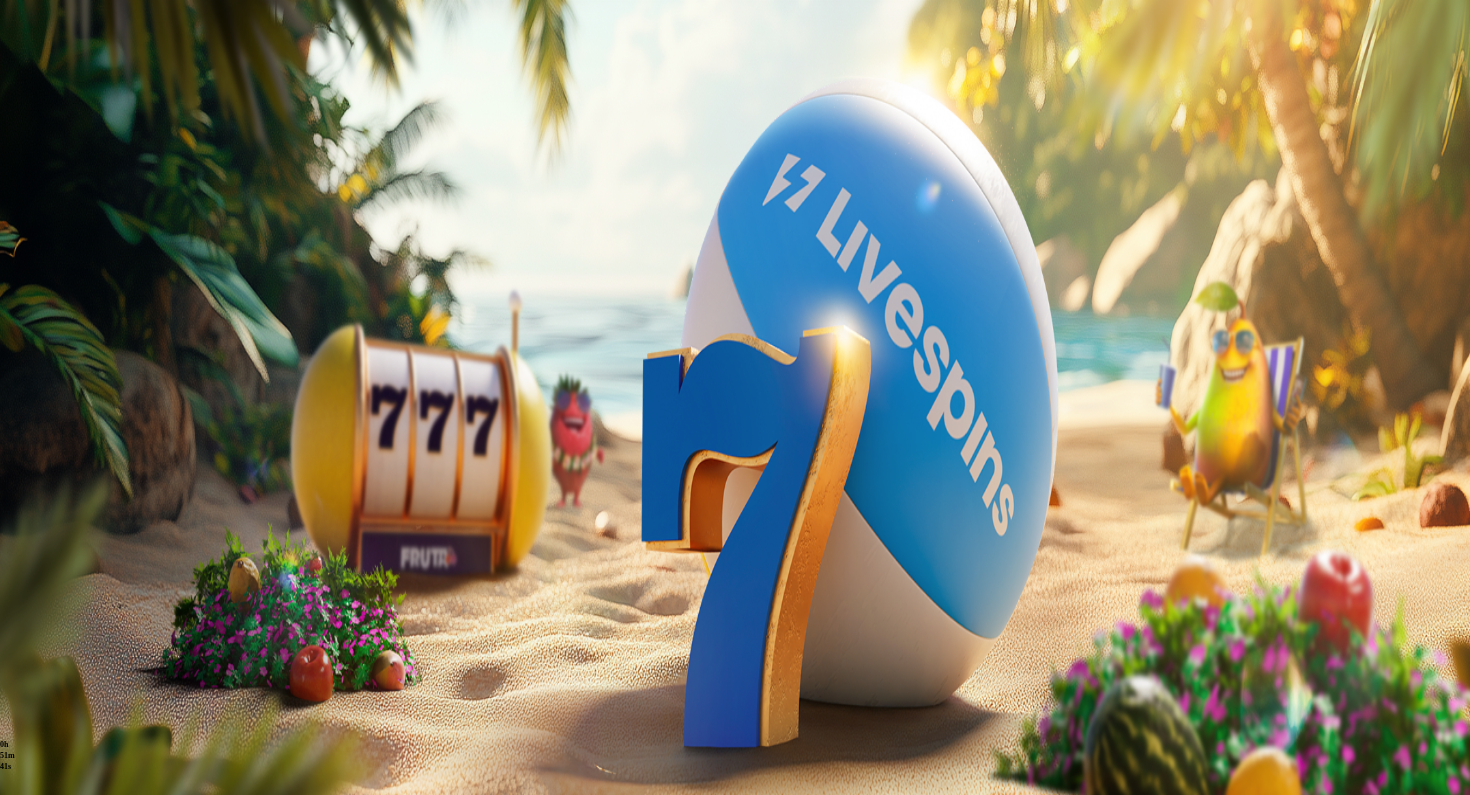click at bounding box center [79, 481] 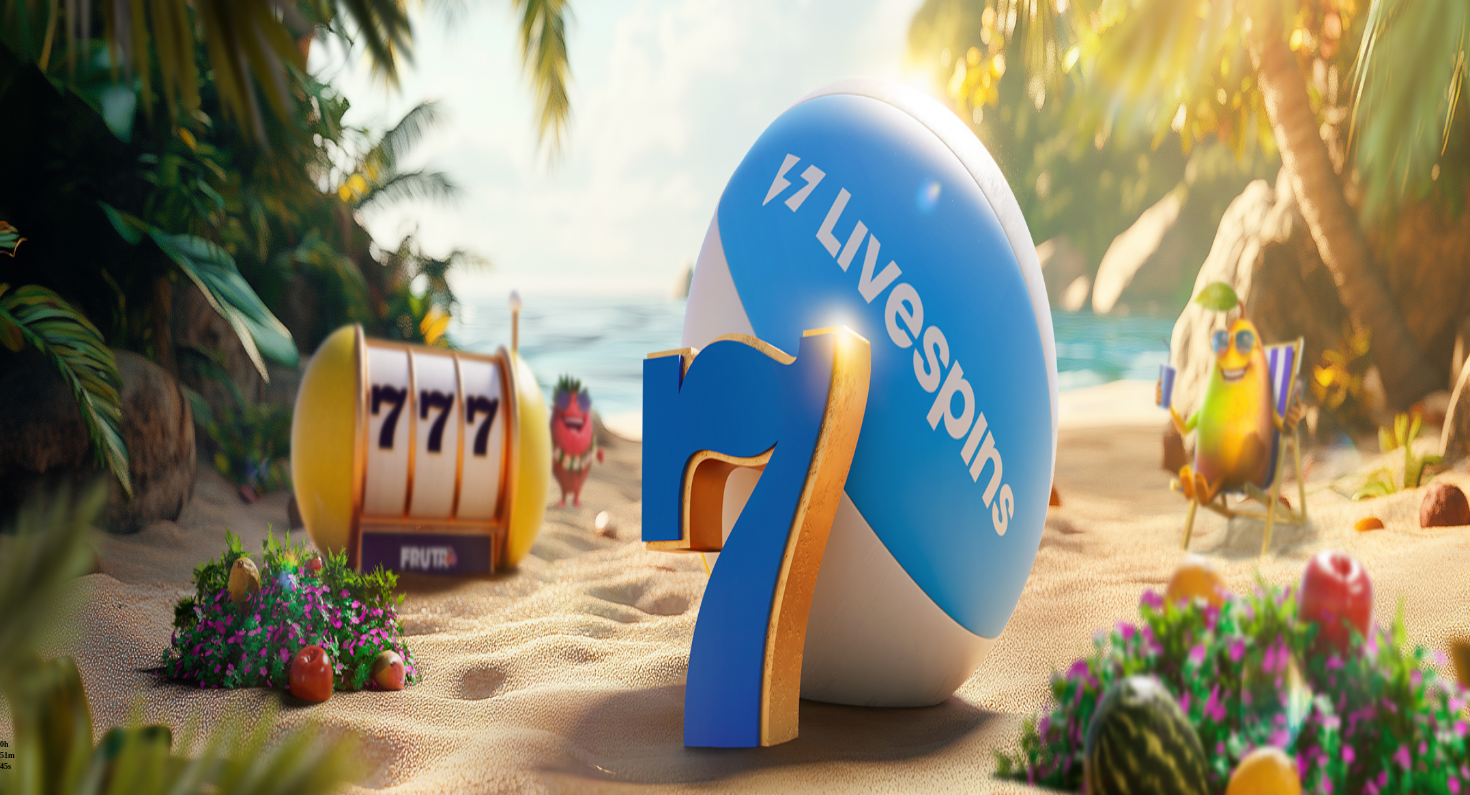 type on "***" 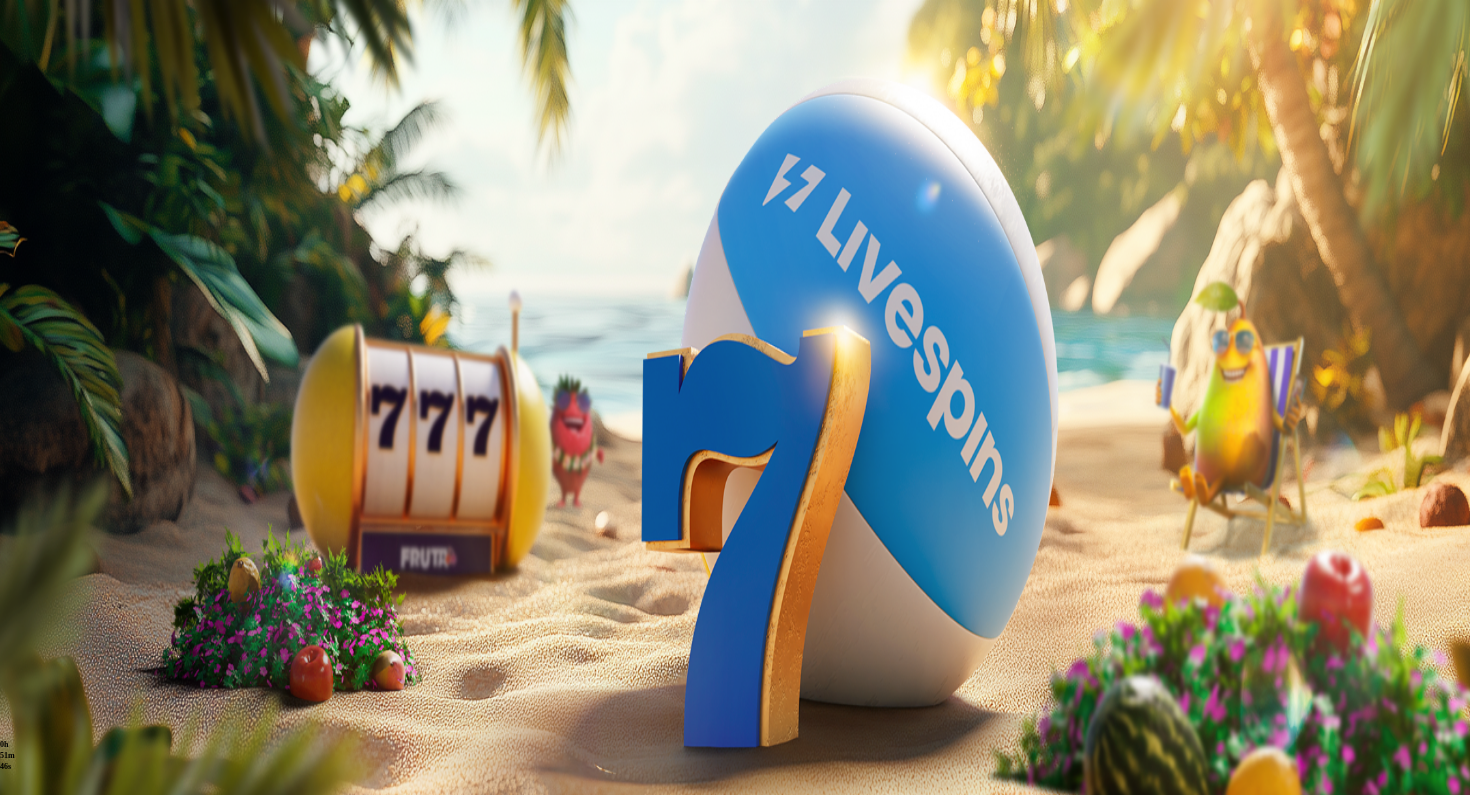 type 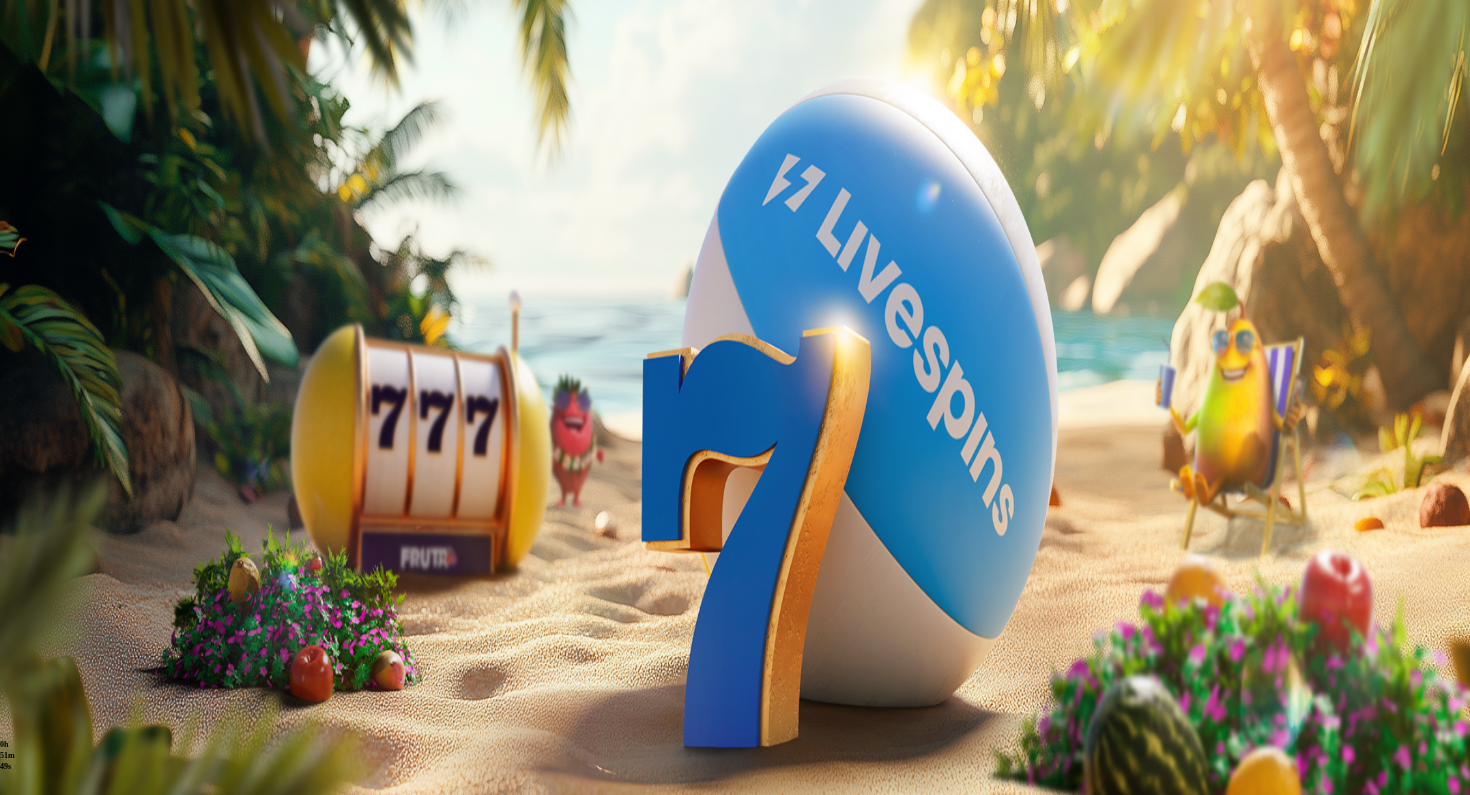 click at bounding box center [16, 466] 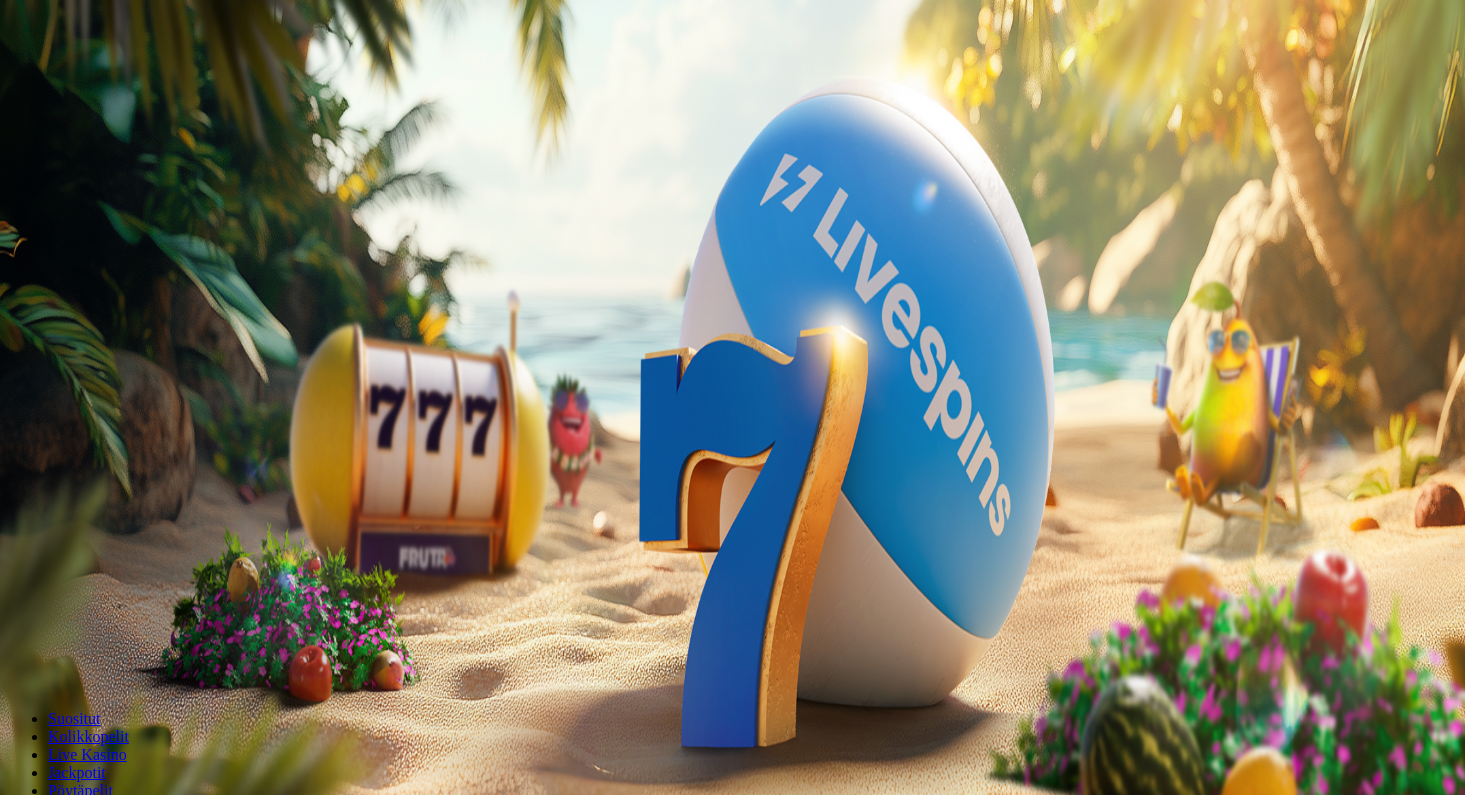scroll, scrollTop: 0, scrollLeft: 0, axis: both 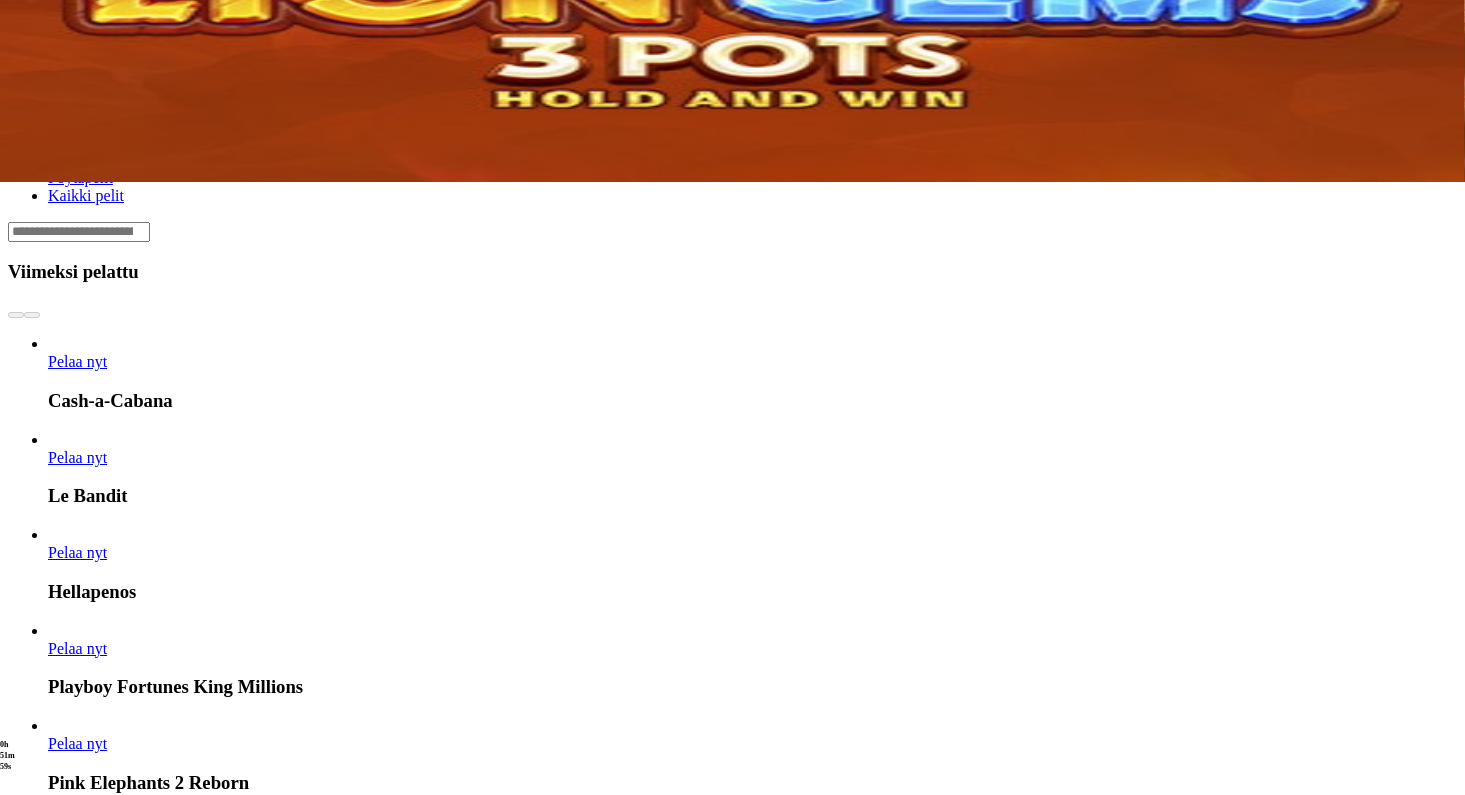 click at bounding box center (32, 885) 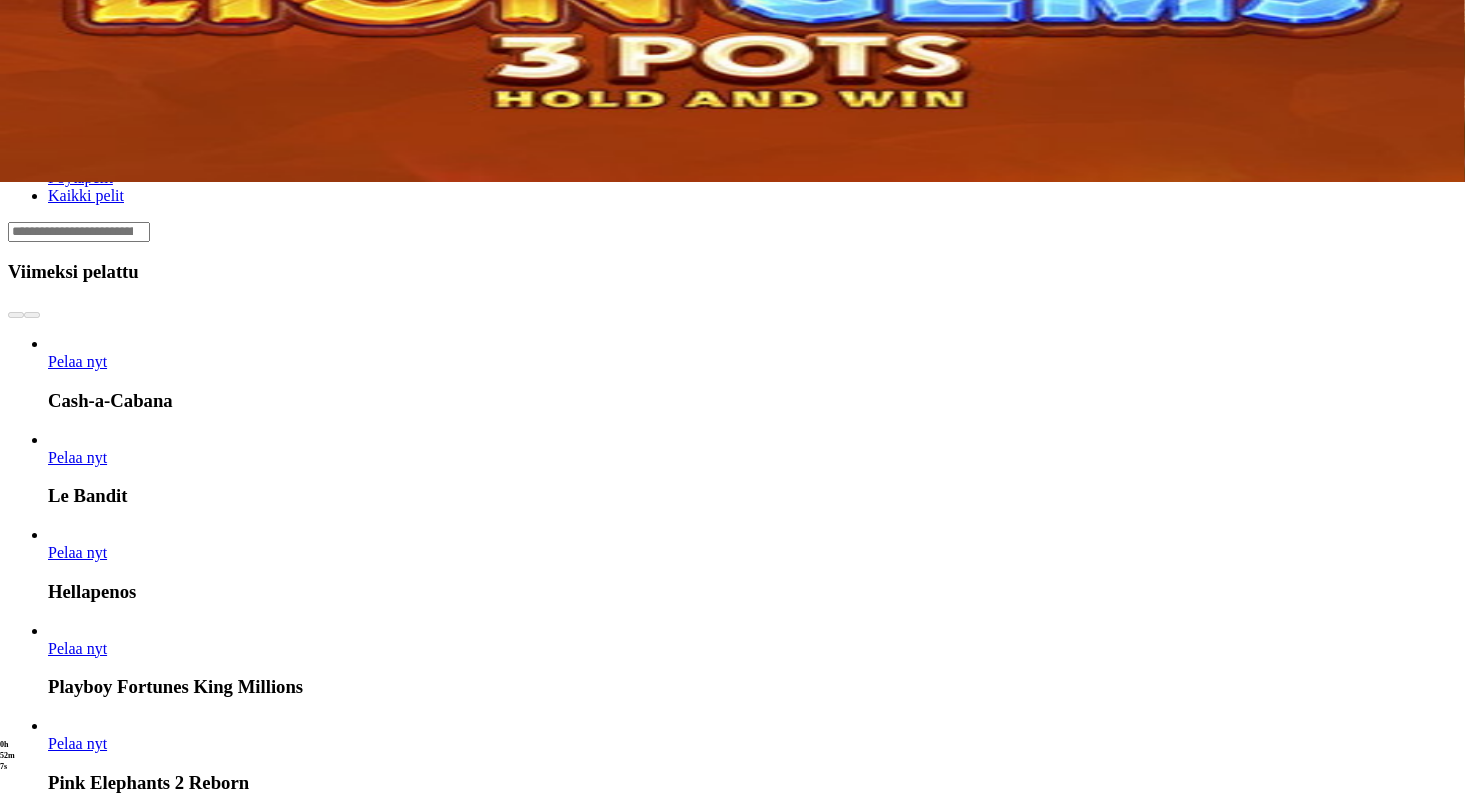 click on "Pelaa nyt" at bounding box center [-555, 1695] 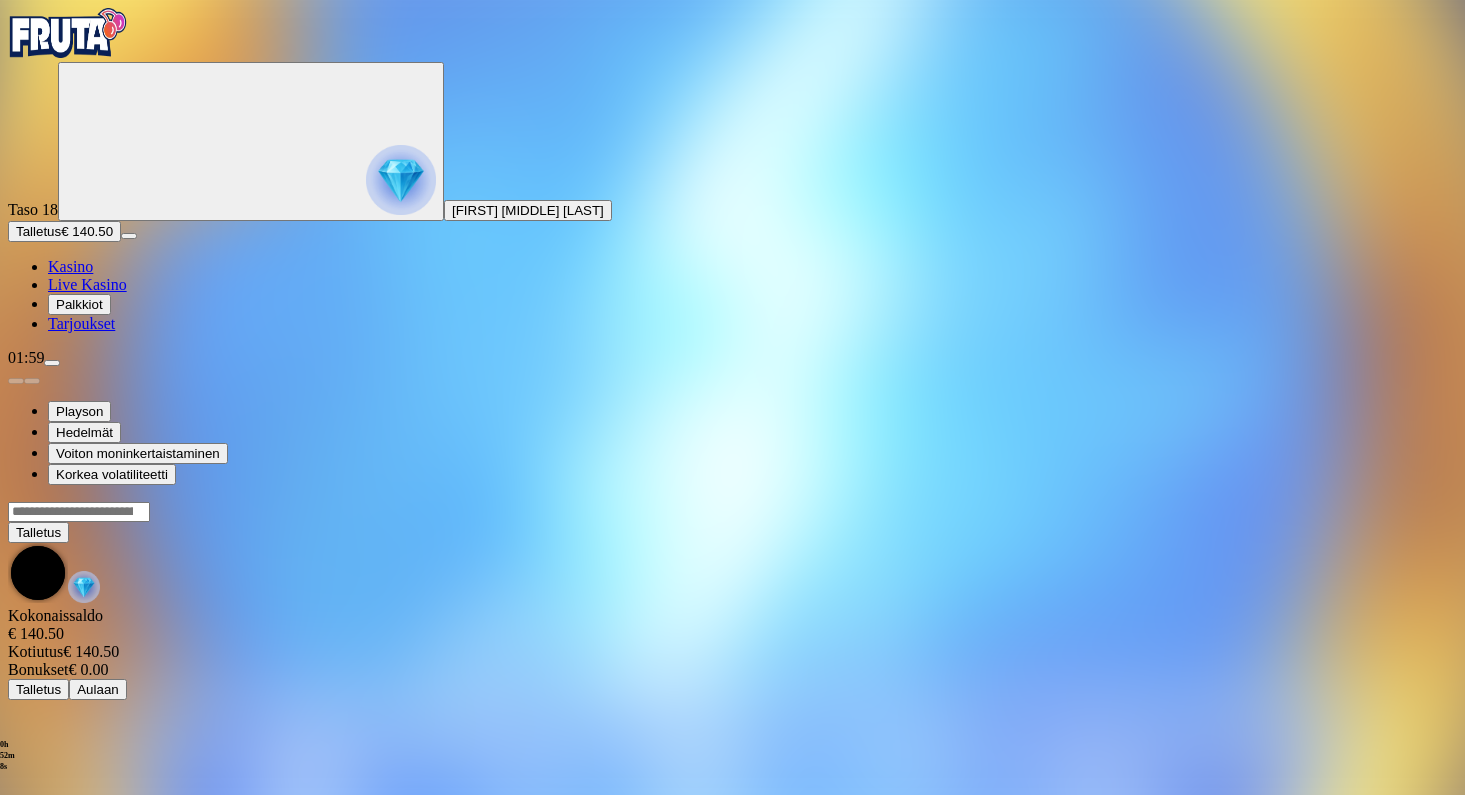 scroll, scrollTop: 0, scrollLeft: 0, axis: both 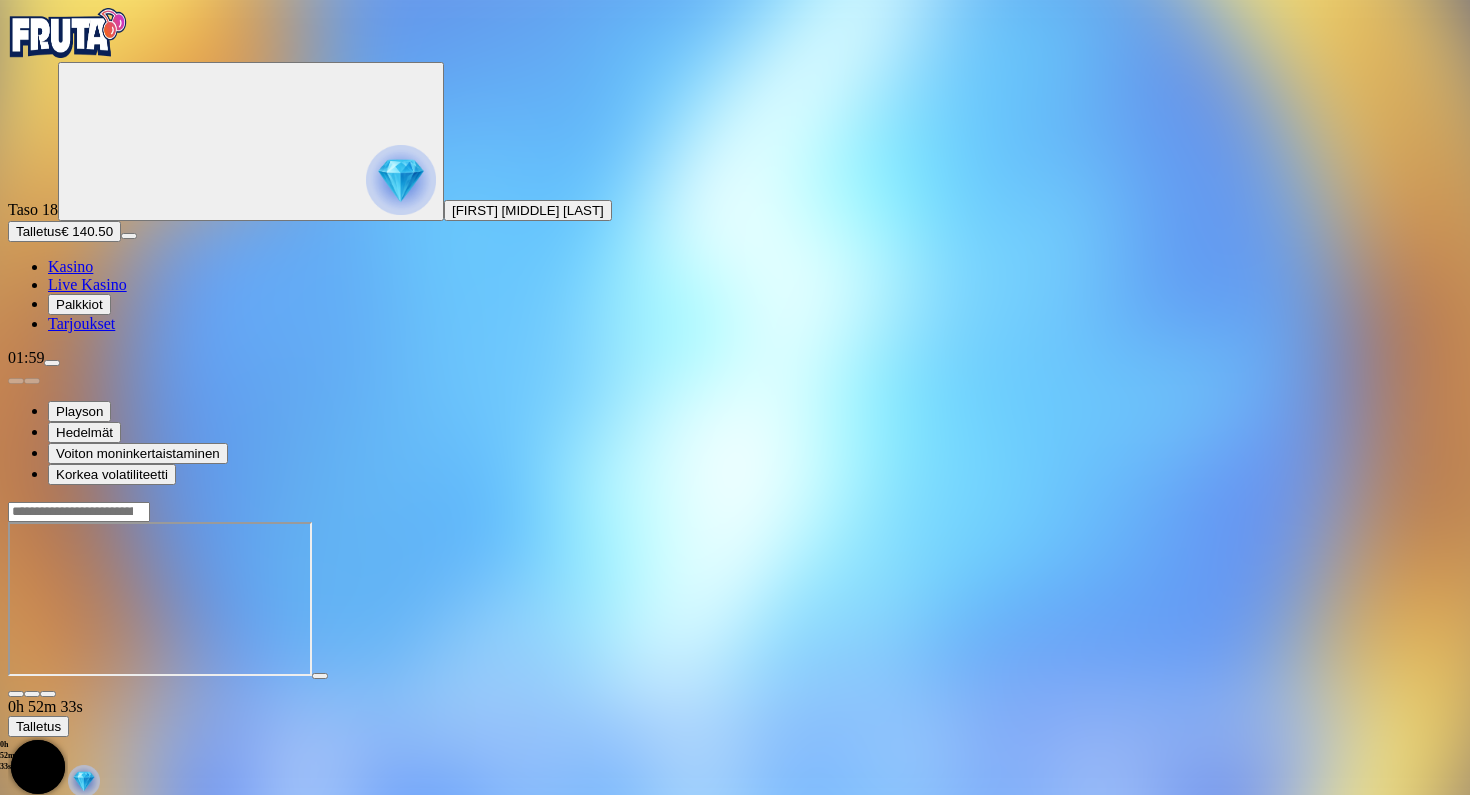 click at bounding box center [16, 694] 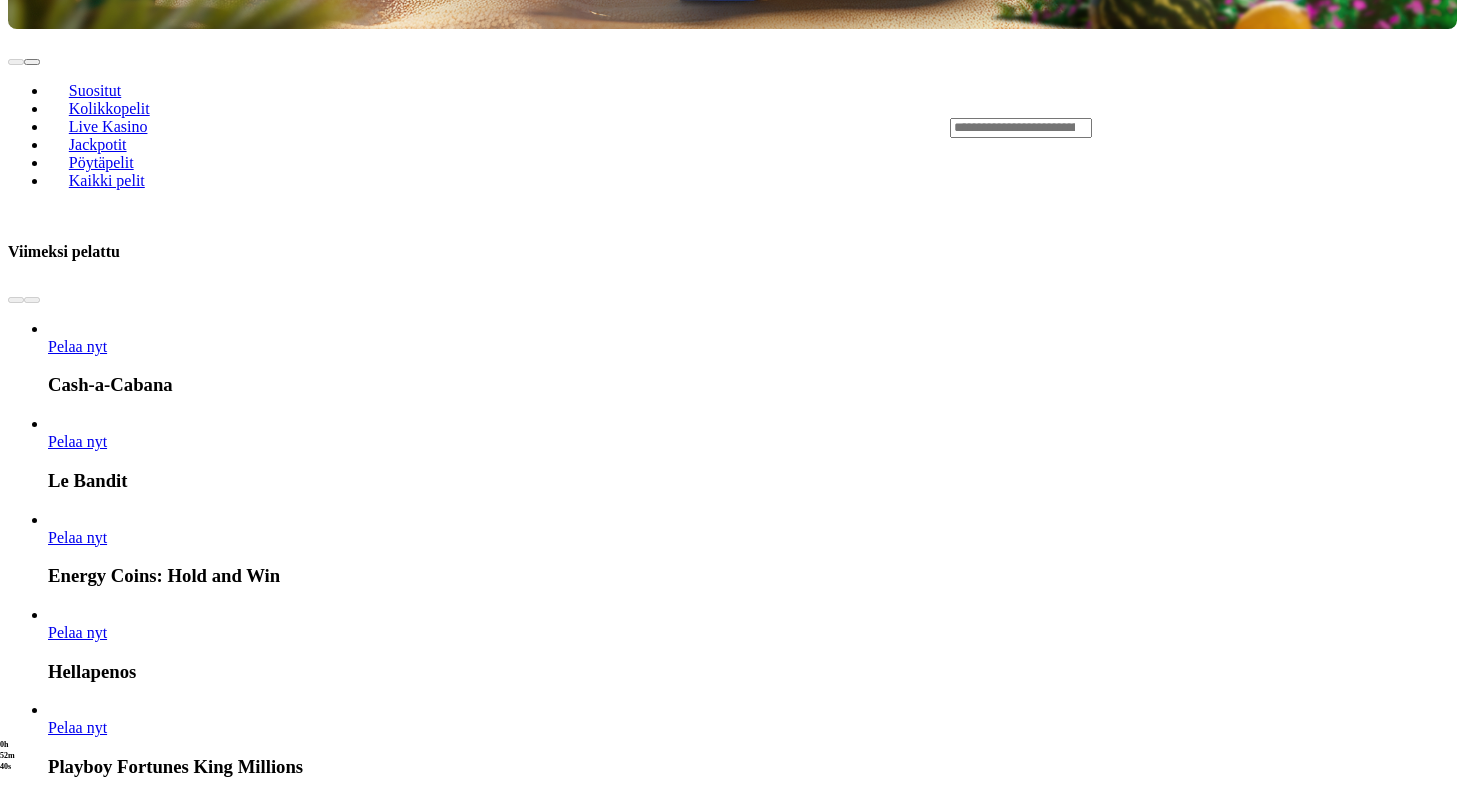 scroll, scrollTop: 851, scrollLeft: 0, axis: vertical 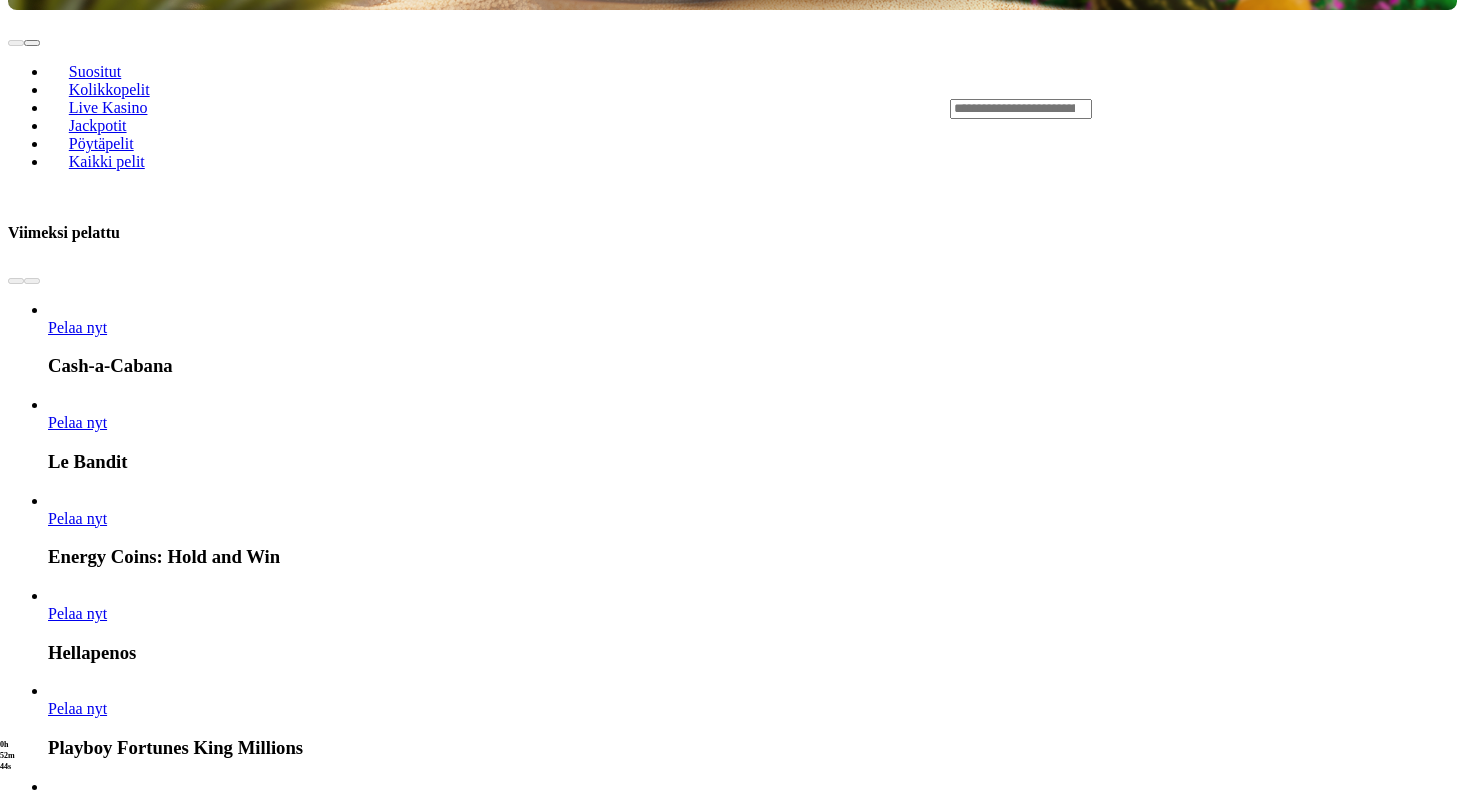 click on "Pelaa nyt" at bounding box center [77, 2545] 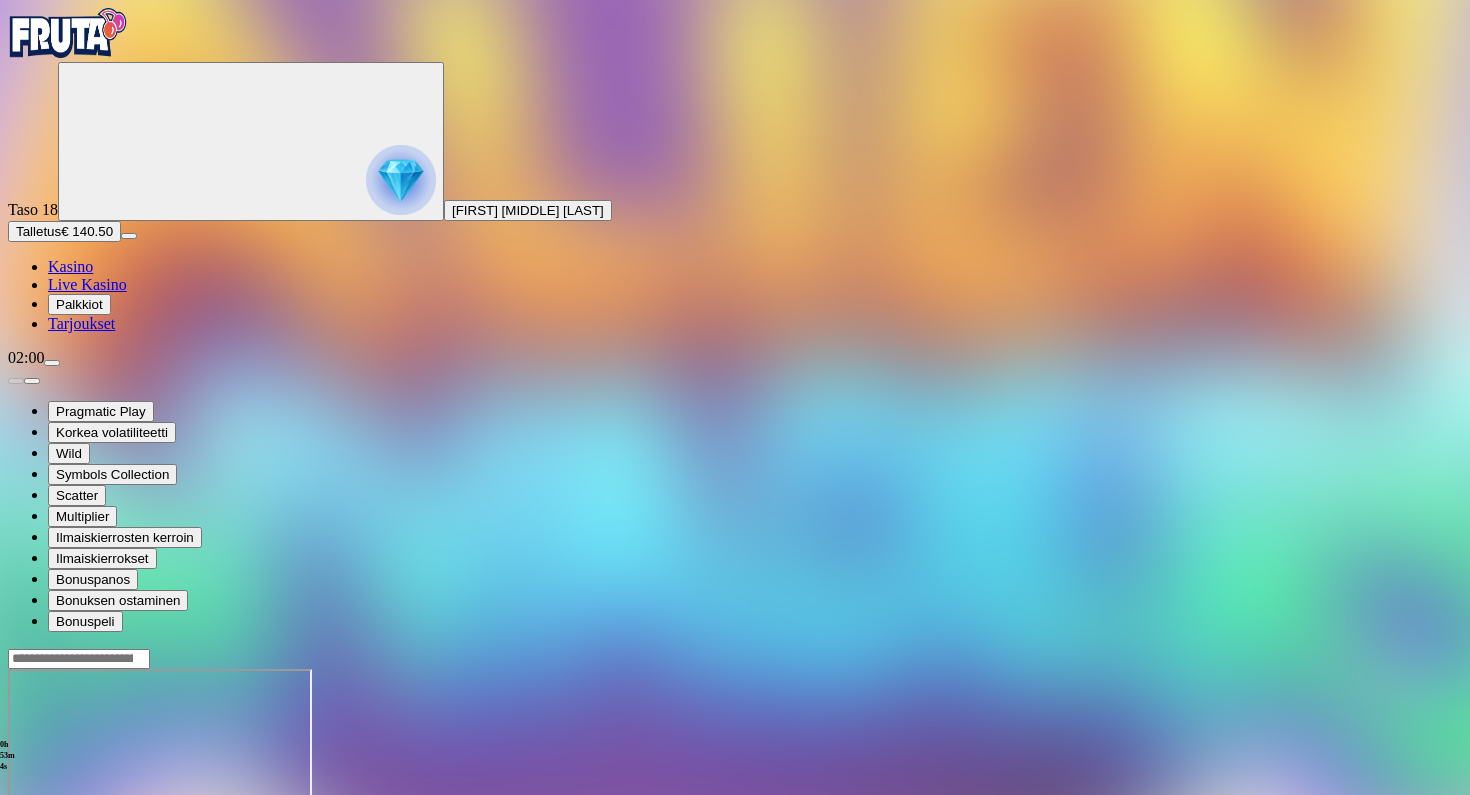click at bounding box center [735, 748] 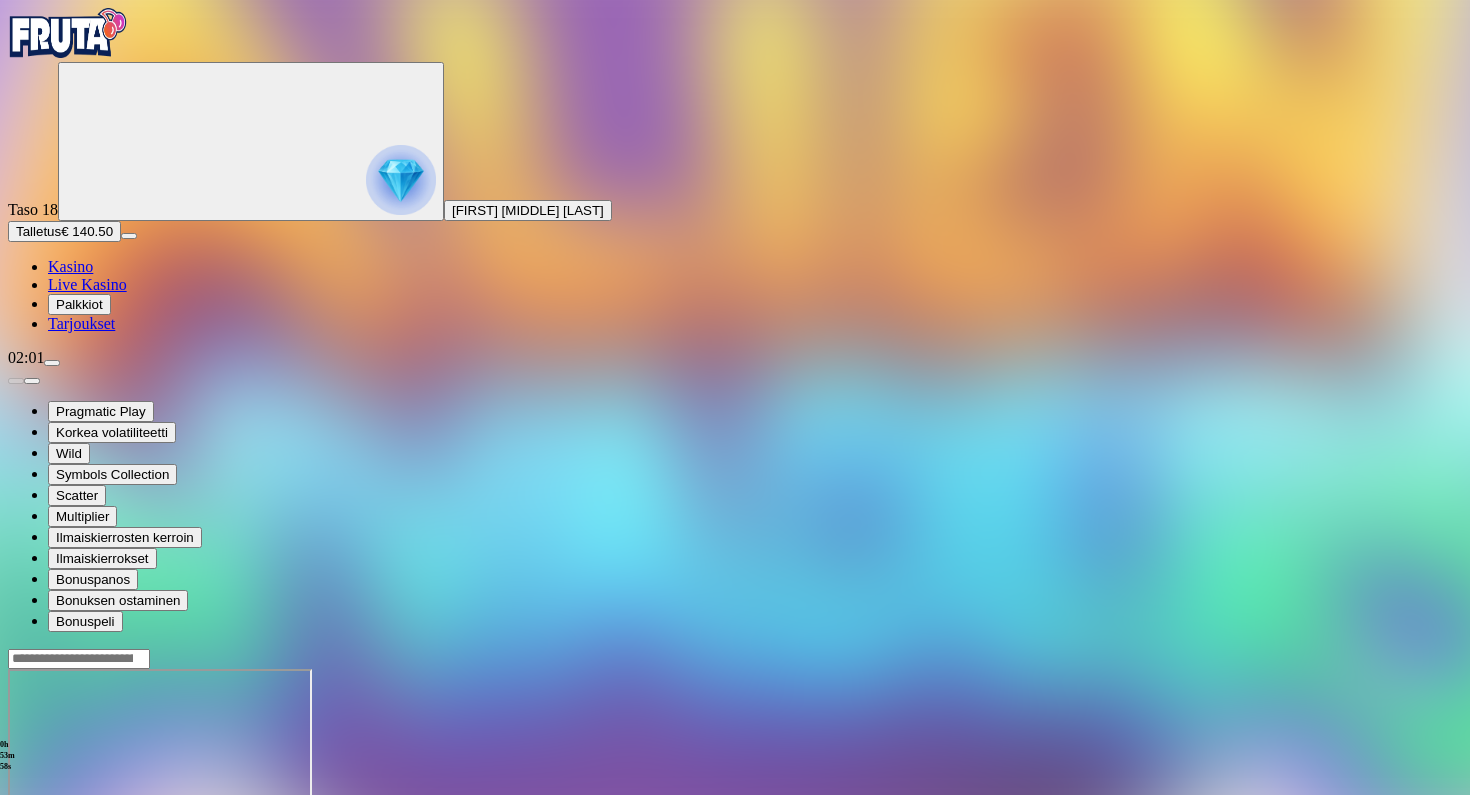 click at bounding box center [16, 841] 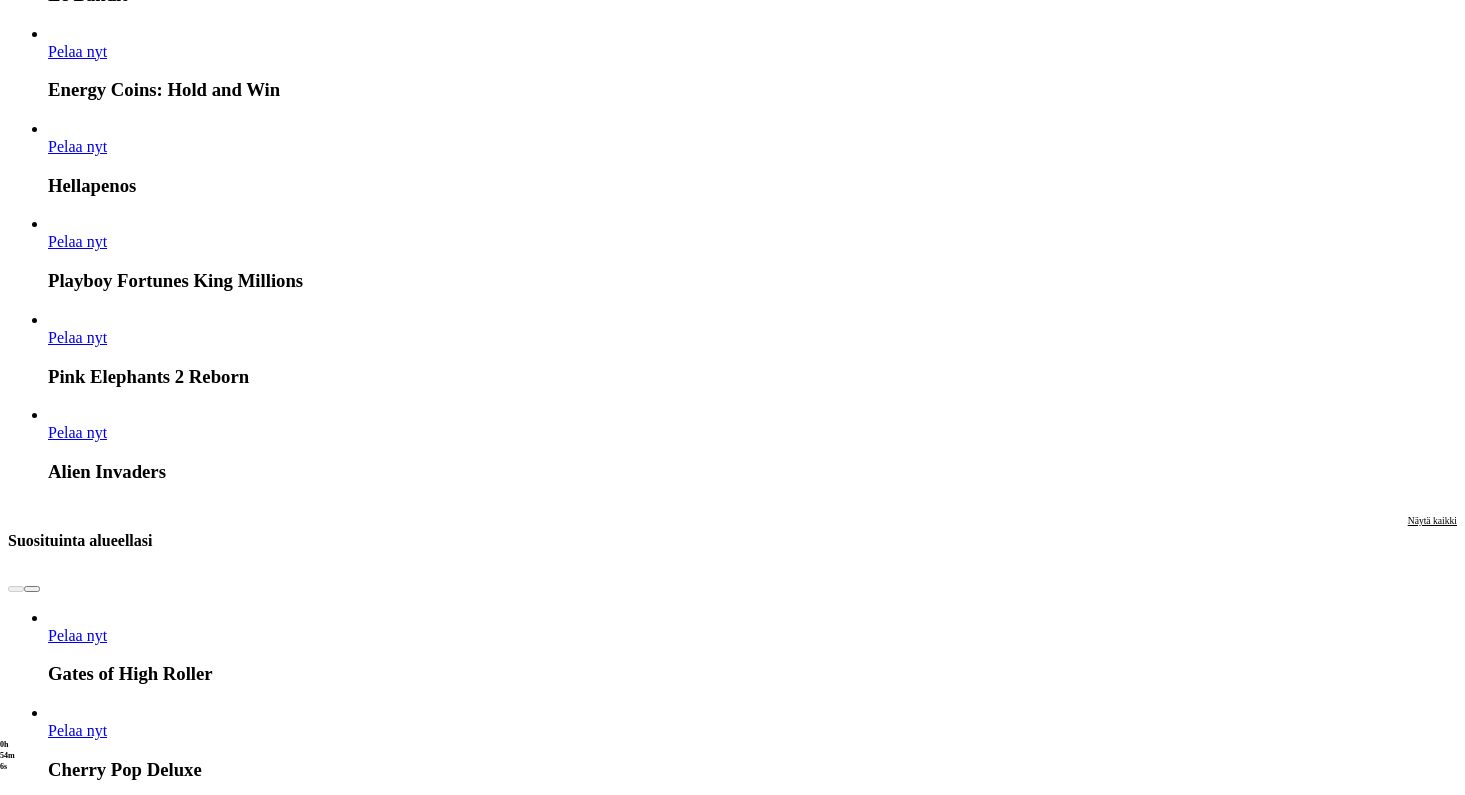 scroll, scrollTop: 1320, scrollLeft: 0, axis: vertical 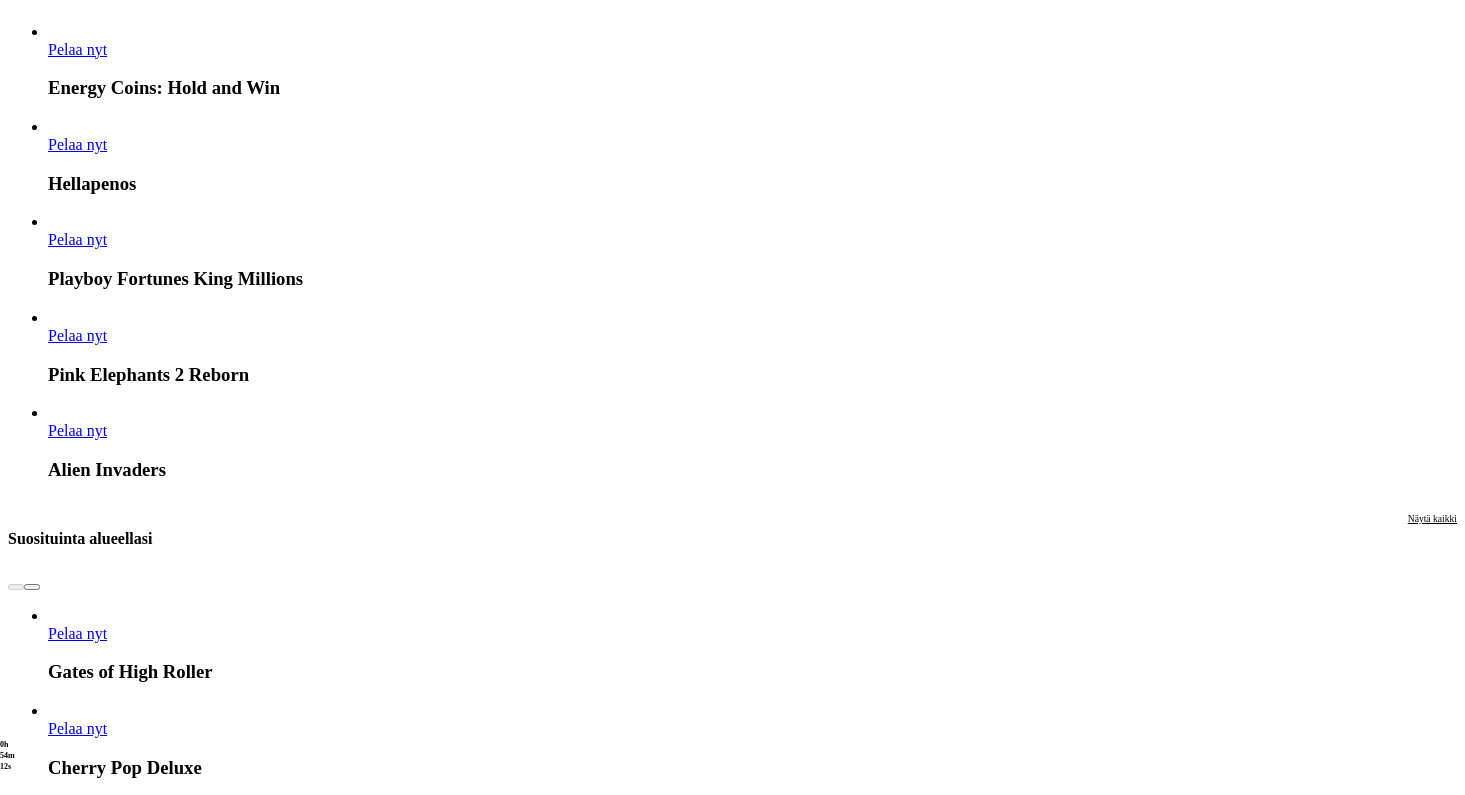 click on "Pelaa nyt" at bounding box center [77, 15939] 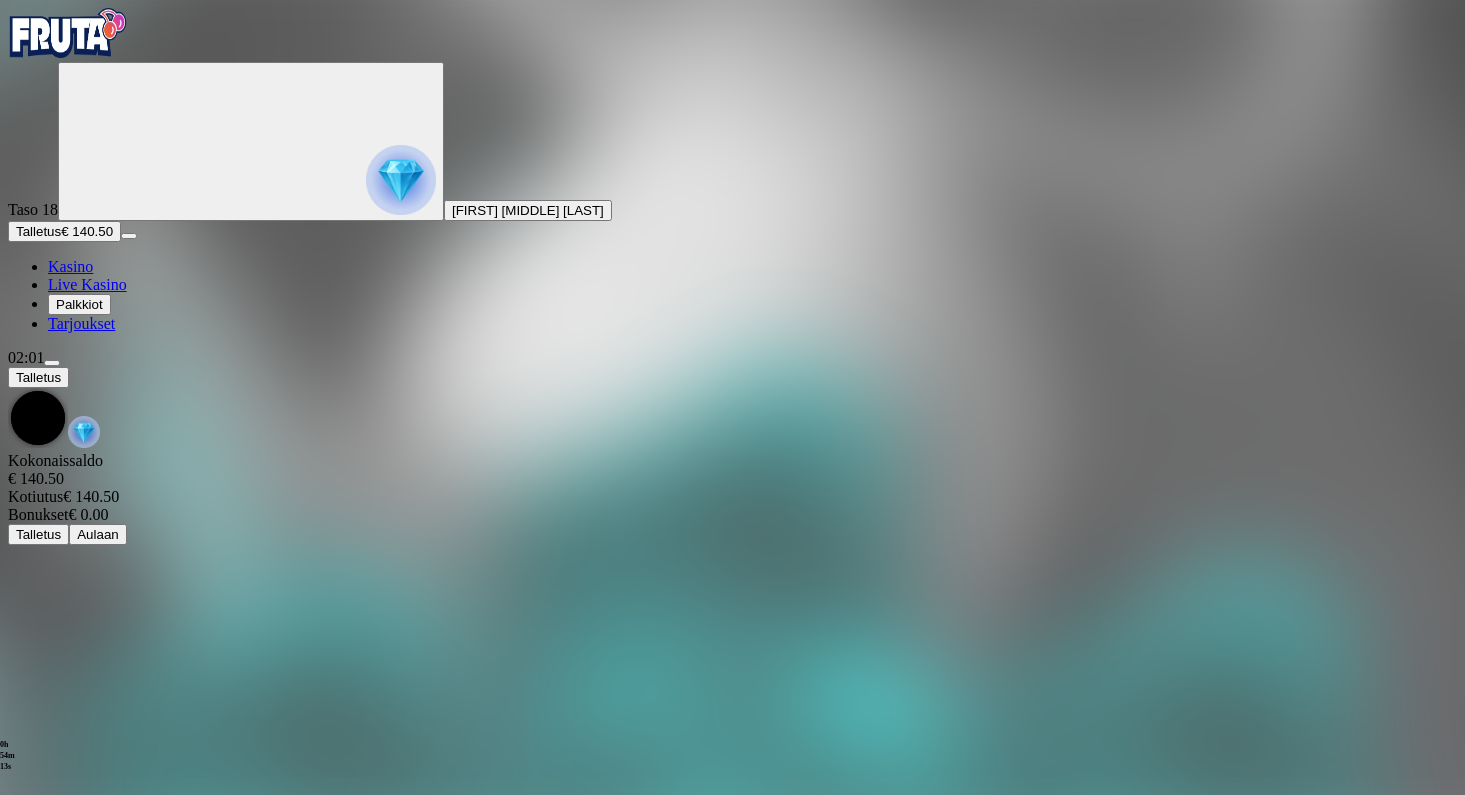scroll, scrollTop: 0, scrollLeft: 0, axis: both 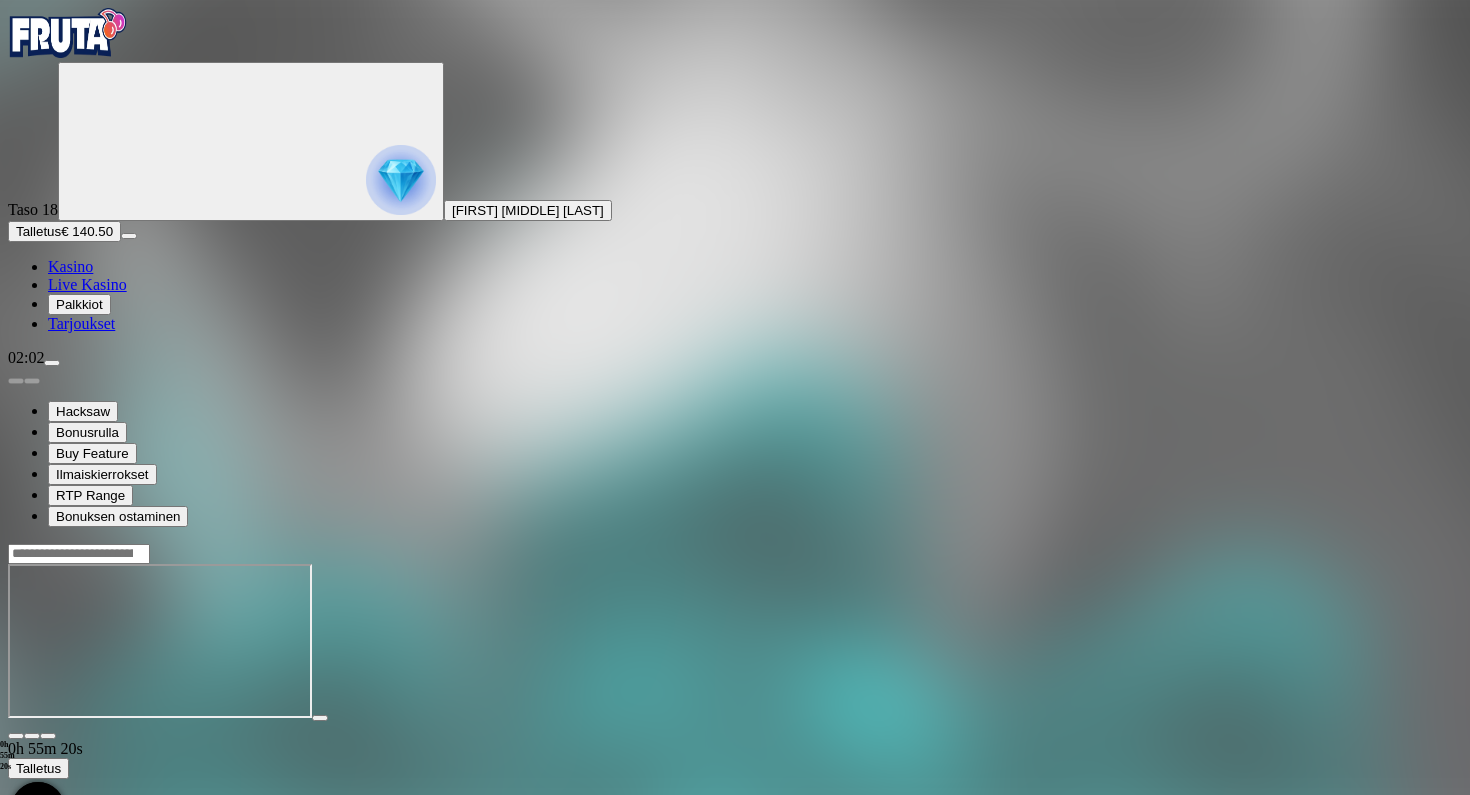 click at bounding box center [16, 736] 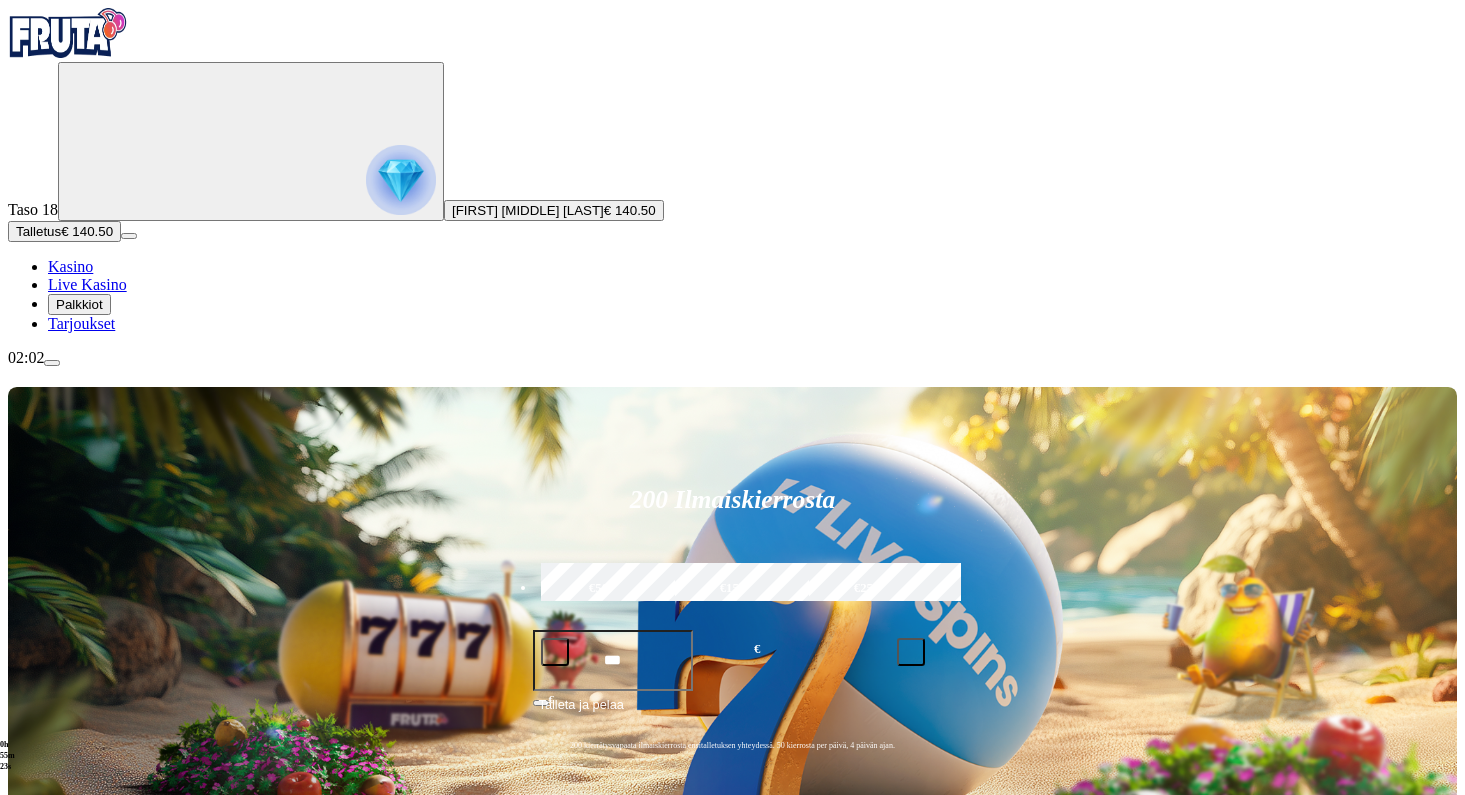 click at bounding box center [48, 1188] 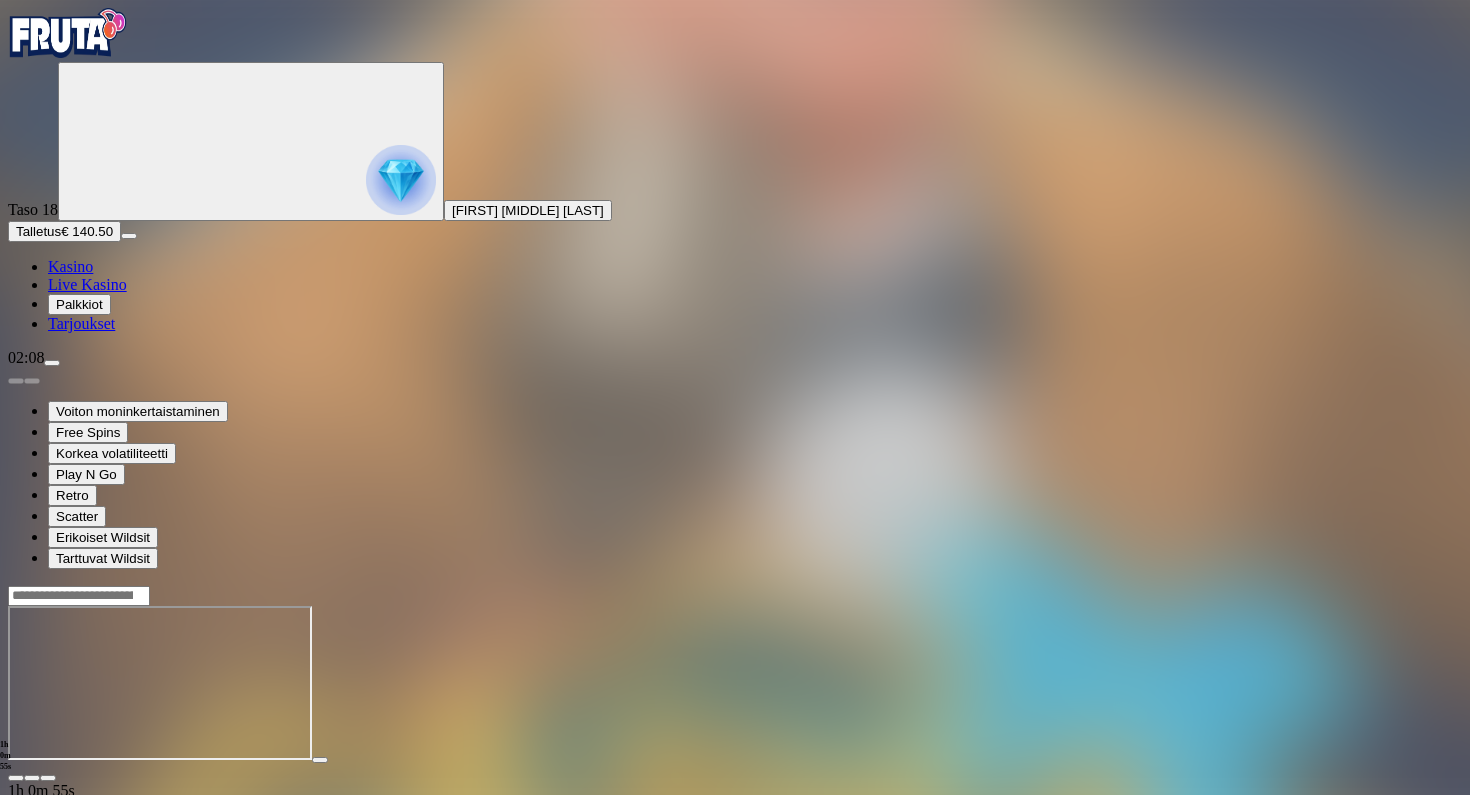click at bounding box center [16, 778] 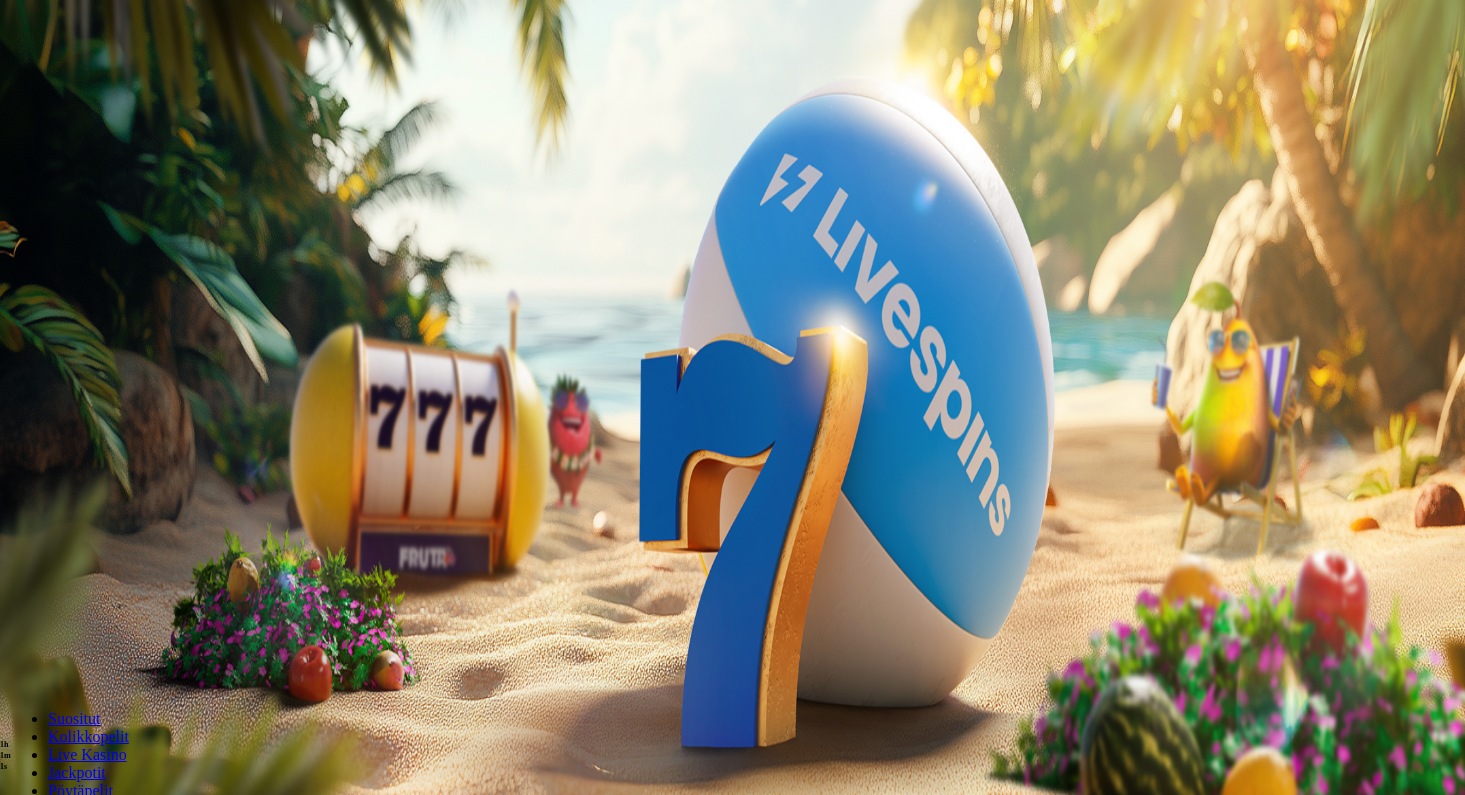 scroll, scrollTop: 0, scrollLeft: 0, axis: both 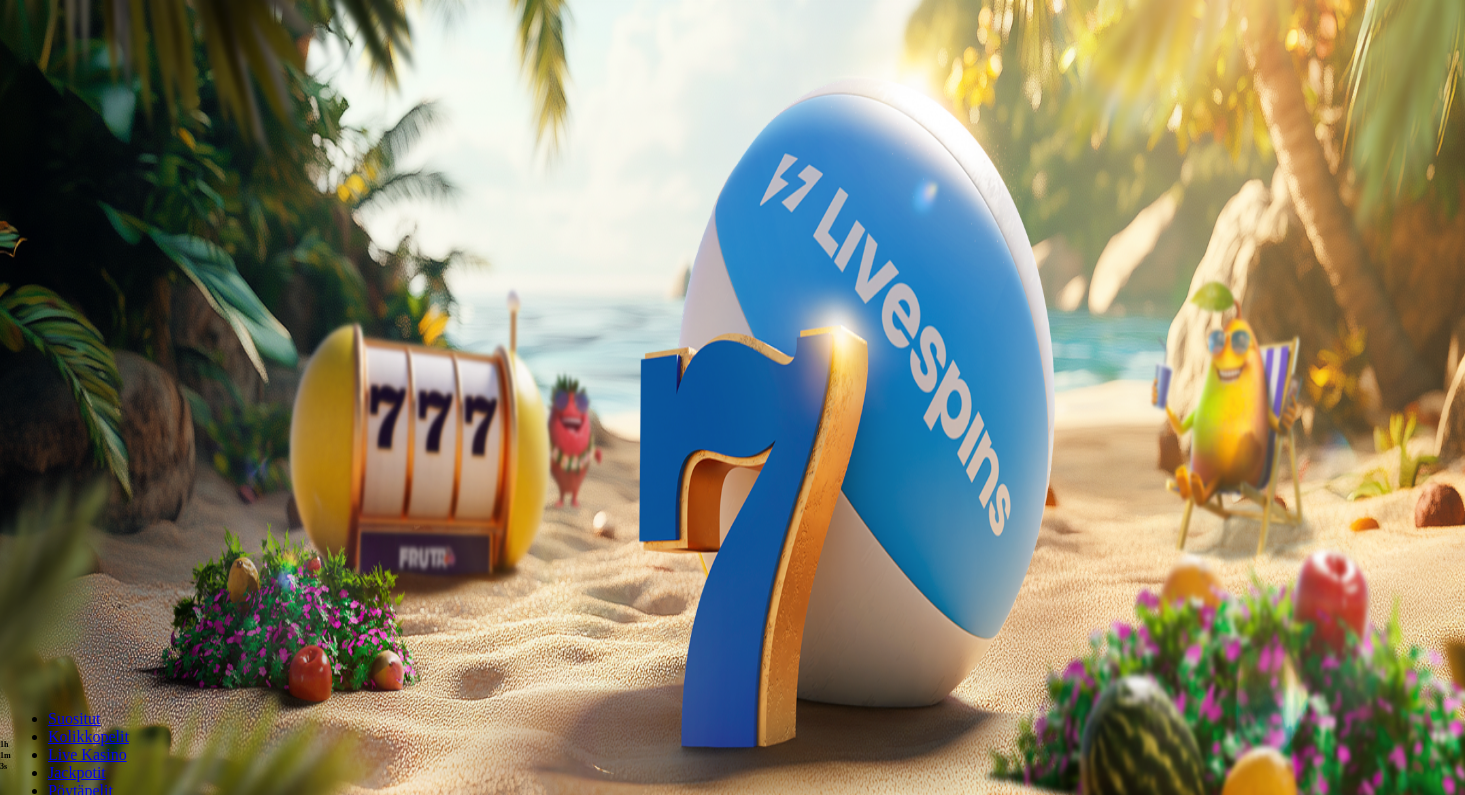 click at bounding box center (52, 363) 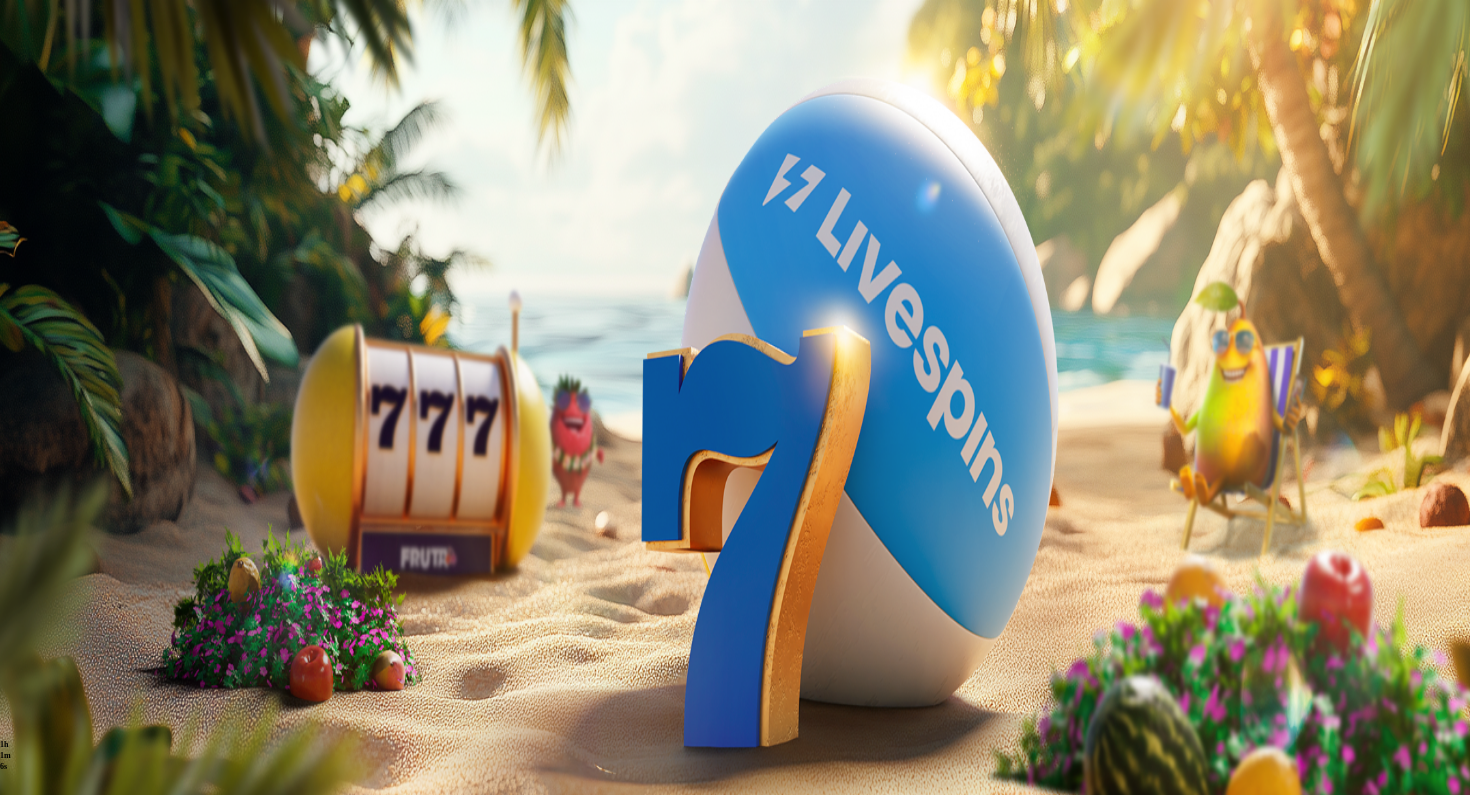 click on "Kotiutus" at bounding box center [40, 612] 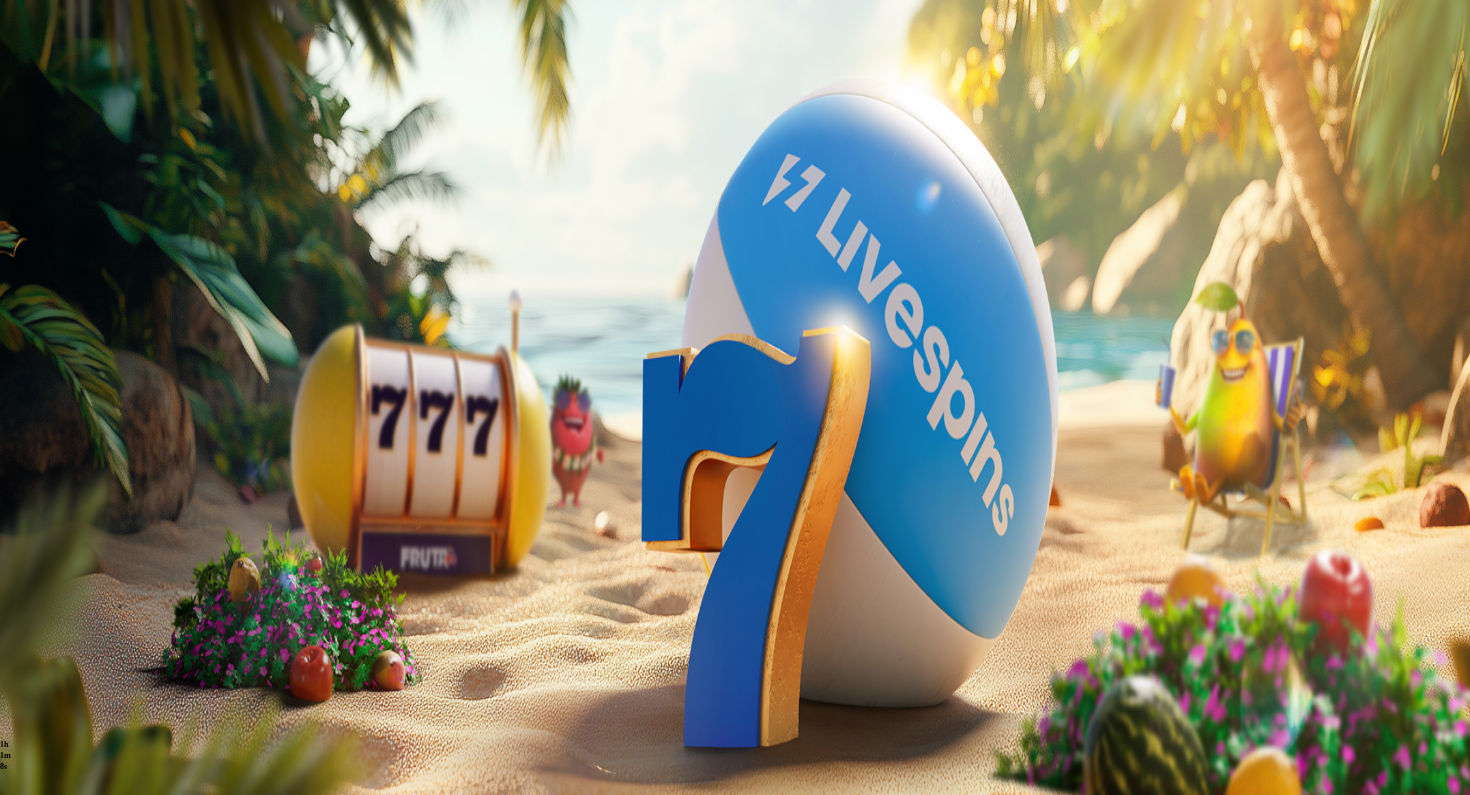click at bounding box center (79, 481) 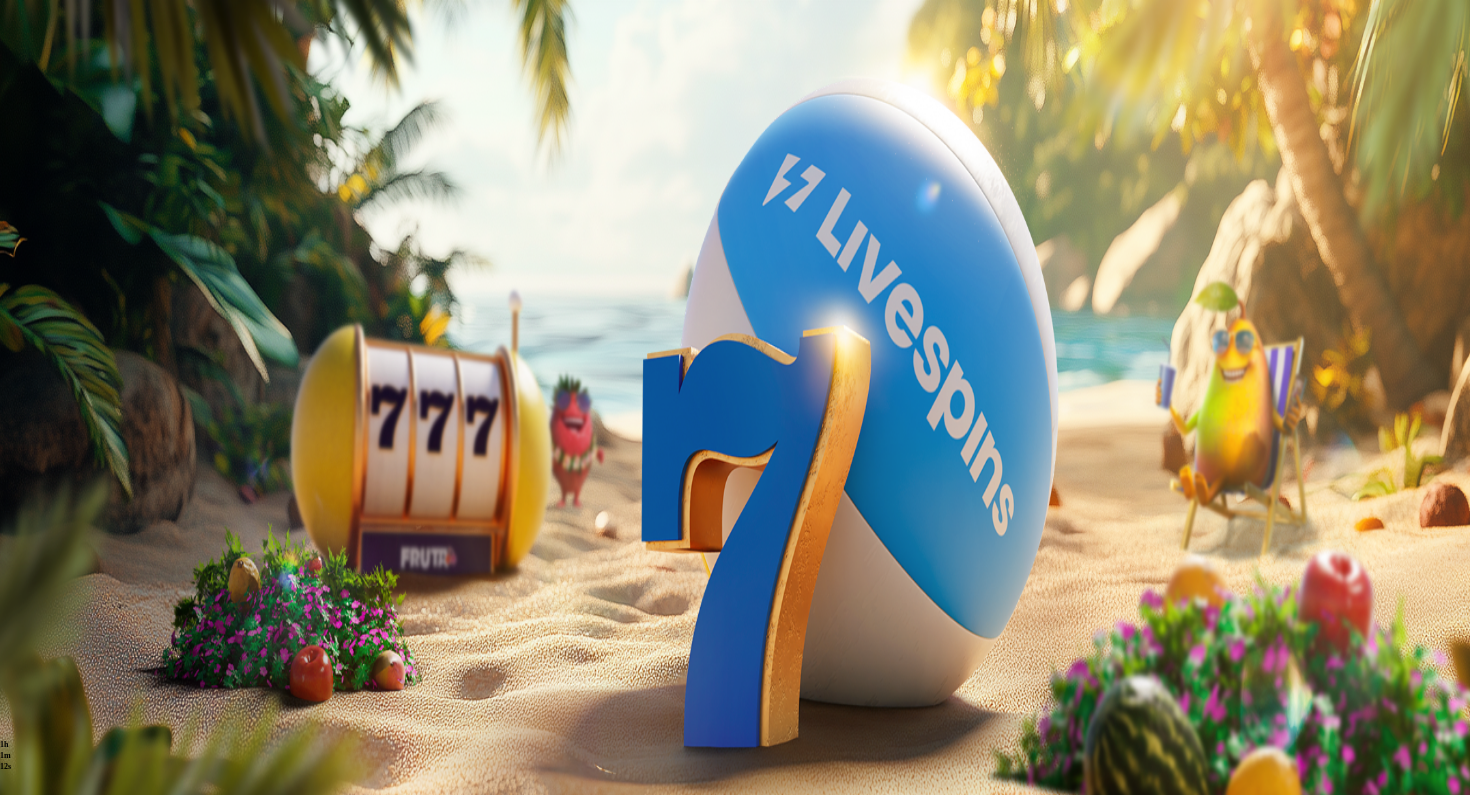 type on "**" 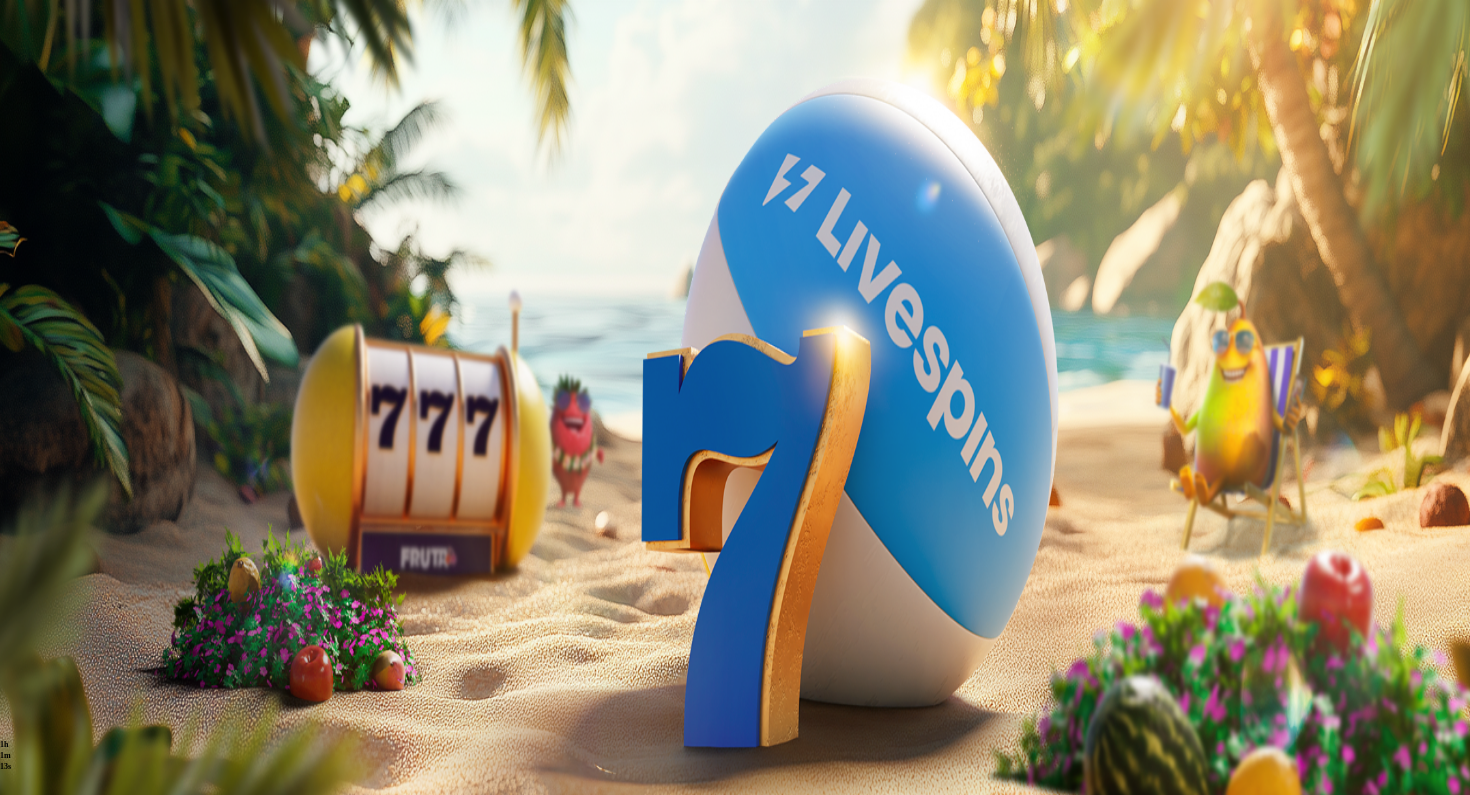 type 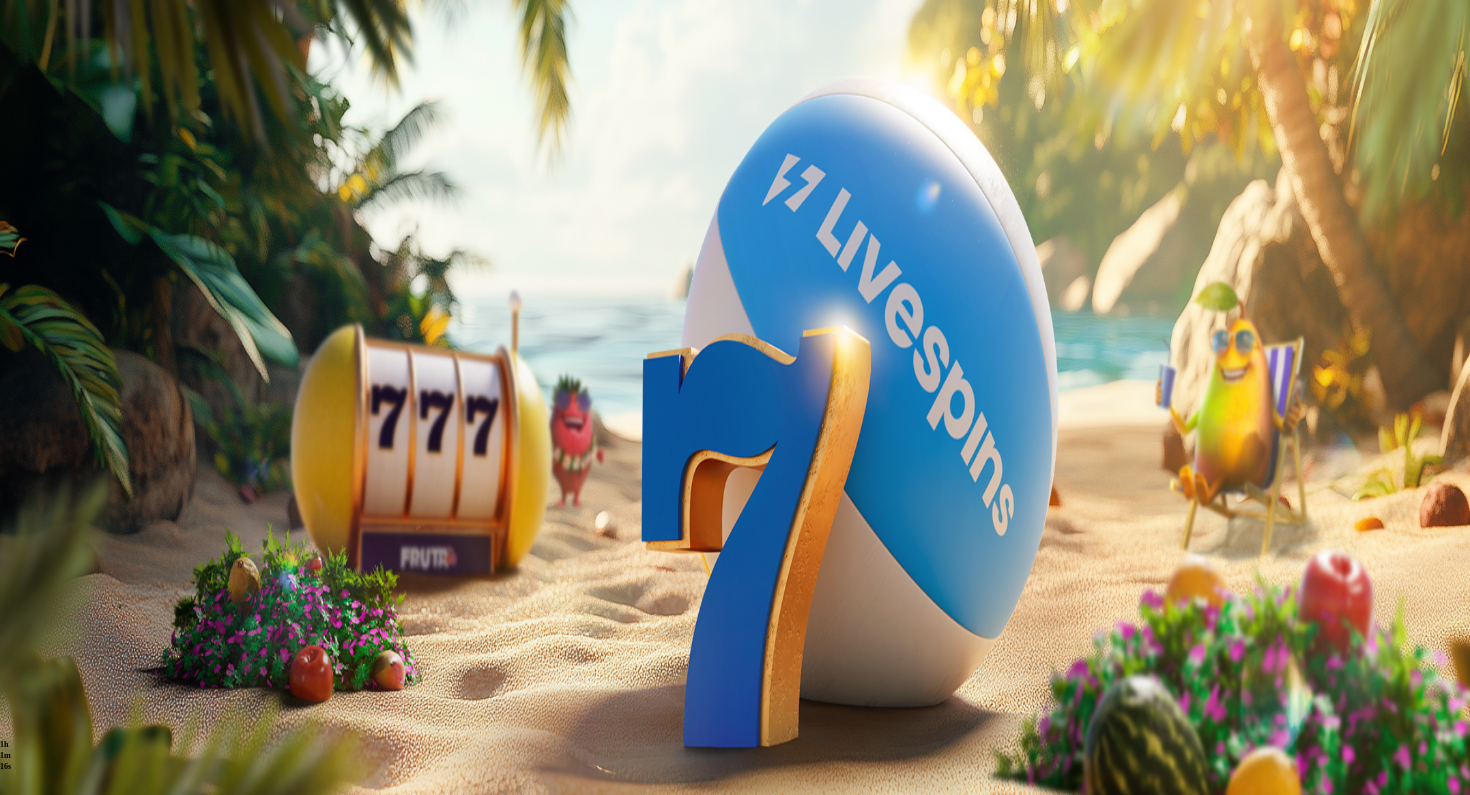 click at bounding box center [16, 466] 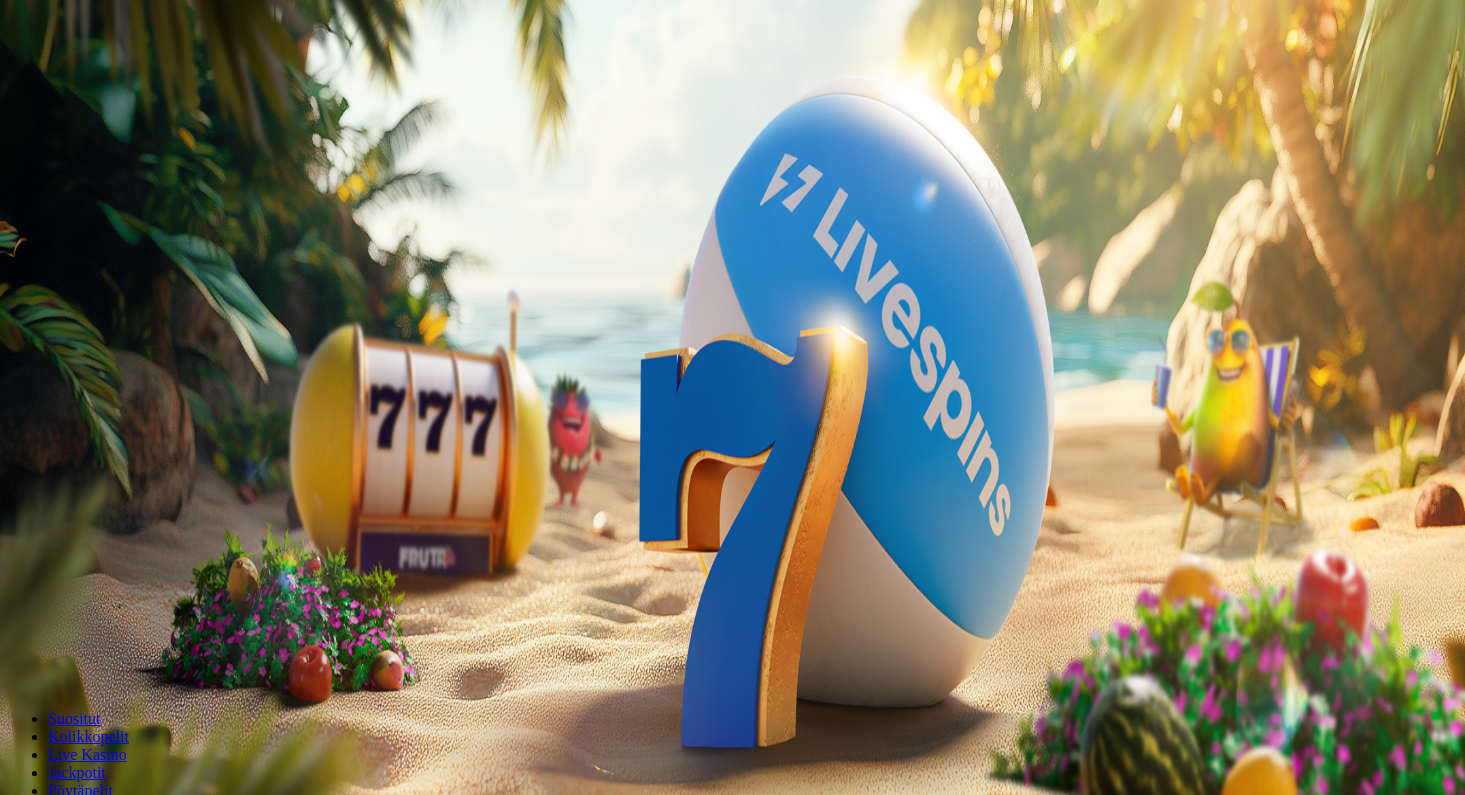 scroll, scrollTop: 0, scrollLeft: 0, axis: both 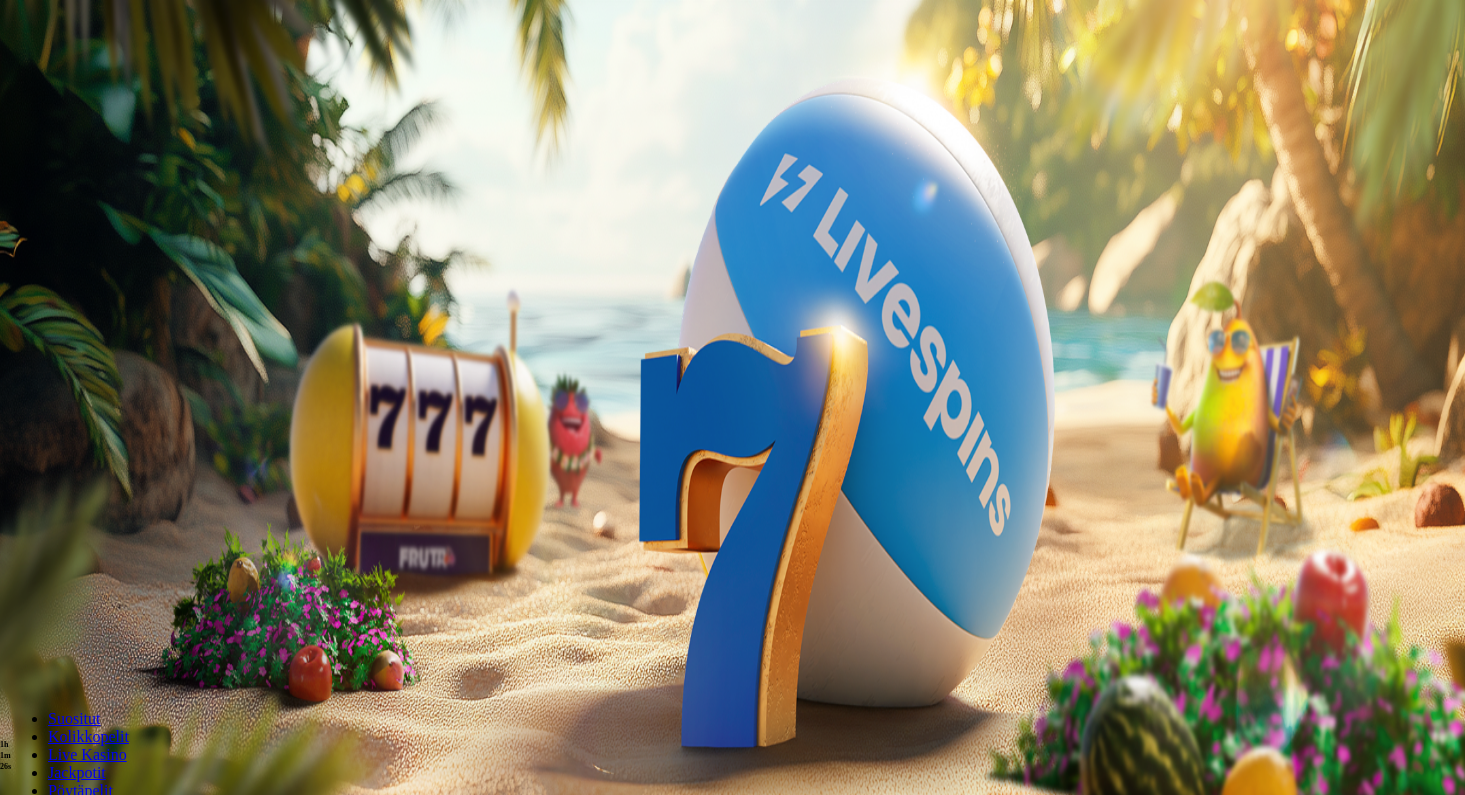 click at bounding box center [48, 984] 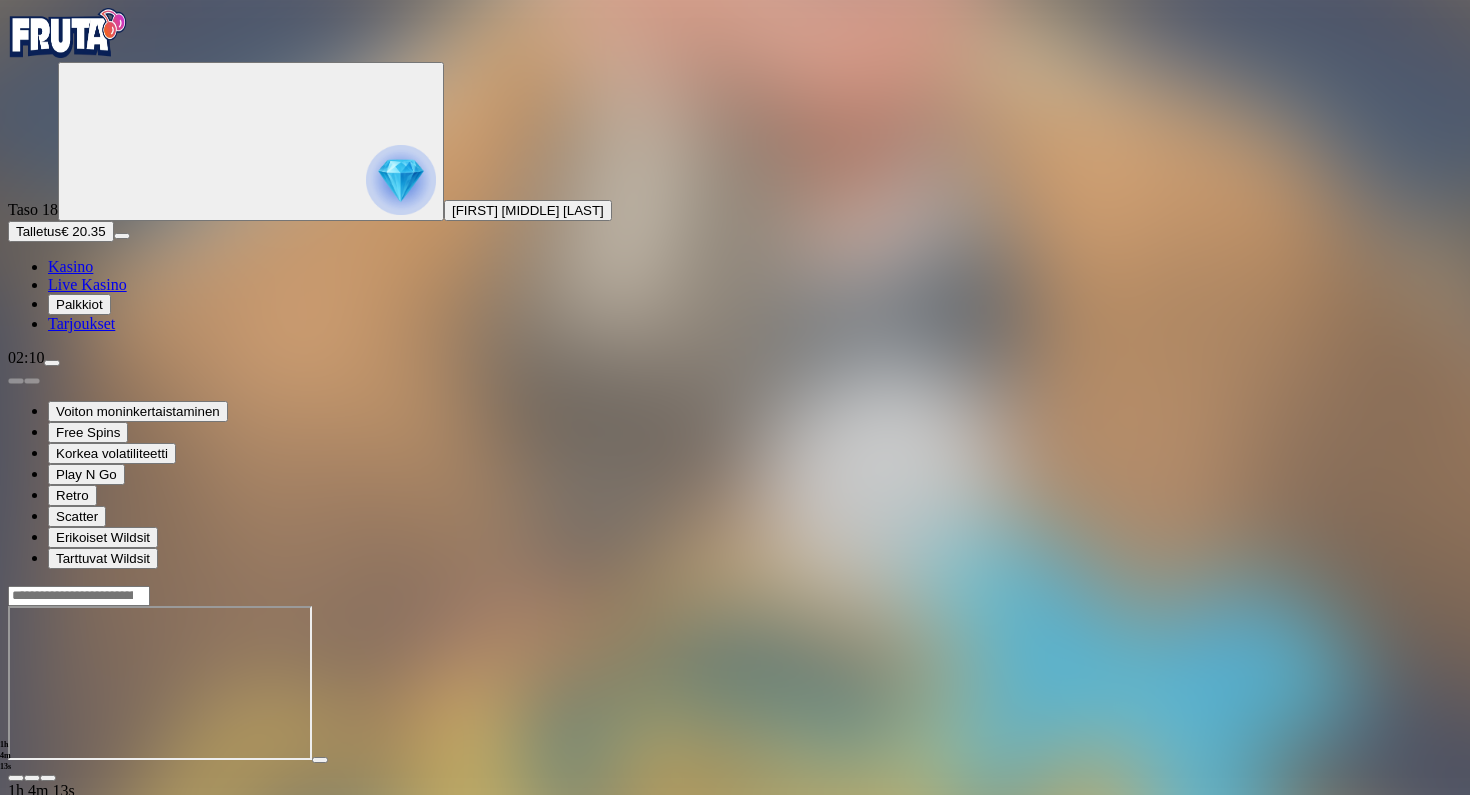 click at bounding box center [16, 778] 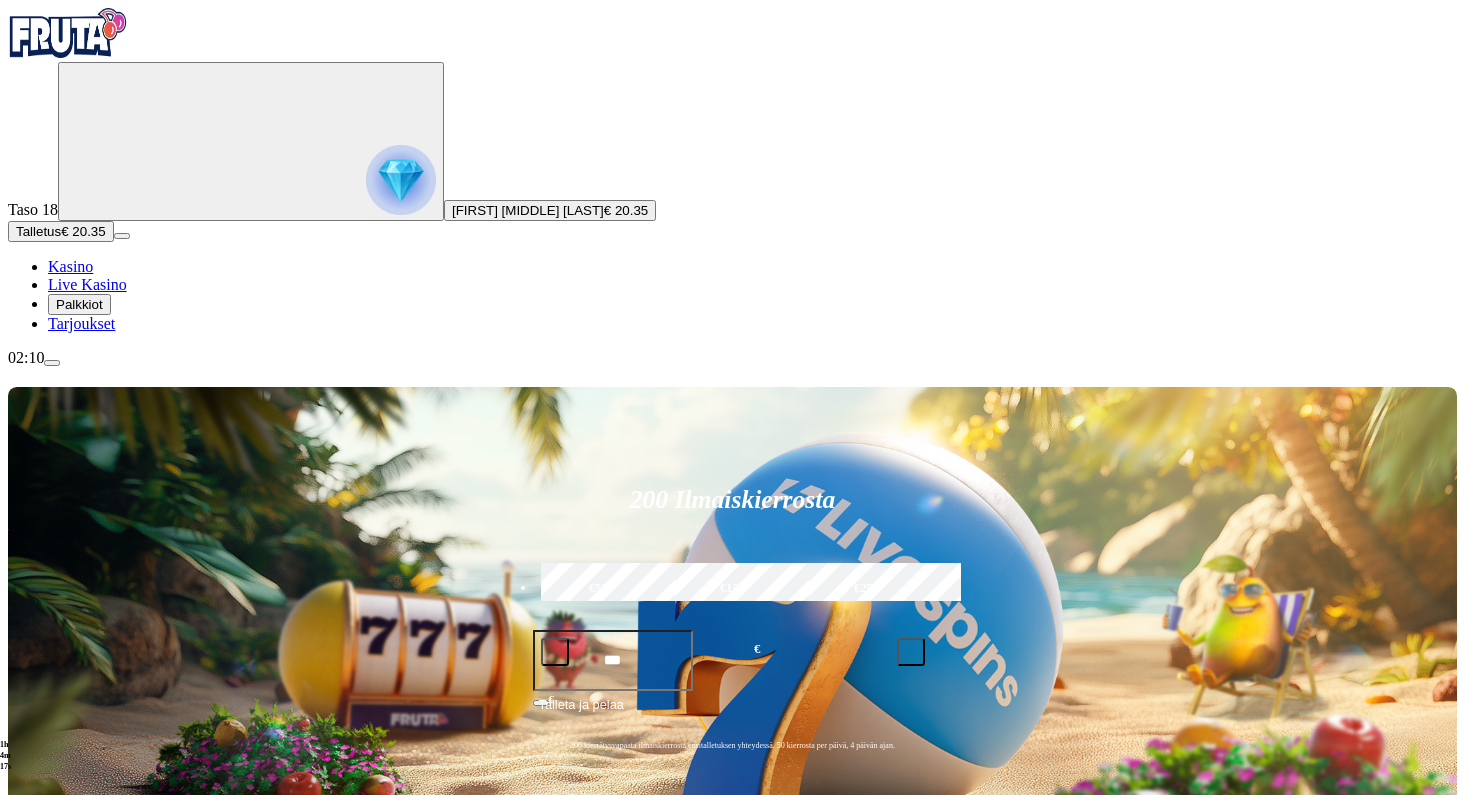 click at bounding box center [52, 363] 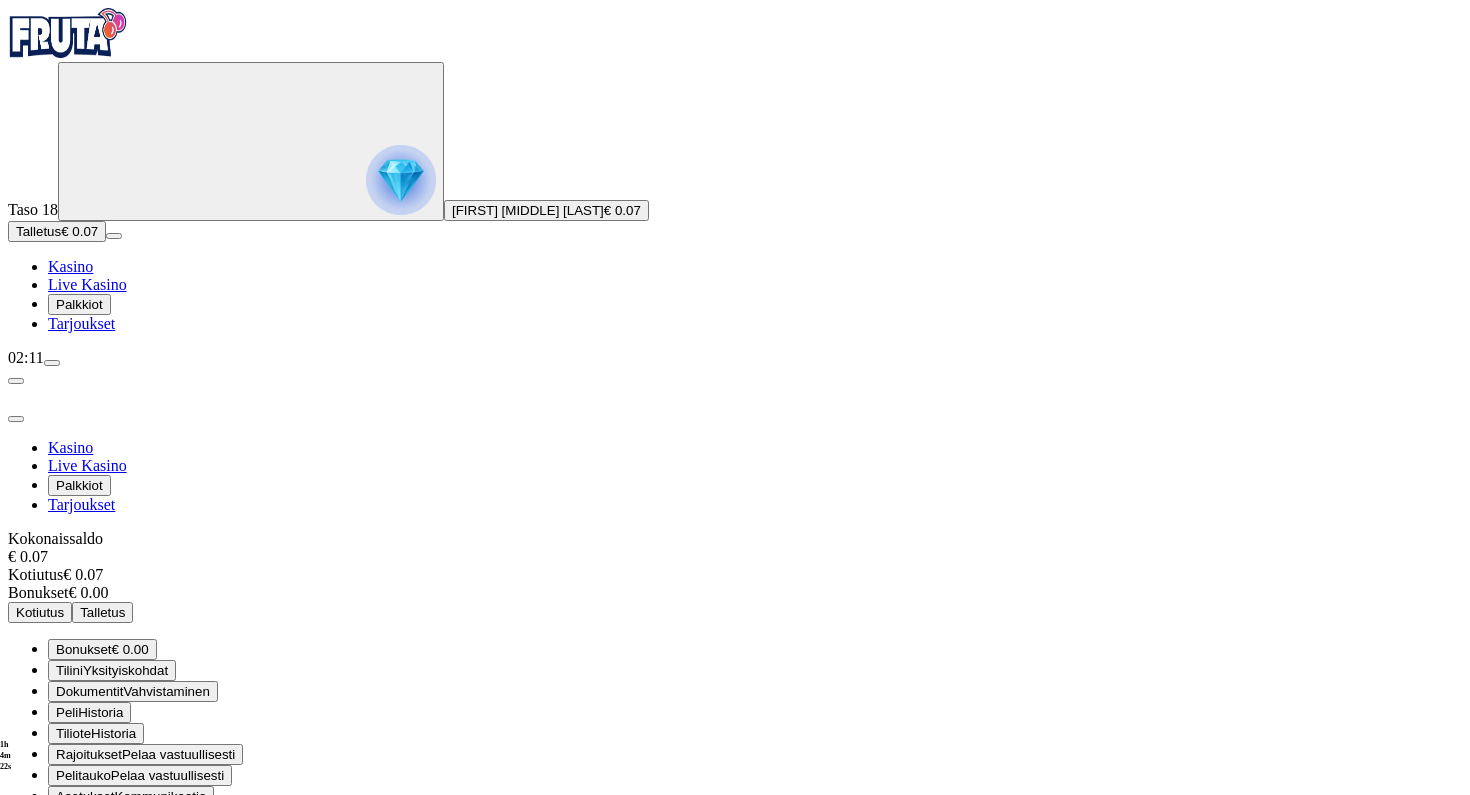 click on "Kirjaudu ulos" at bounding box center [54, 854] 